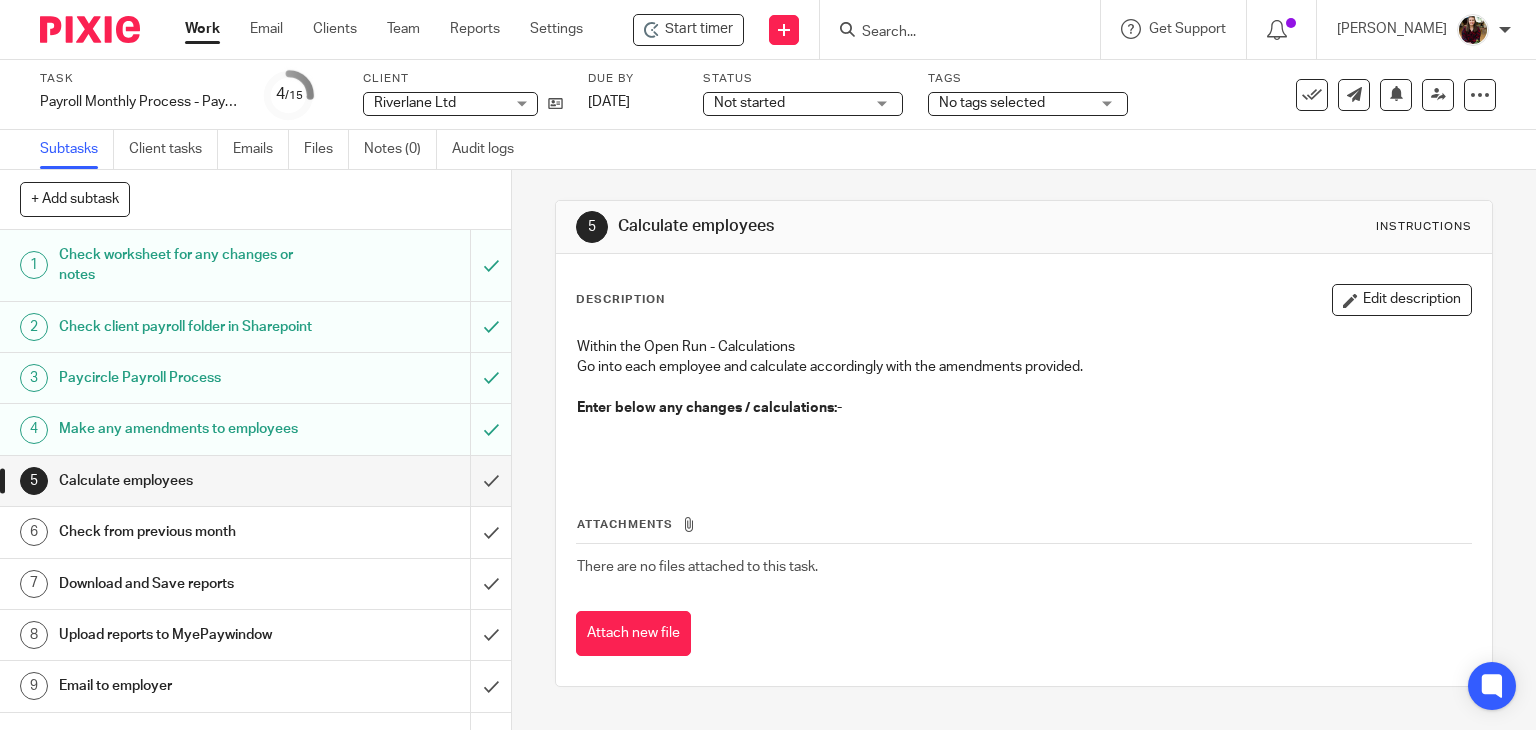 scroll, scrollTop: 0, scrollLeft: 0, axis: both 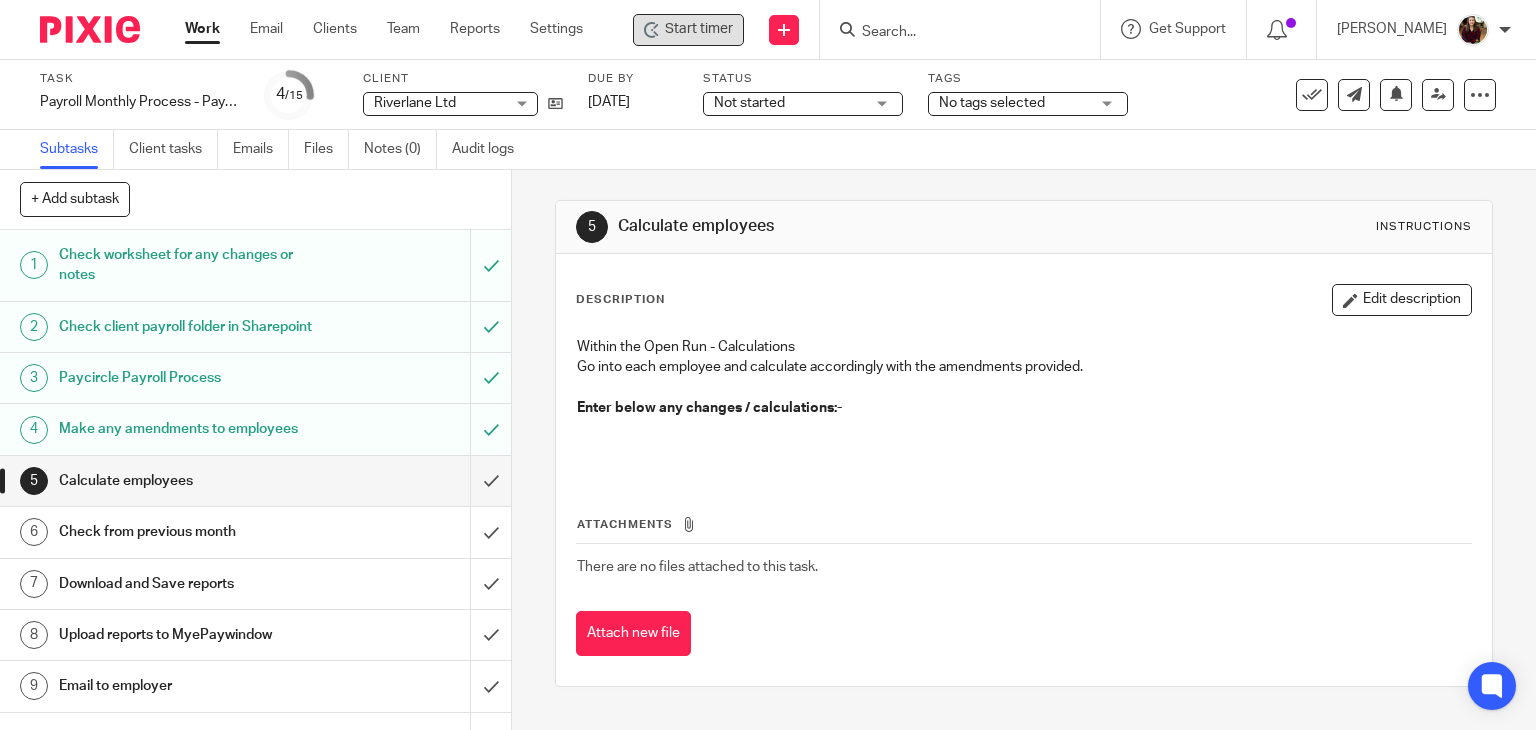 click on "Start timer" at bounding box center [688, 30] 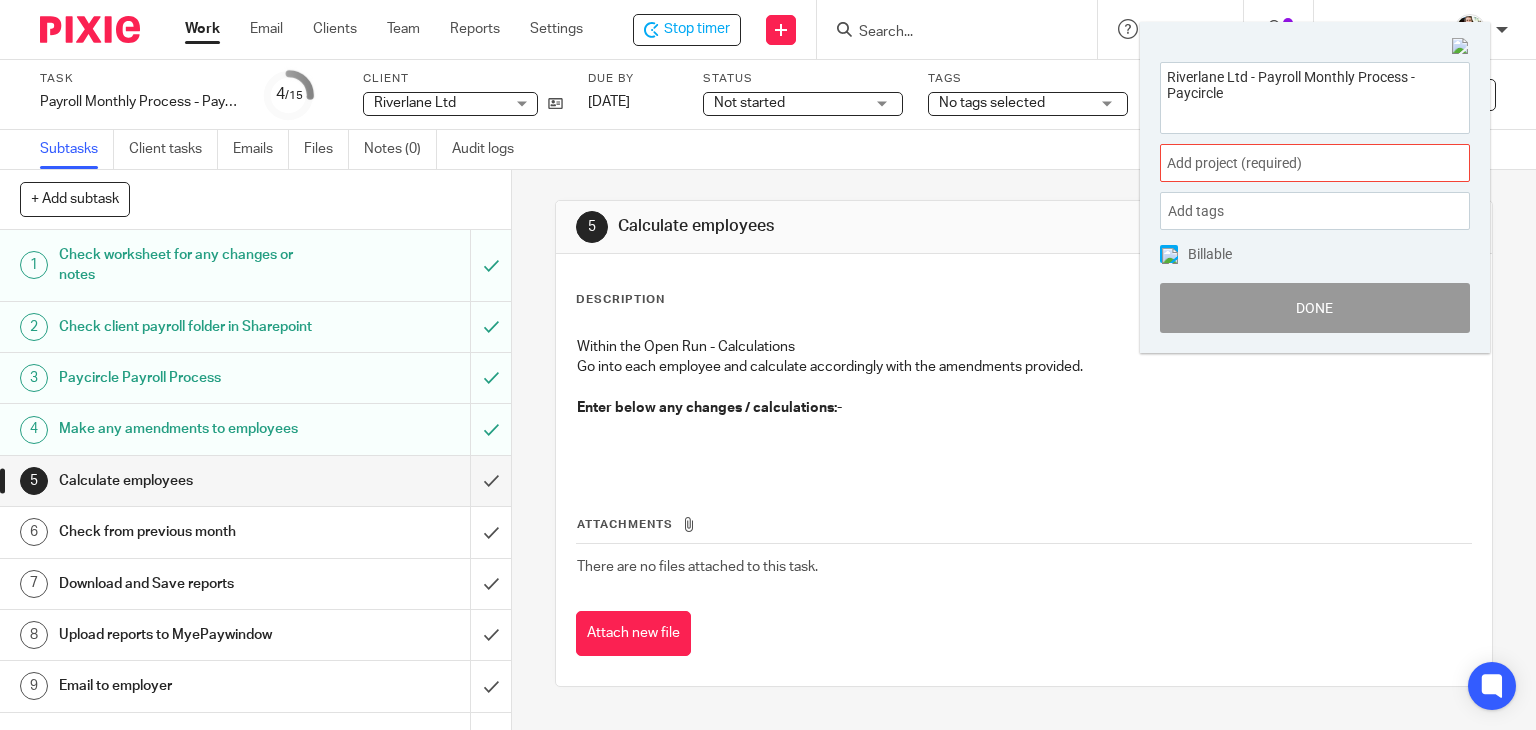 click on "Add project (required) :" at bounding box center [1315, 163] 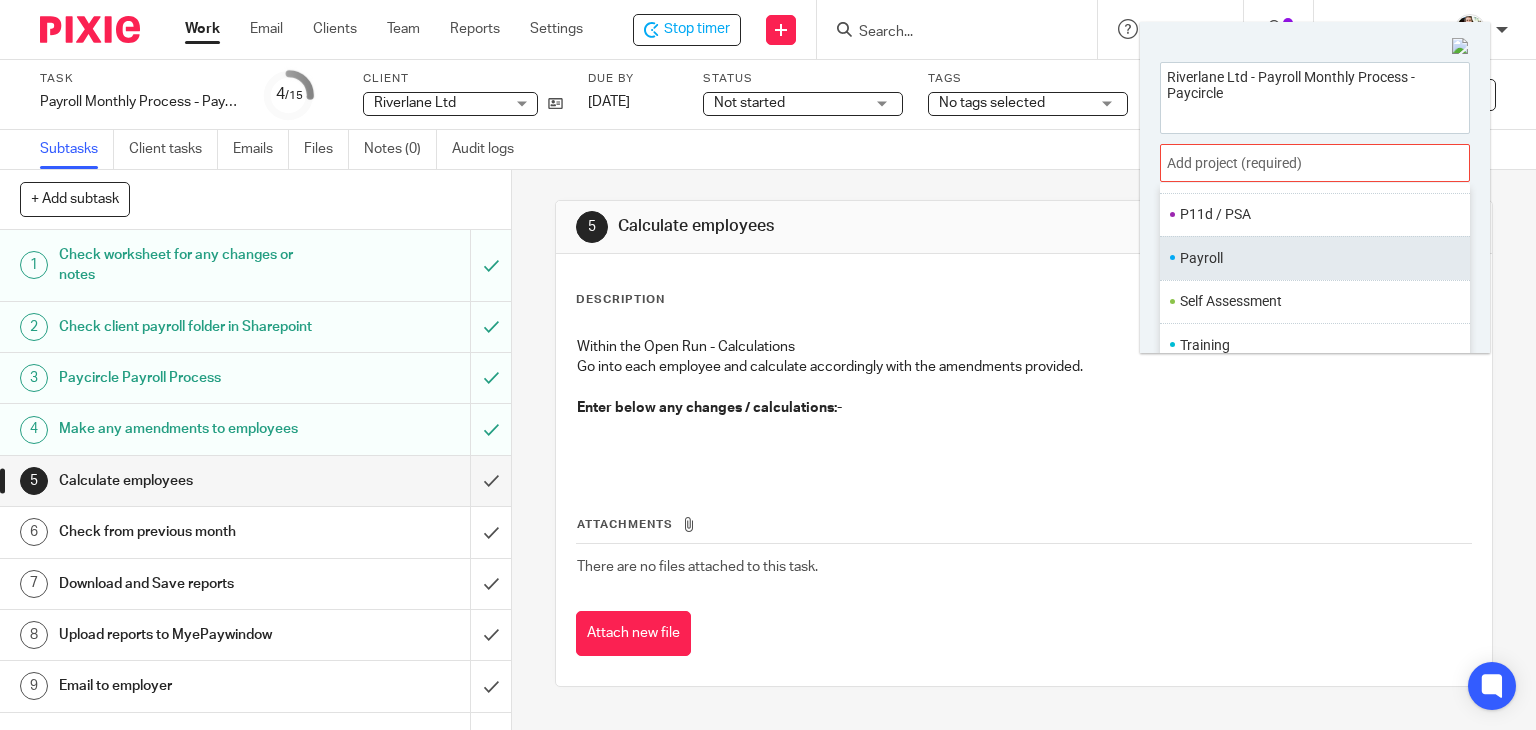 scroll, scrollTop: 748, scrollLeft: 0, axis: vertical 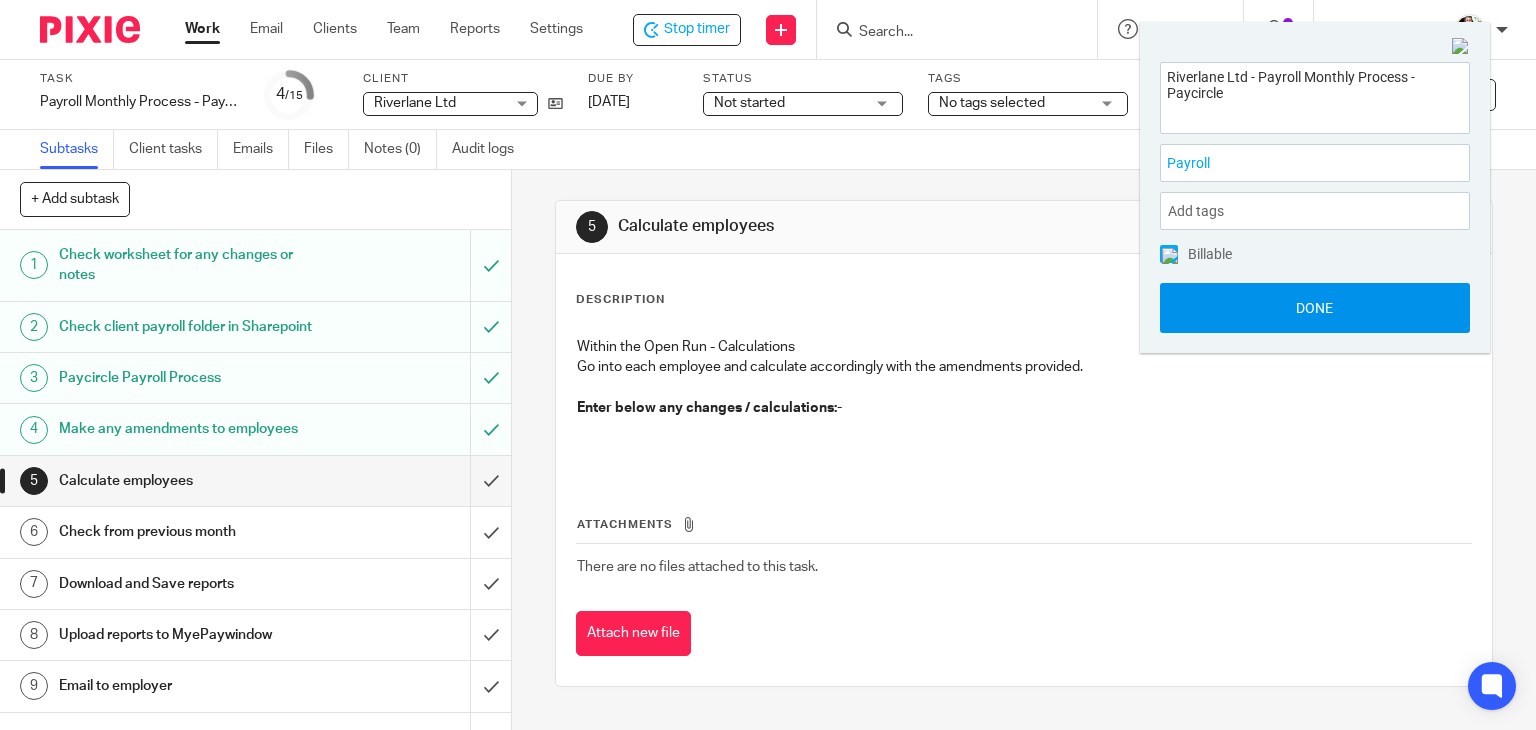 click on "Done" at bounding box center [1315, 308] 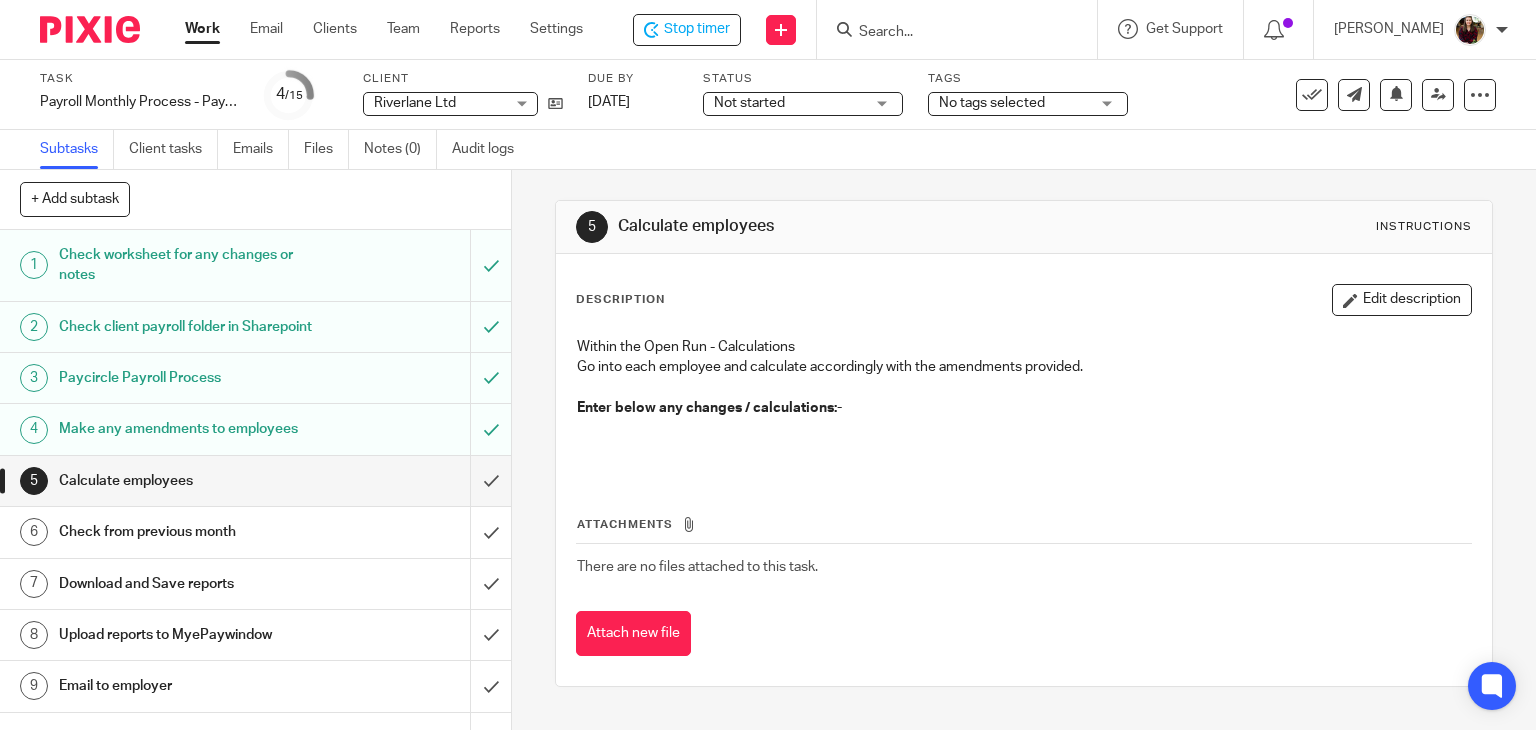 click on "Edit description" at bounding box center (1402, 300) 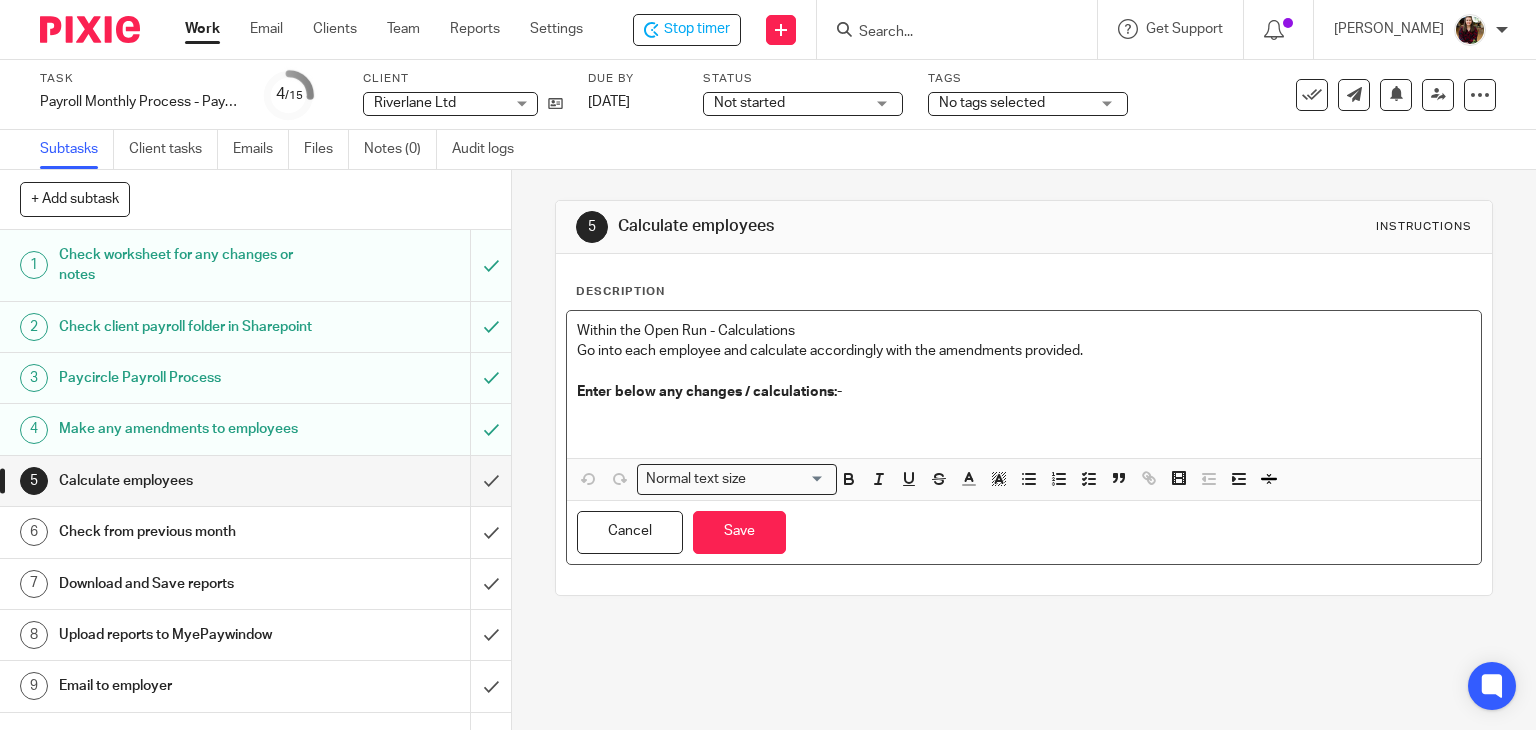 drag, startPoint x: 658, startPoint y: 414, endPoint x: 644, endPoint y: 418, distance: 14.56022 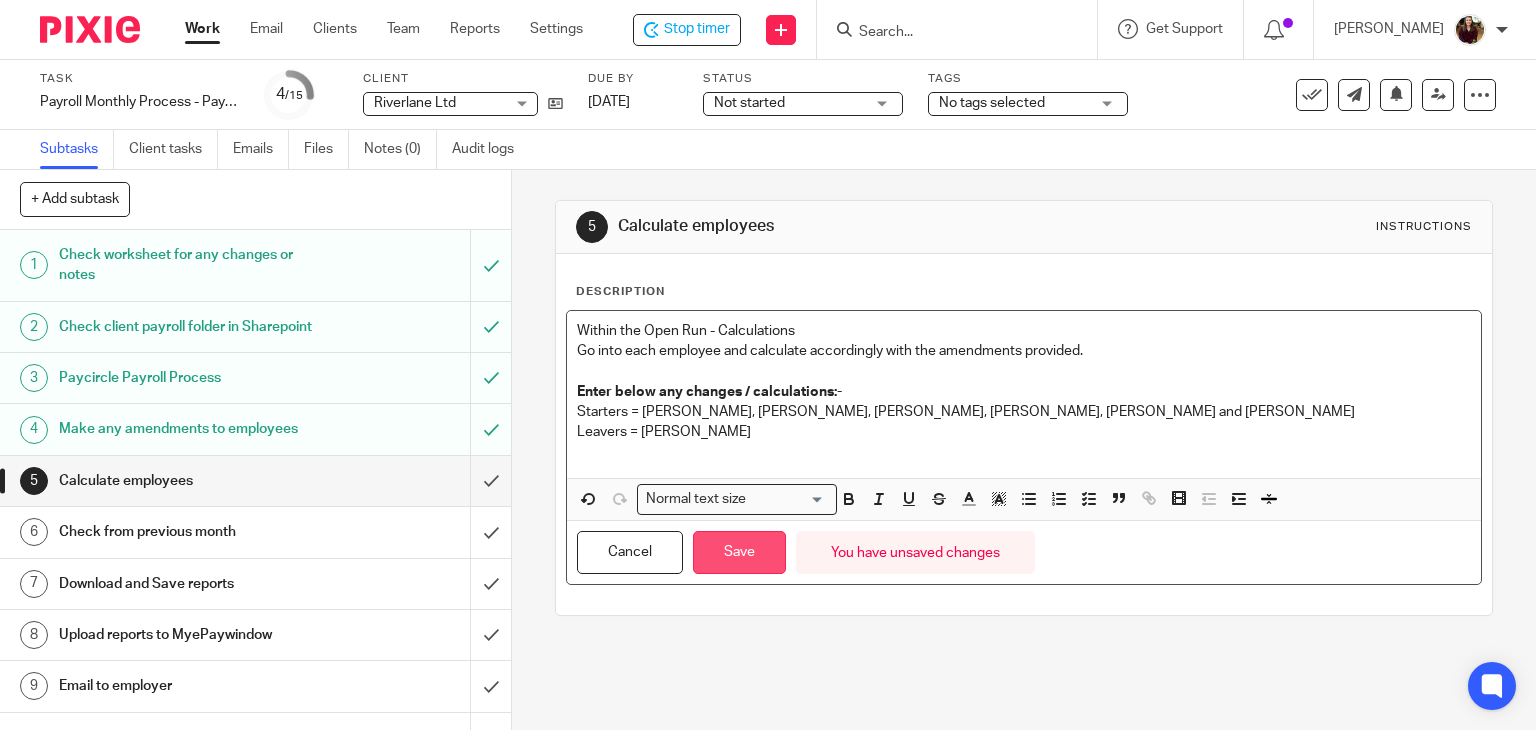 click on "Save" at bounding box center (739, 552) 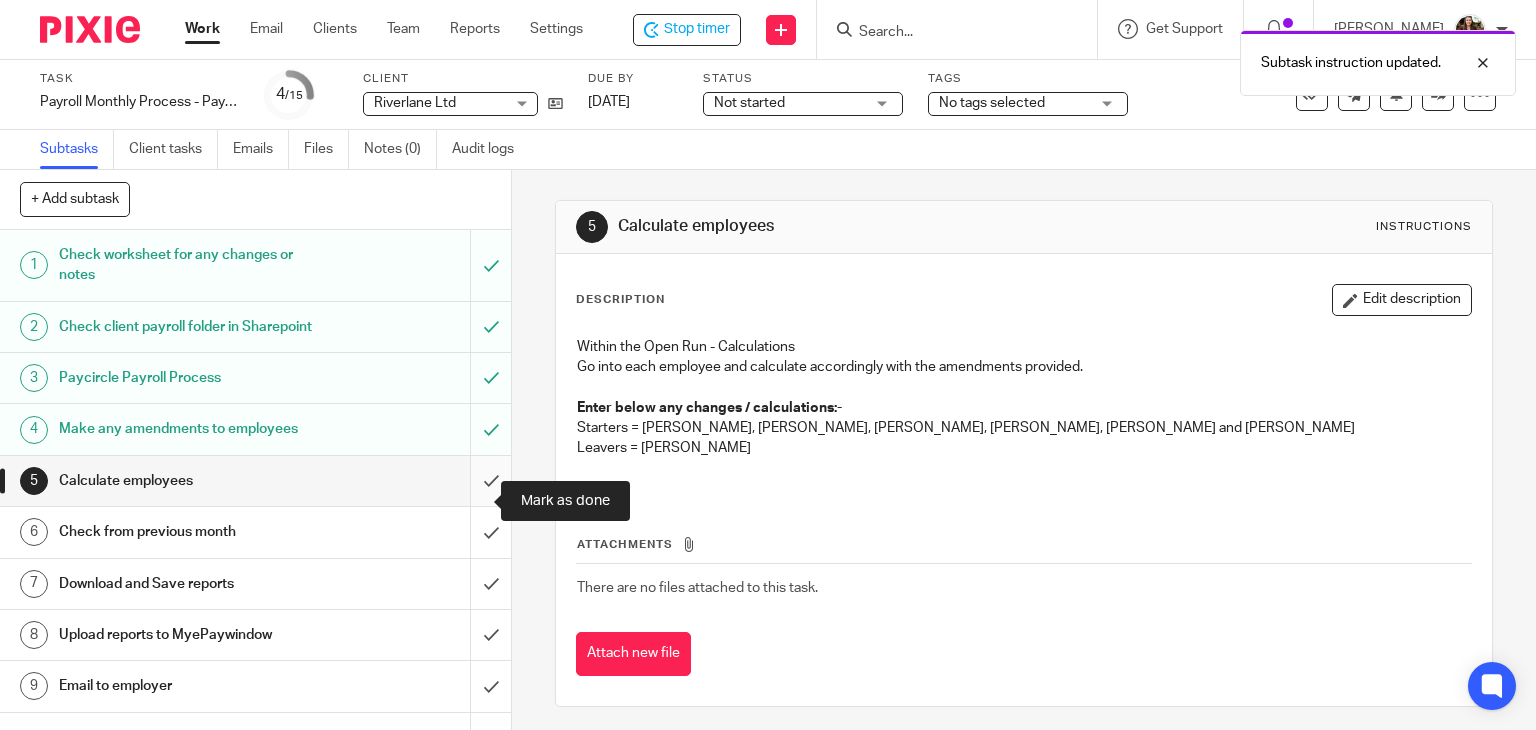 click at bounding box center (255, 481) 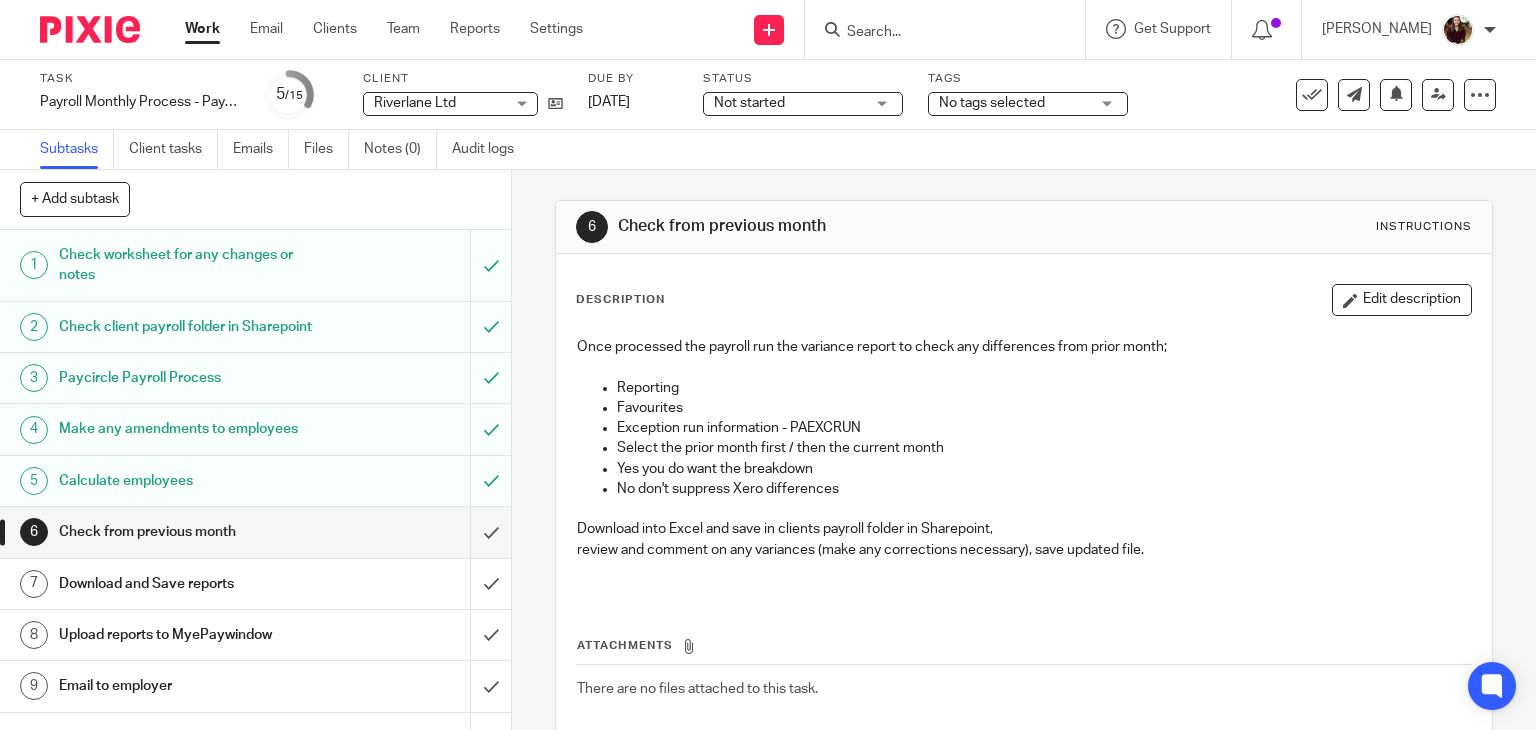 scroll, scrollTop: 0, scrollLeft: 0, axis: both 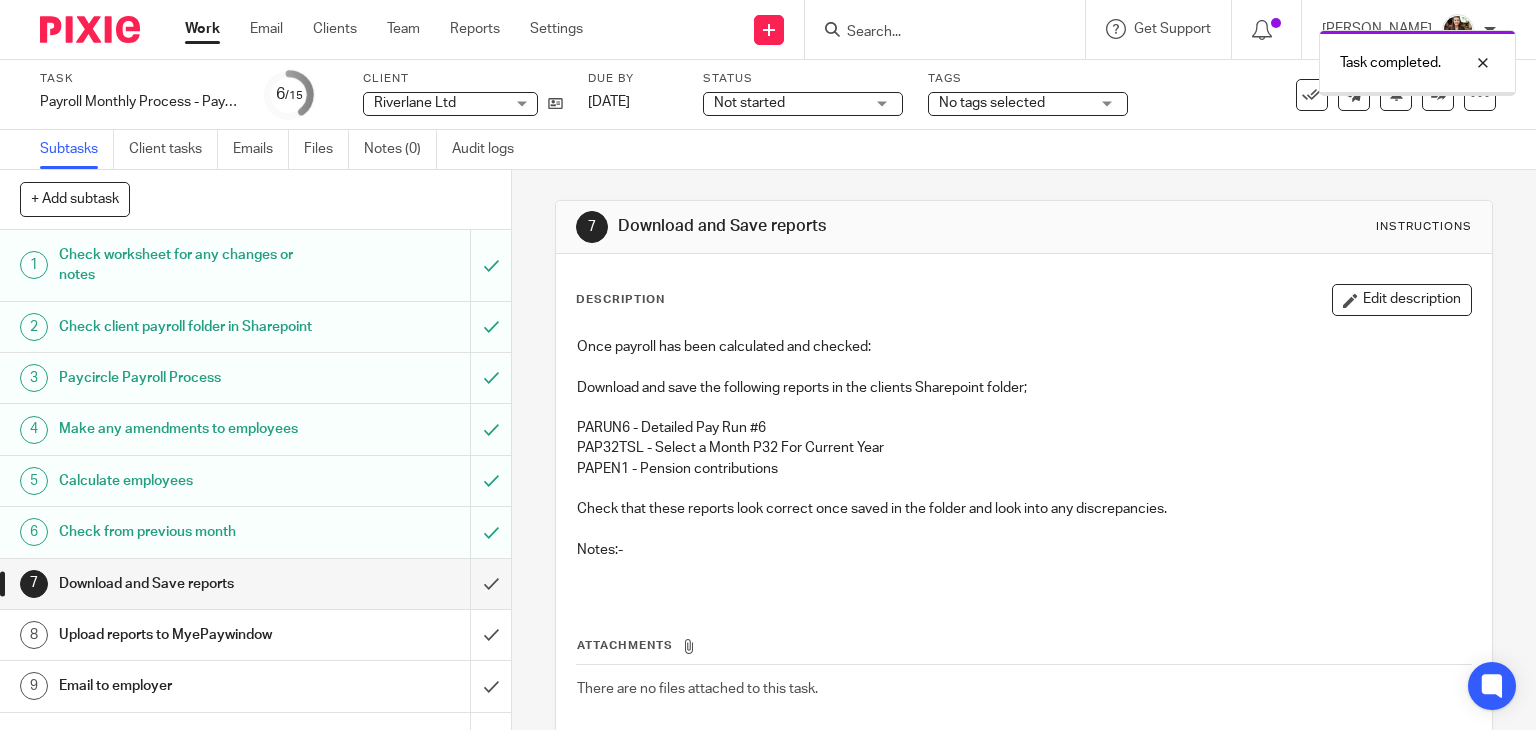 click on "Edit description" at bounding box center [1402, 300] 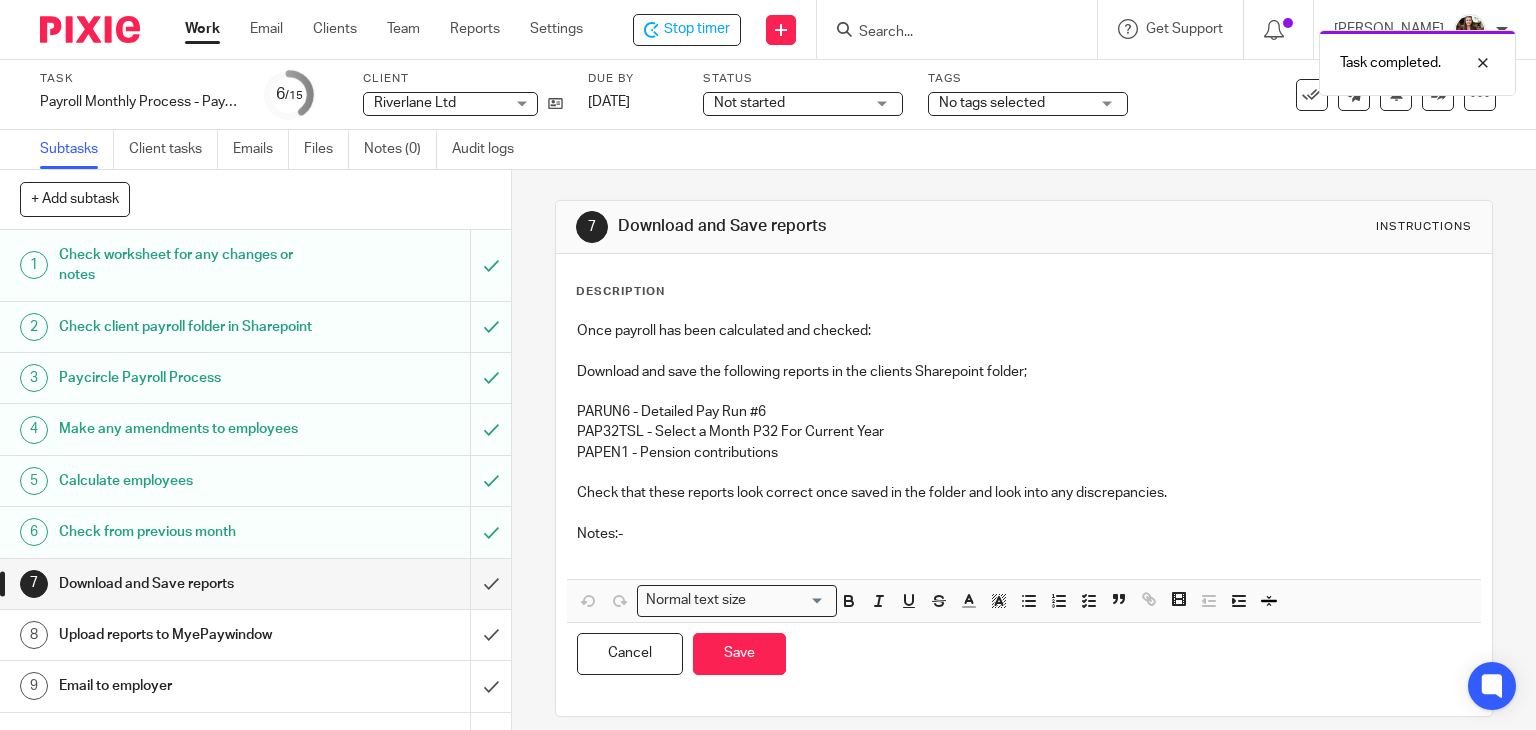 click at bounding box center (1024, 554) 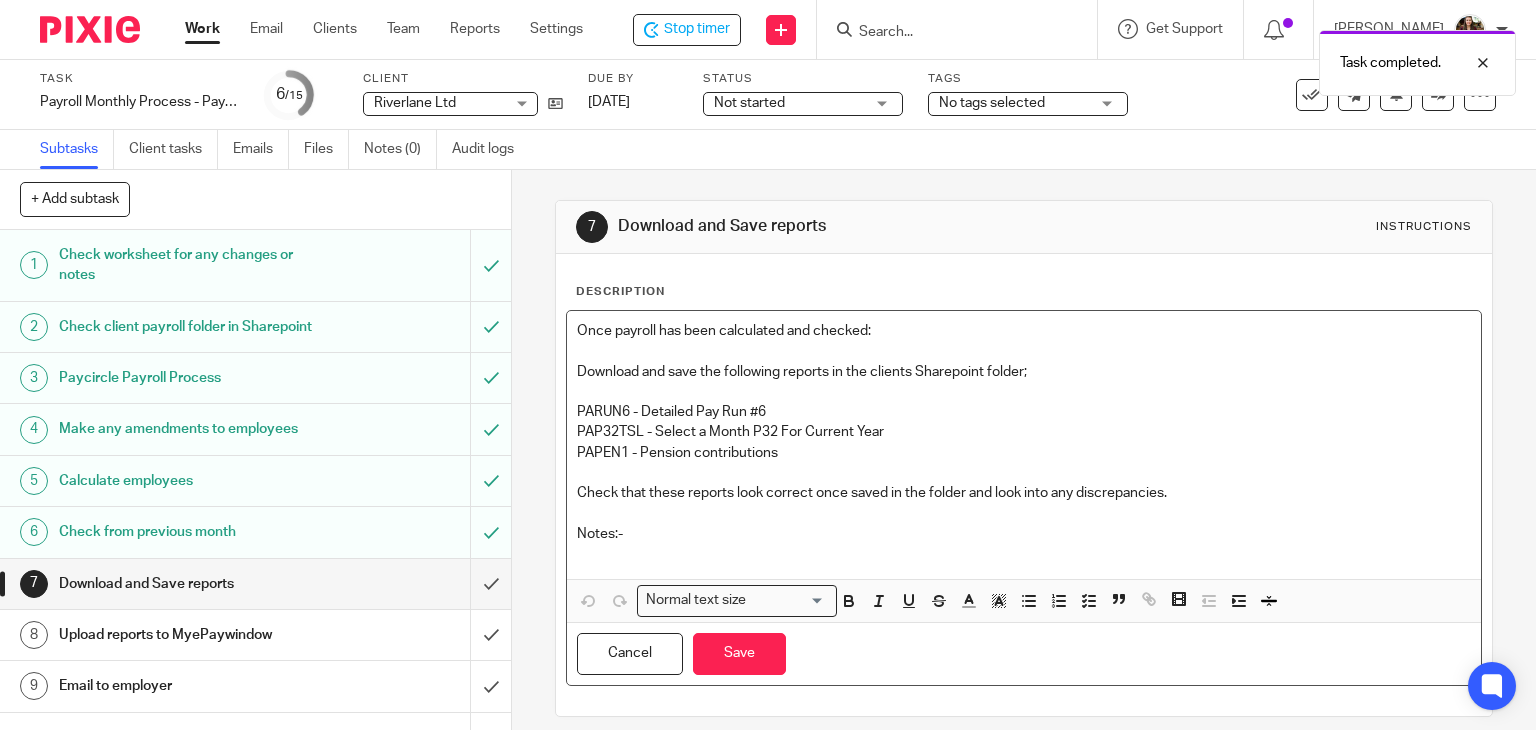 type 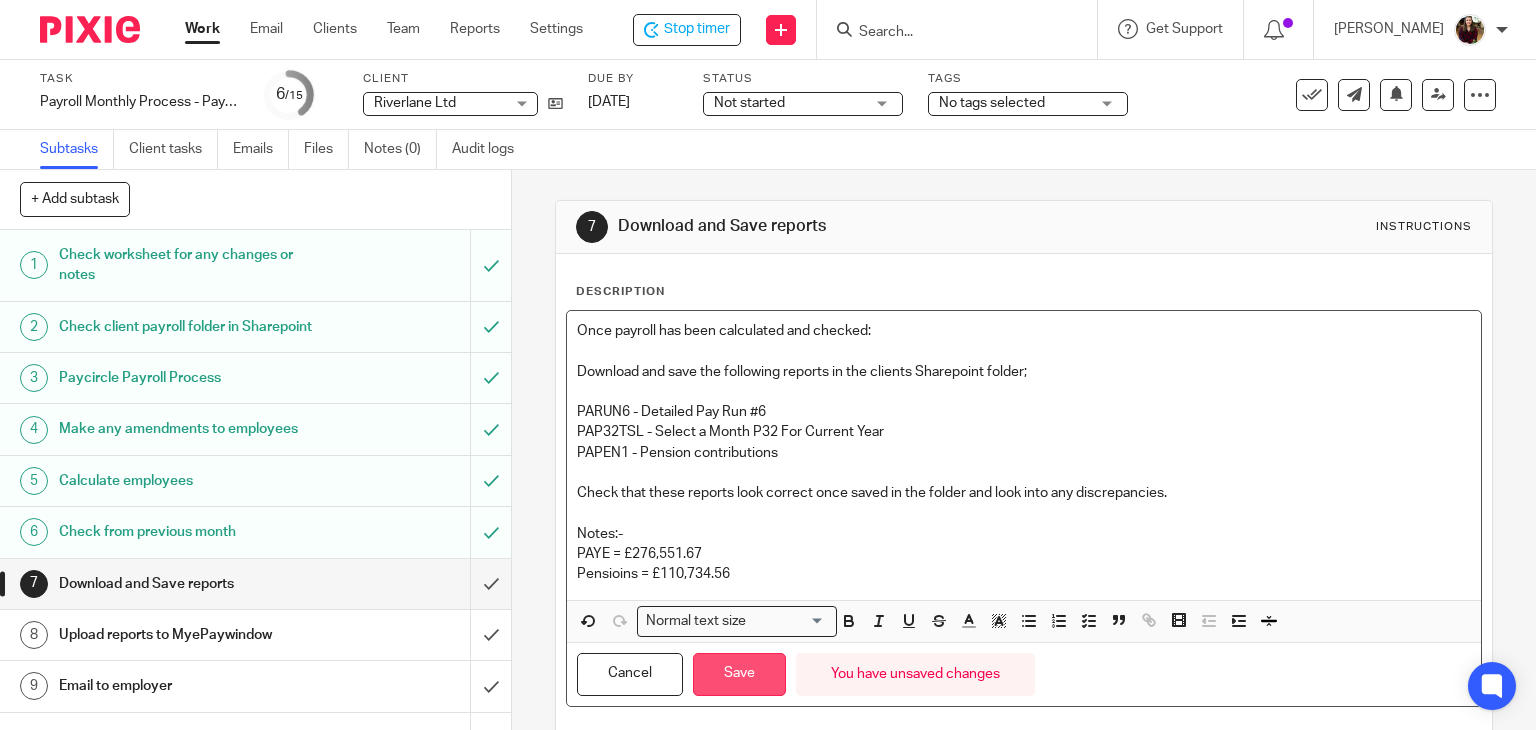 click on "Save" at bounding box center [739, 674] 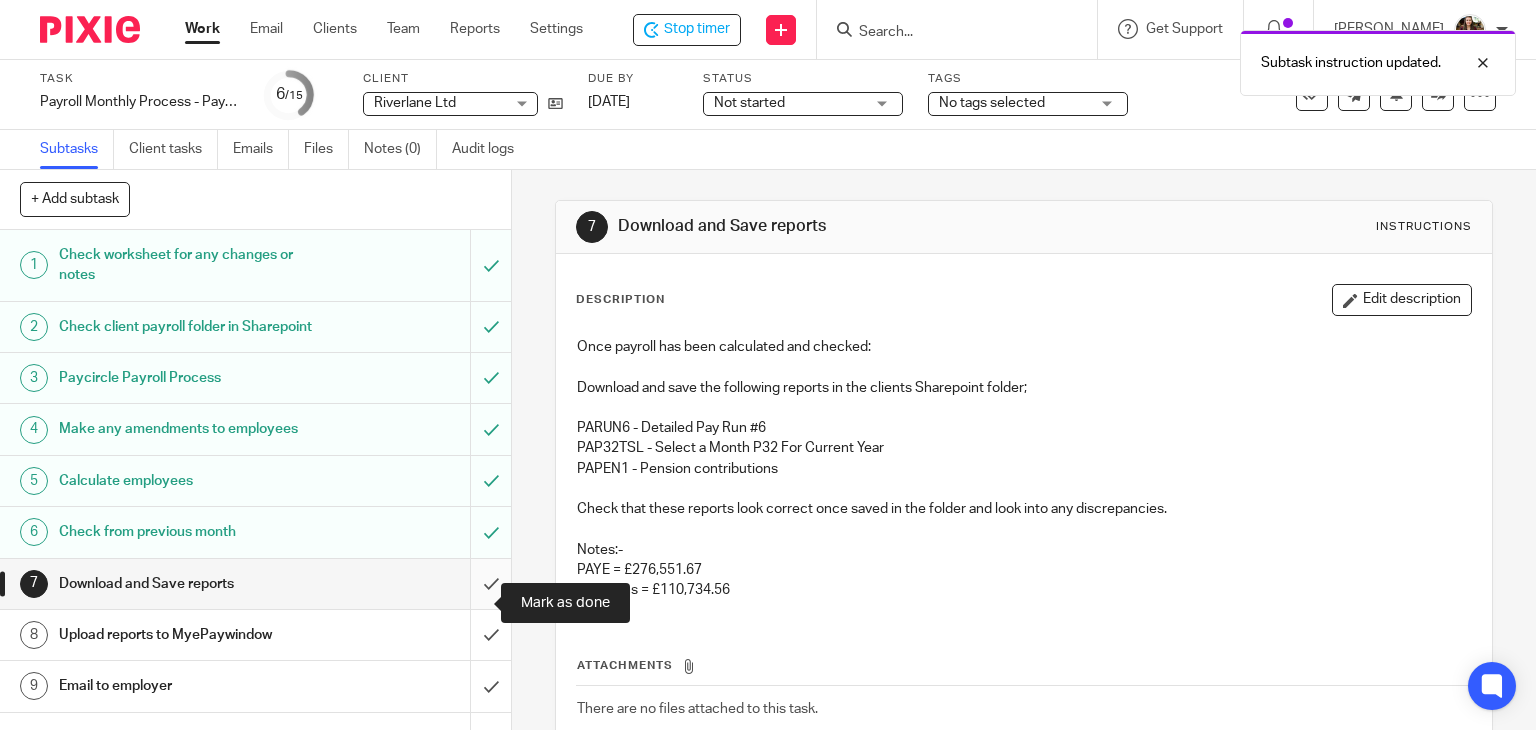 click at bounding box center [255, 584] 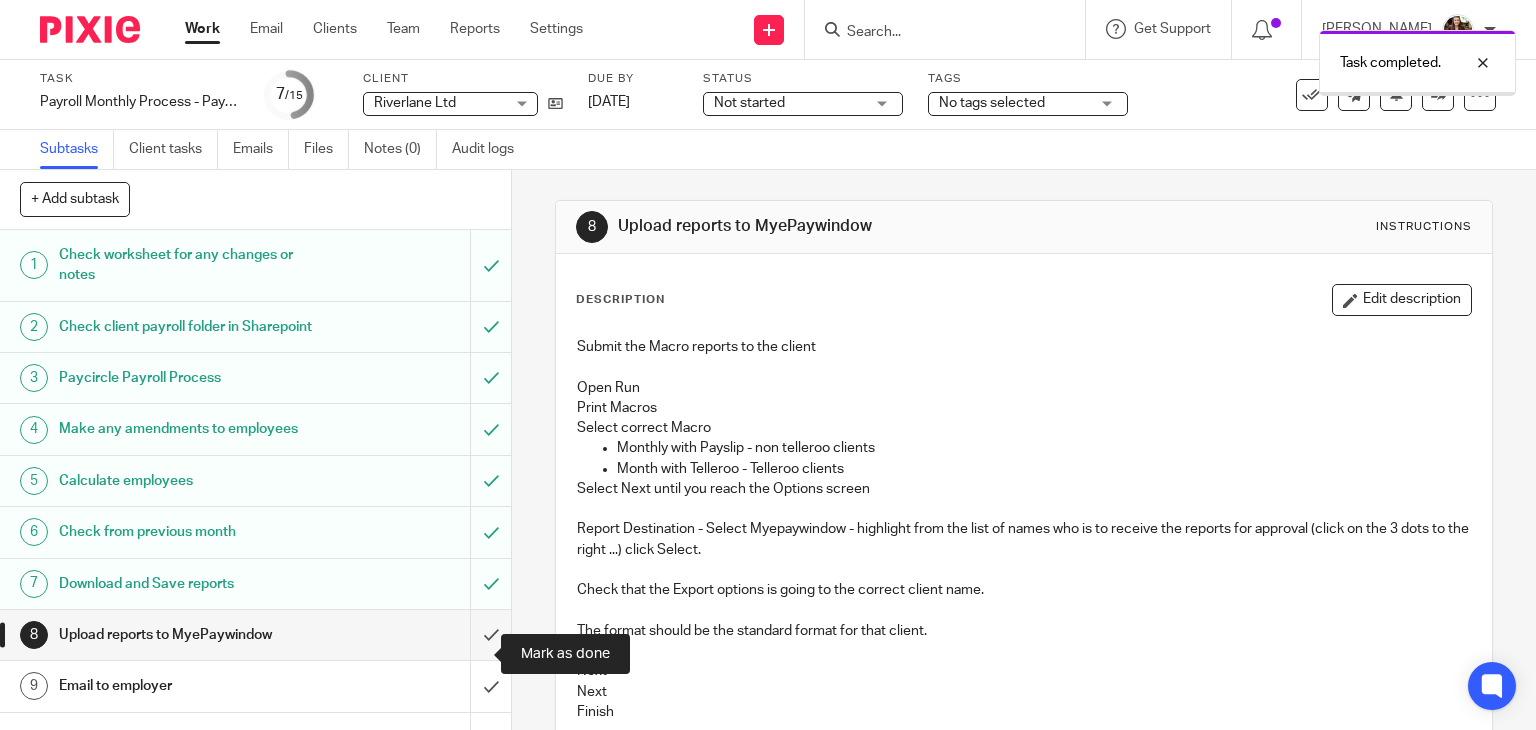 click at bounding box center (255, 635) 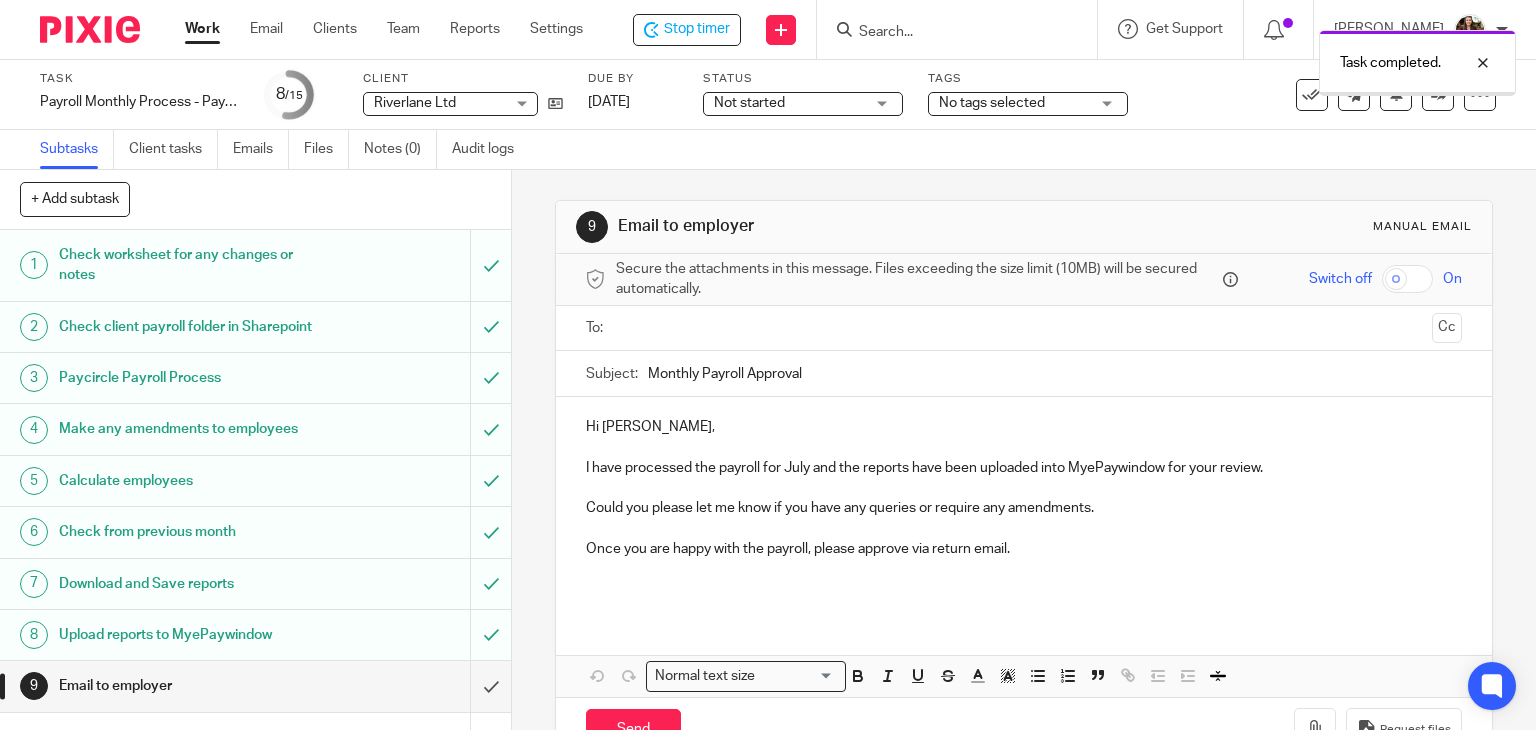 scroll, scrollTop: 0, scrollLeft: 0, axis: both 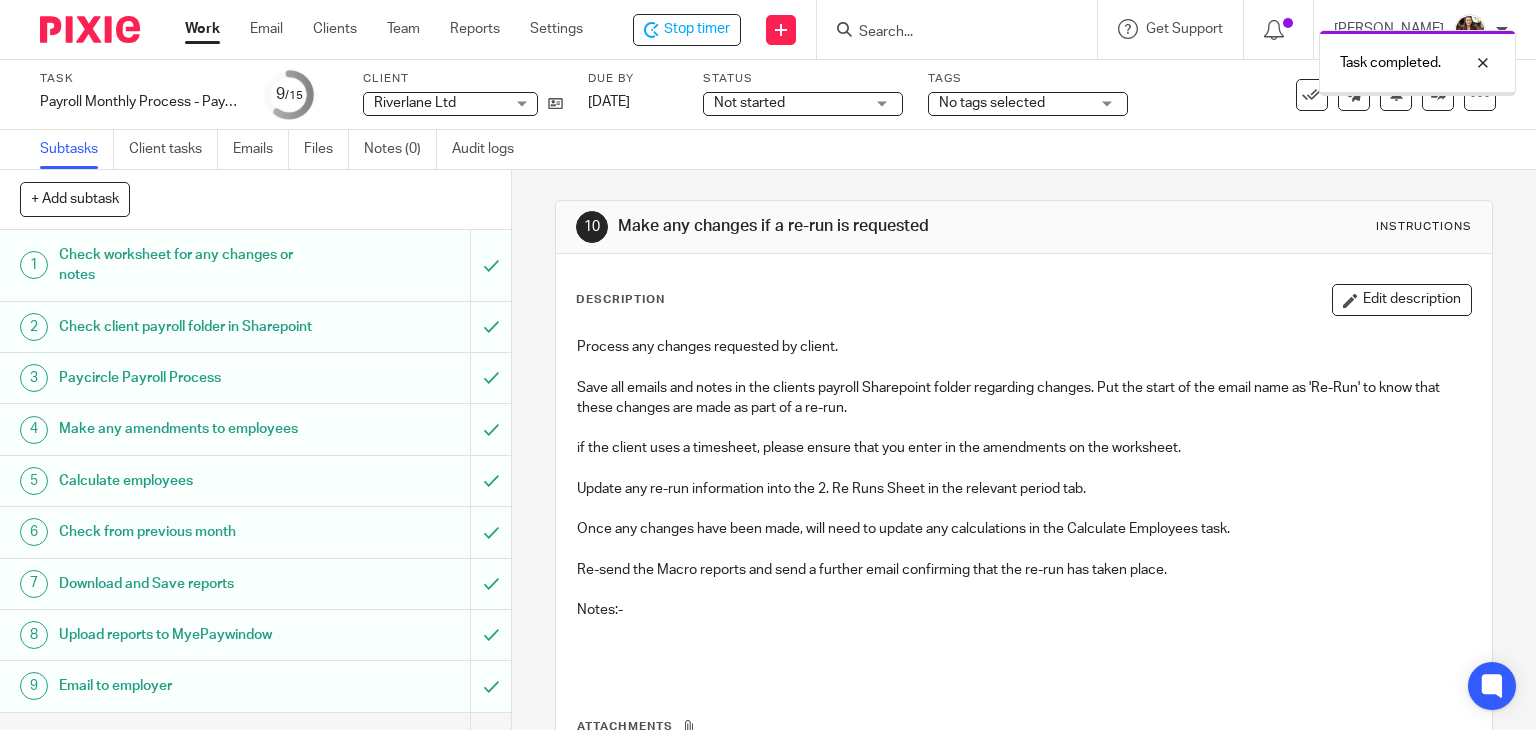 click on "No tags selected" at bounding box center (1028, 104) 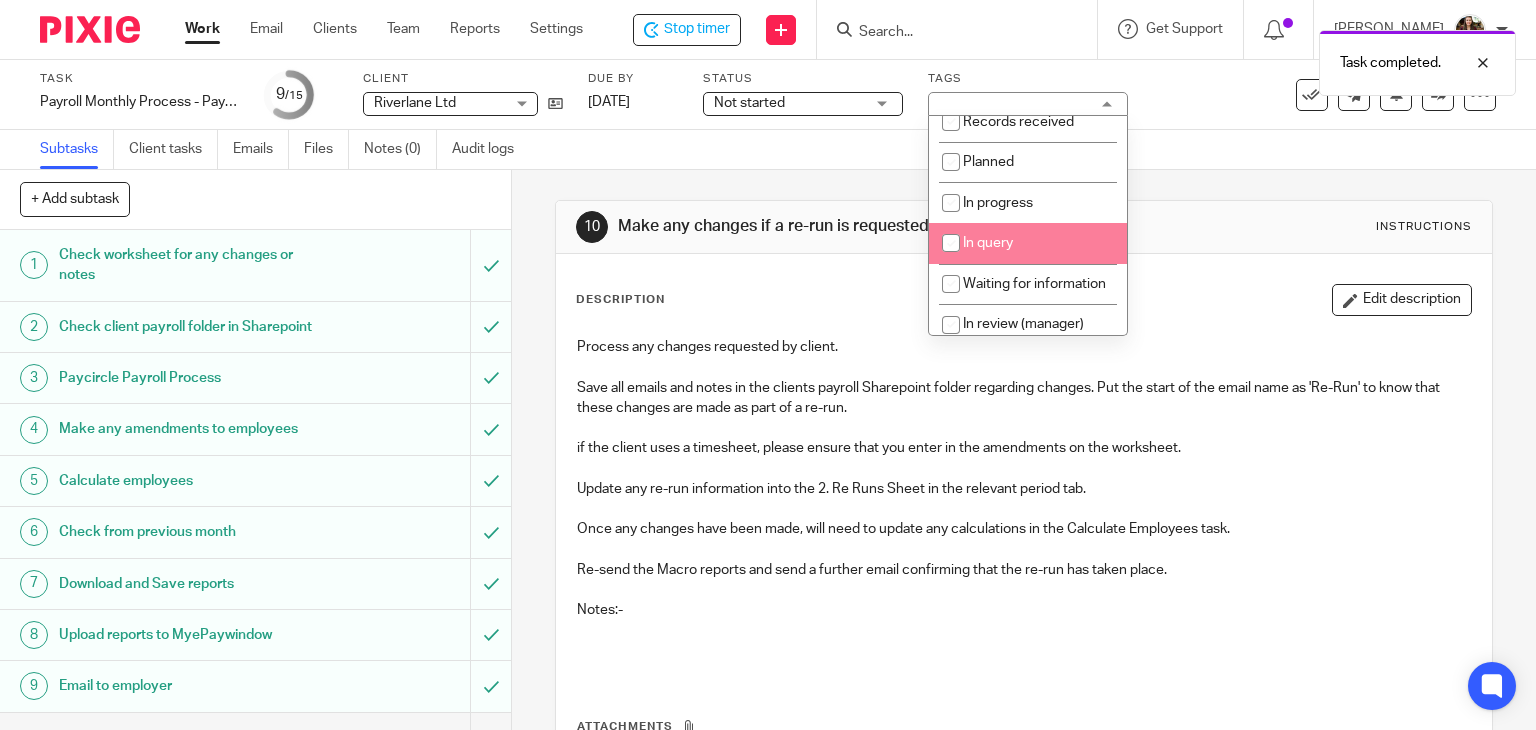 scroll, scrollTop: 200, scrollLeft: 0, axis: vertical 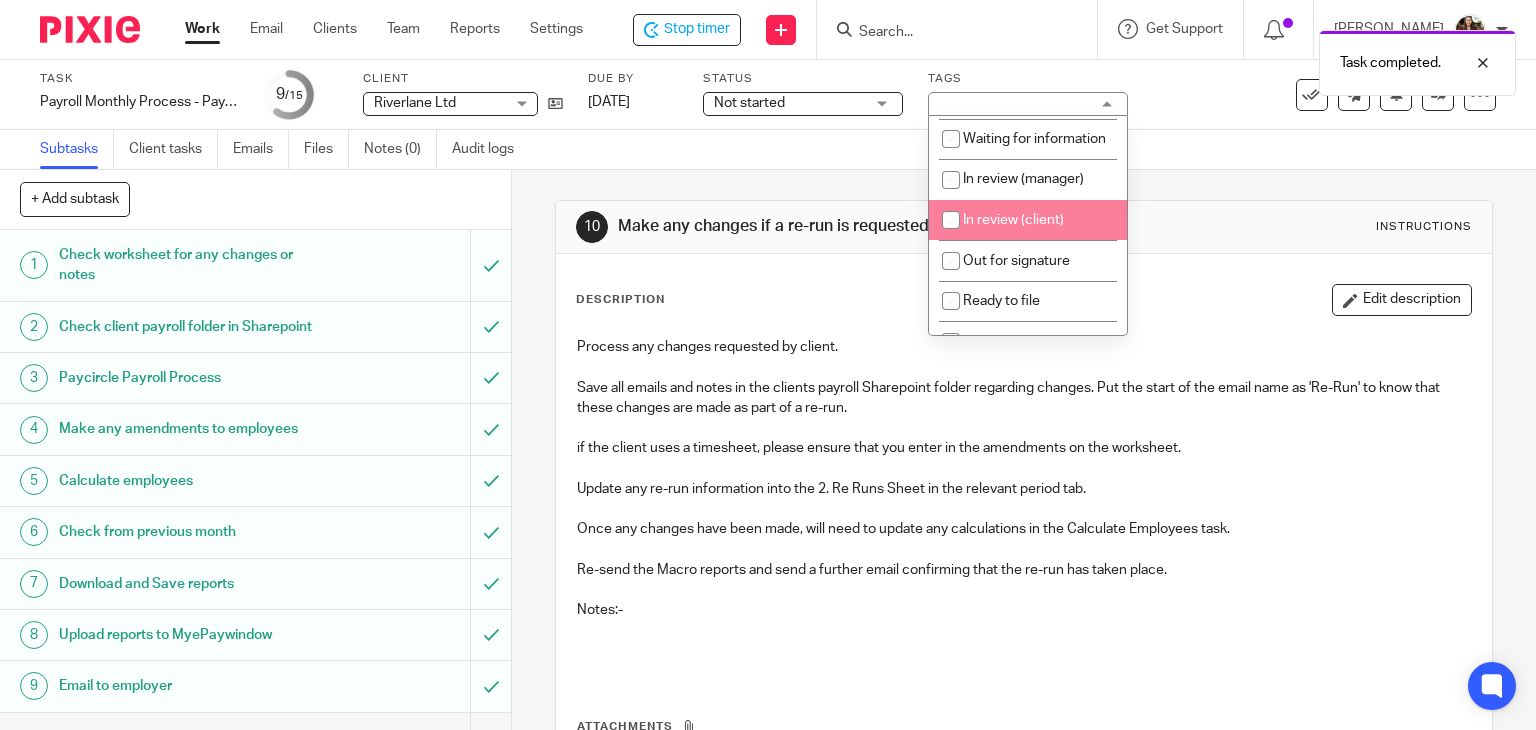 click on "In review (client)" at bounding box center (1013, 220) 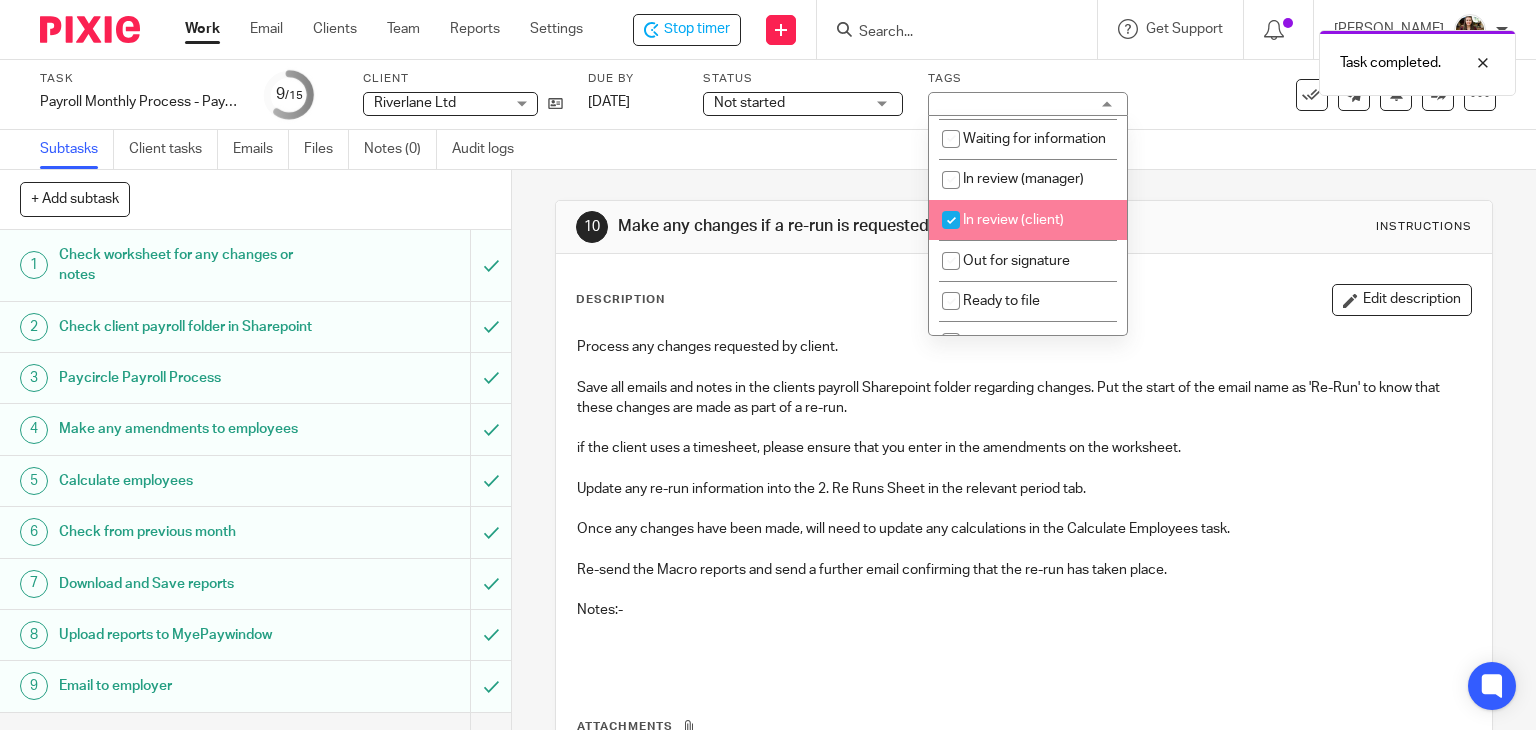 checkbox on "true" 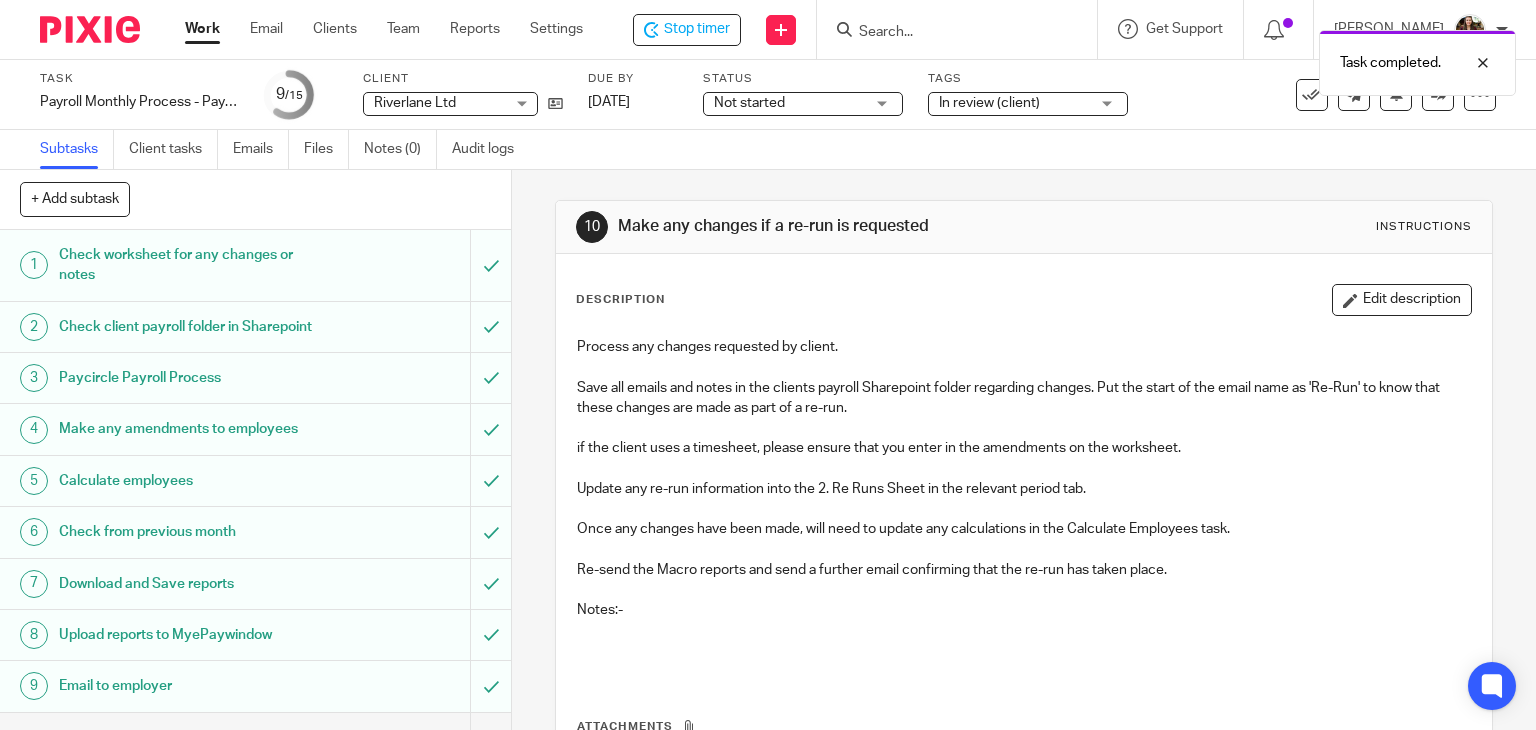 click on "Subtasks
Client tasks
Emails
Files
Notes (0)
Audit logs" at bounding box center (768, 150) 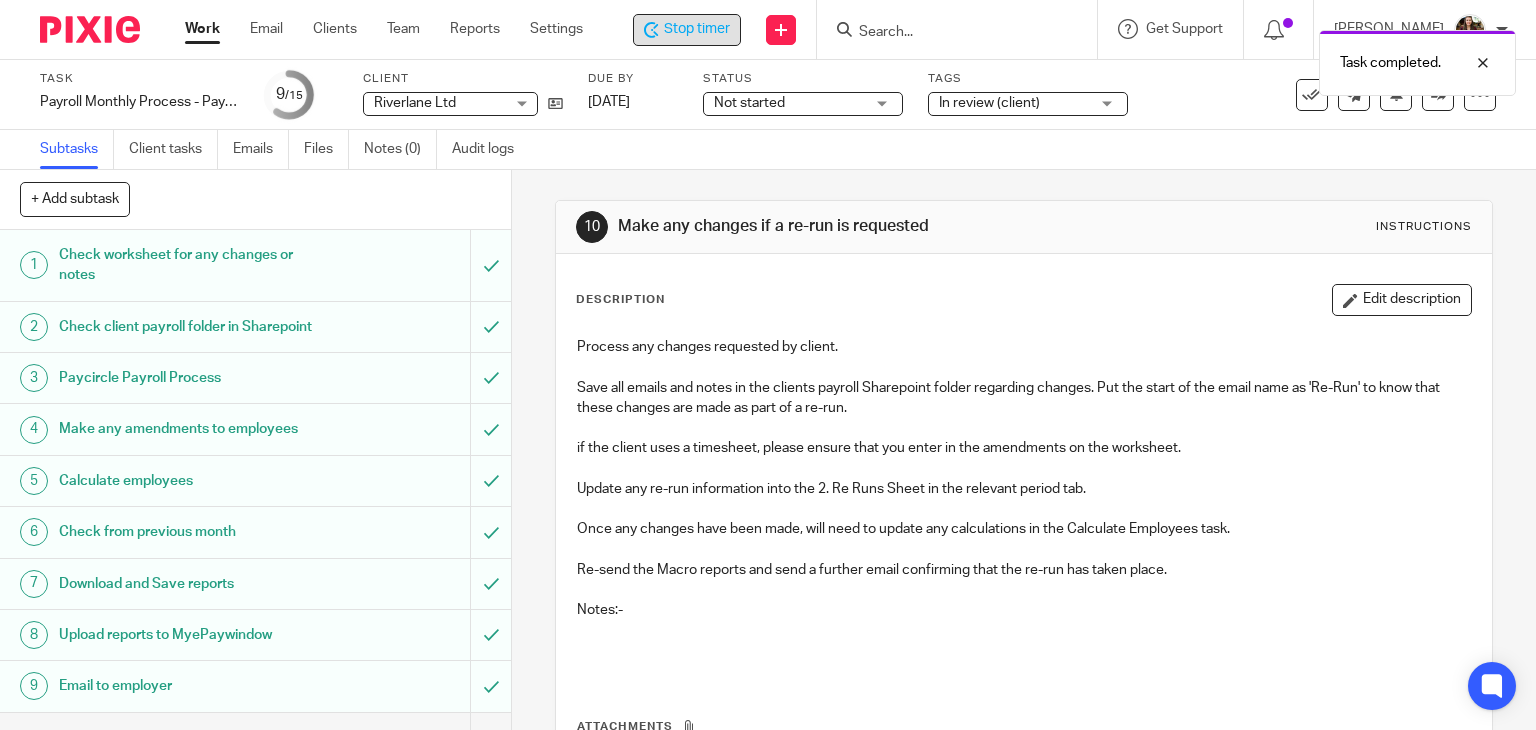 click on "Stop timer" at bounding box center (687, 30) 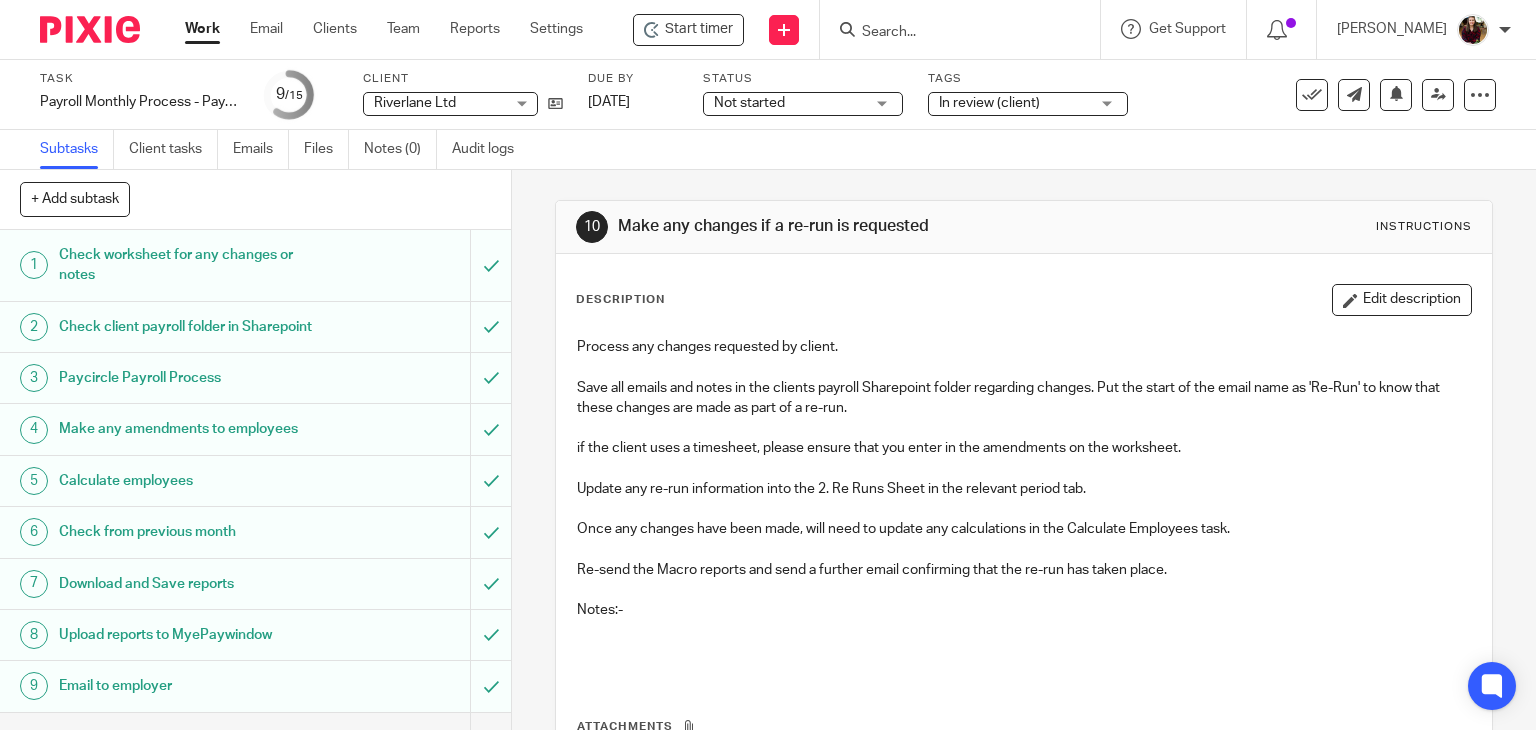 click at bounding box center (950, 33) 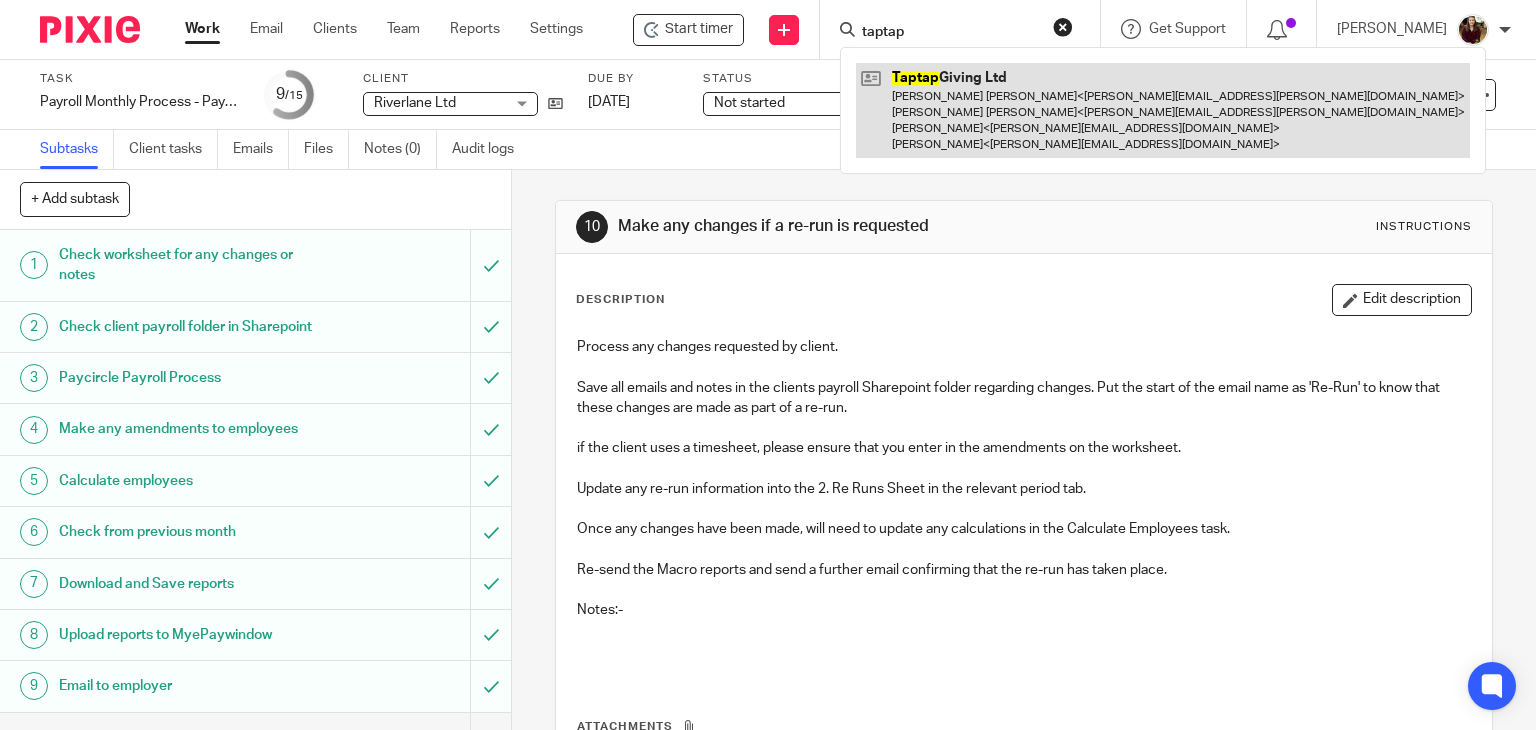 type on "taptap" 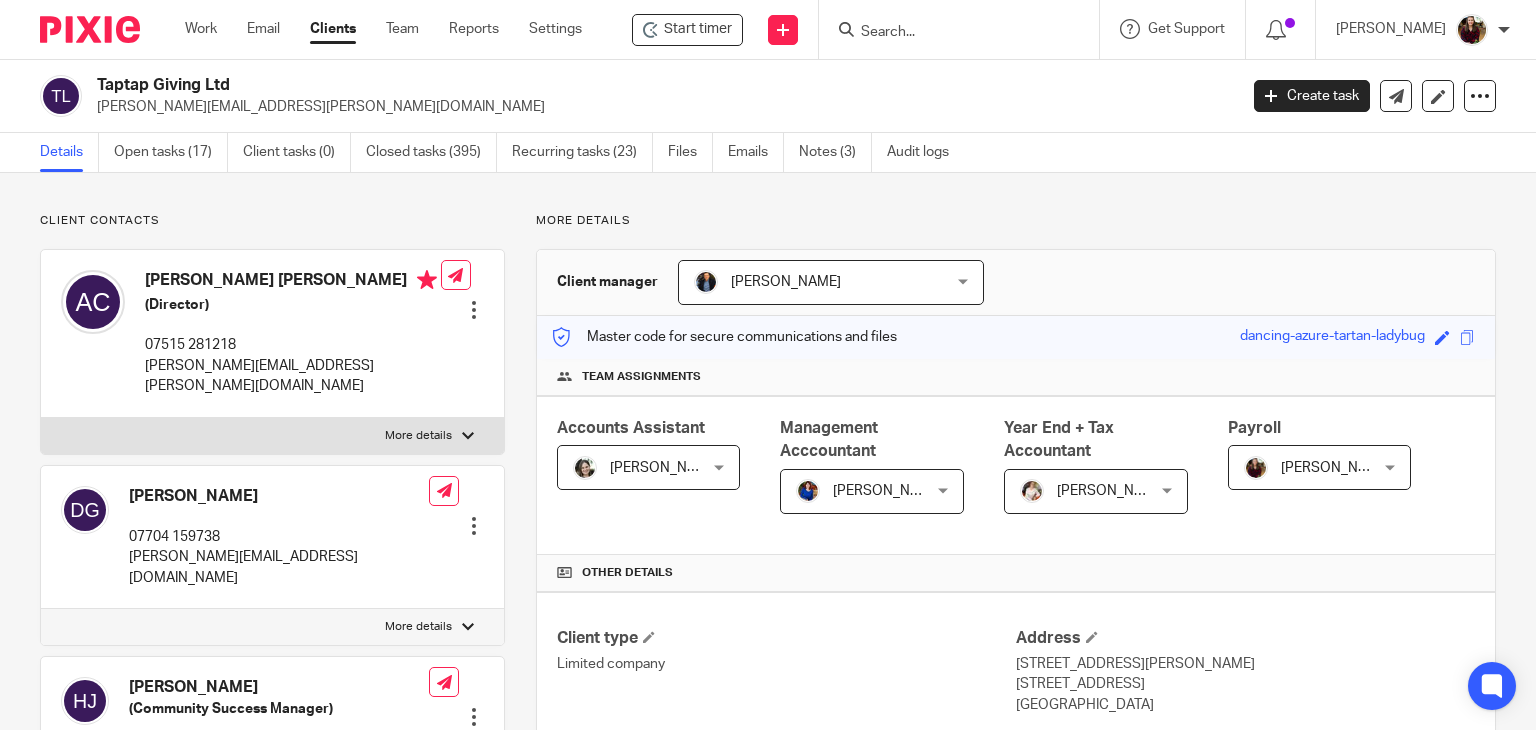scroll, scrollTop: 0, scrollLeft: 0, axis: both 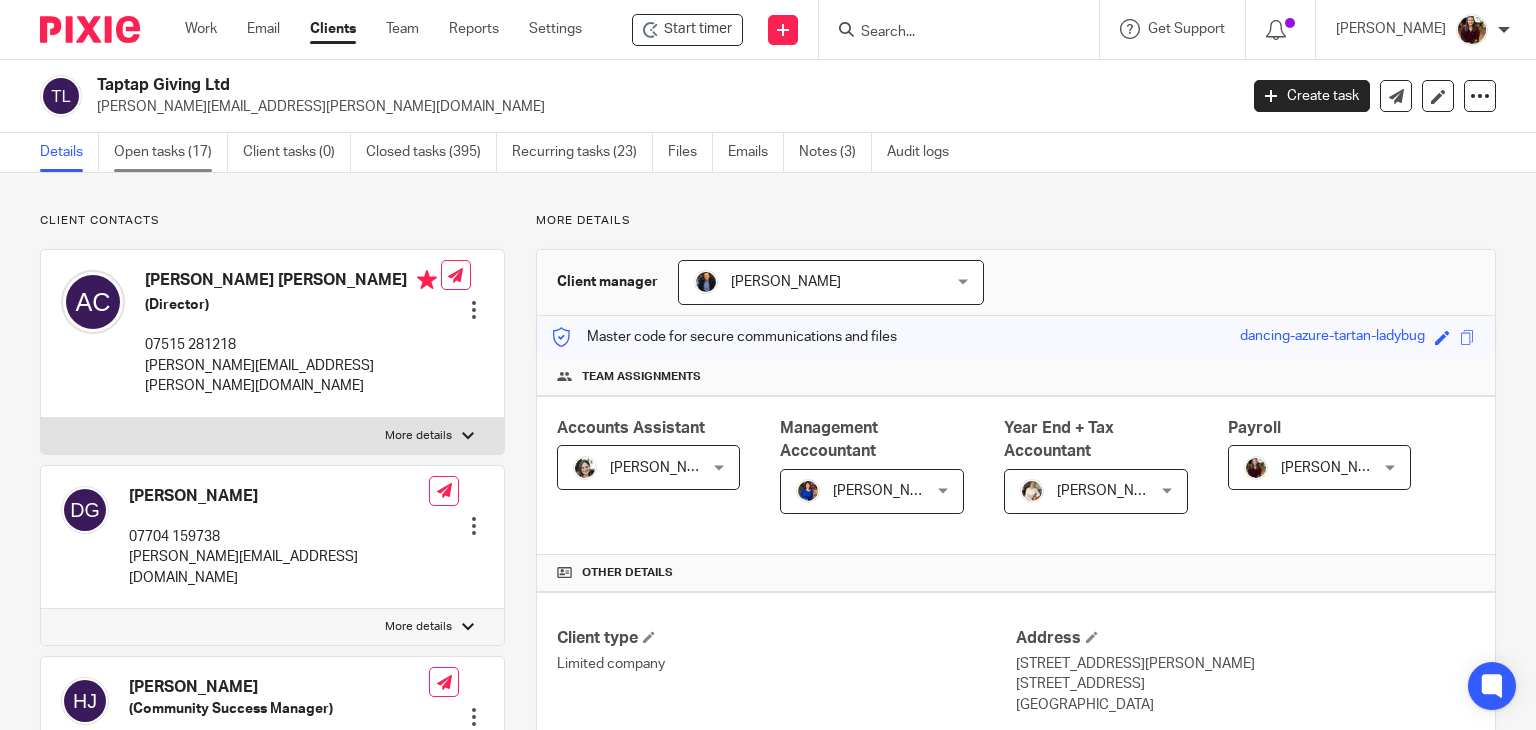 click on "Open tasks (17)" at bounding box center [171, 152] 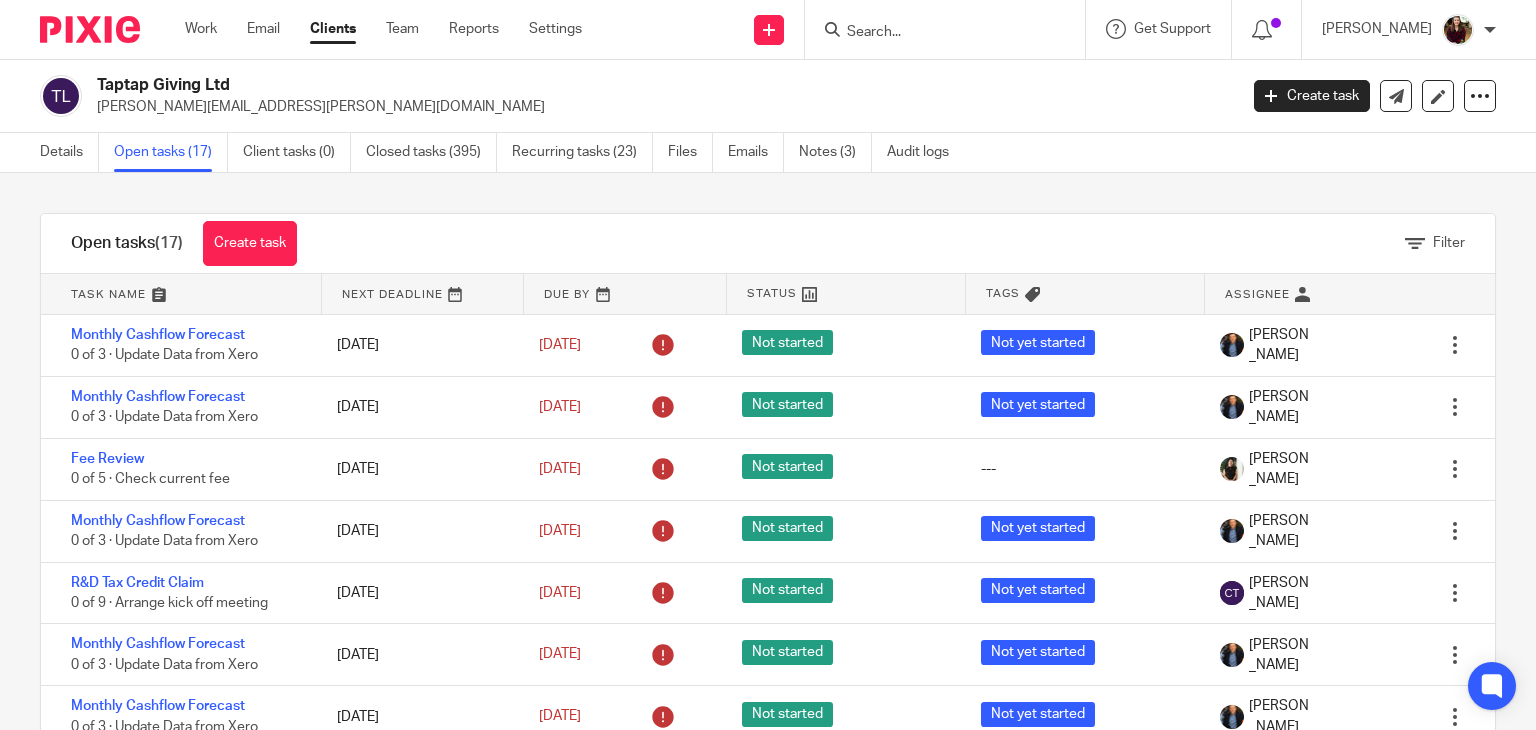 scroll, scrollTop: 0, scrollLeft: 0, axis: both 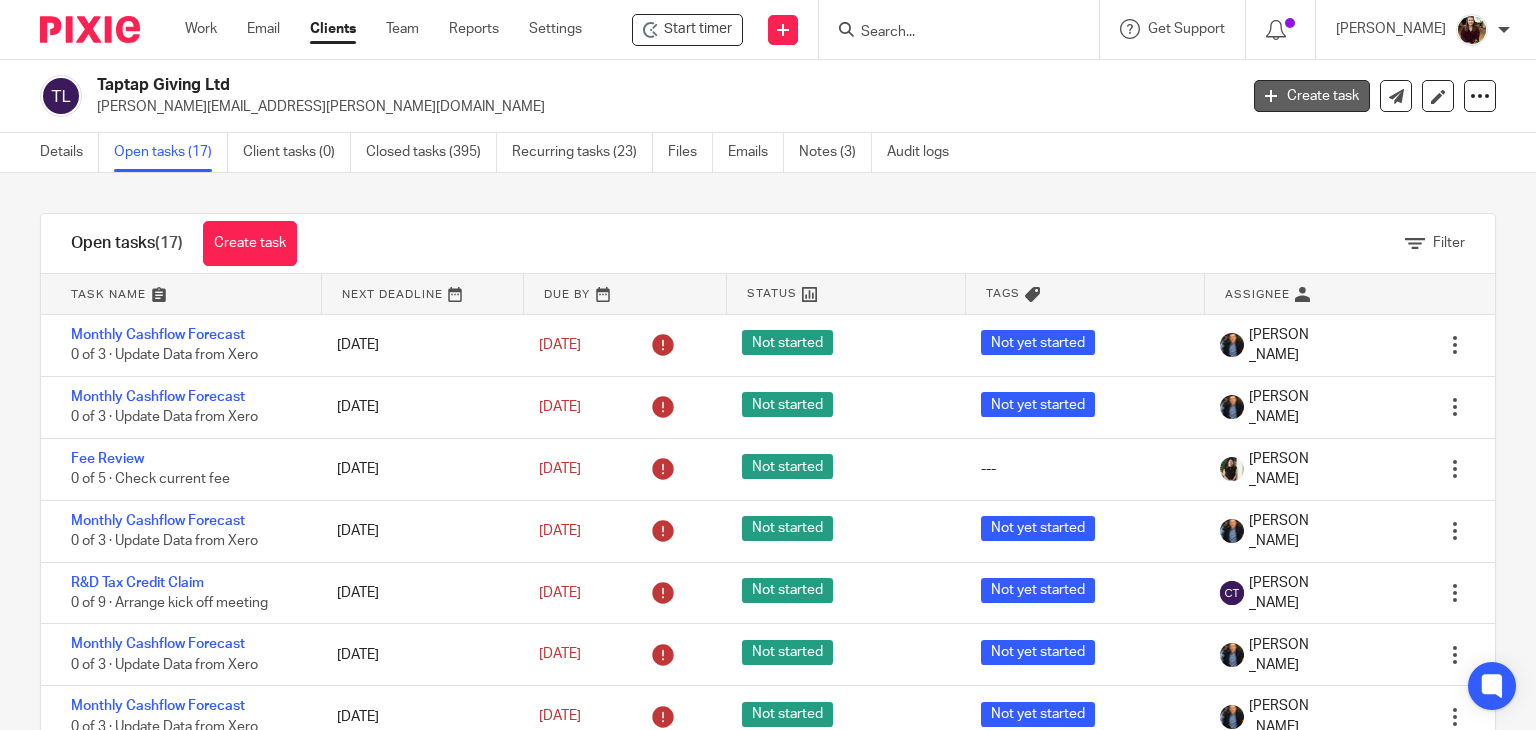 click on "Create task" at bounding box center (1312, 96) 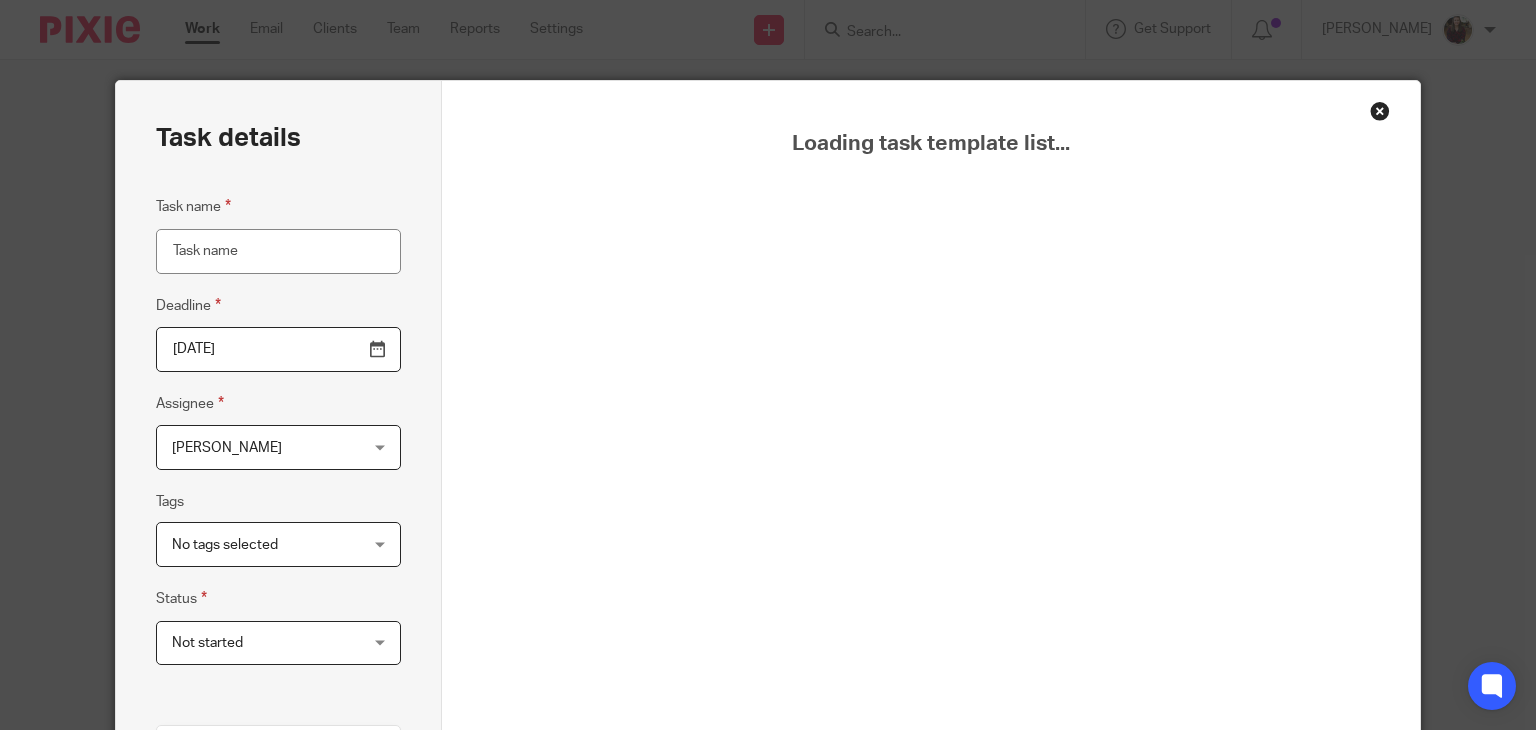scroll, scrollTop: 0, scrollLeft: 0, axis: both 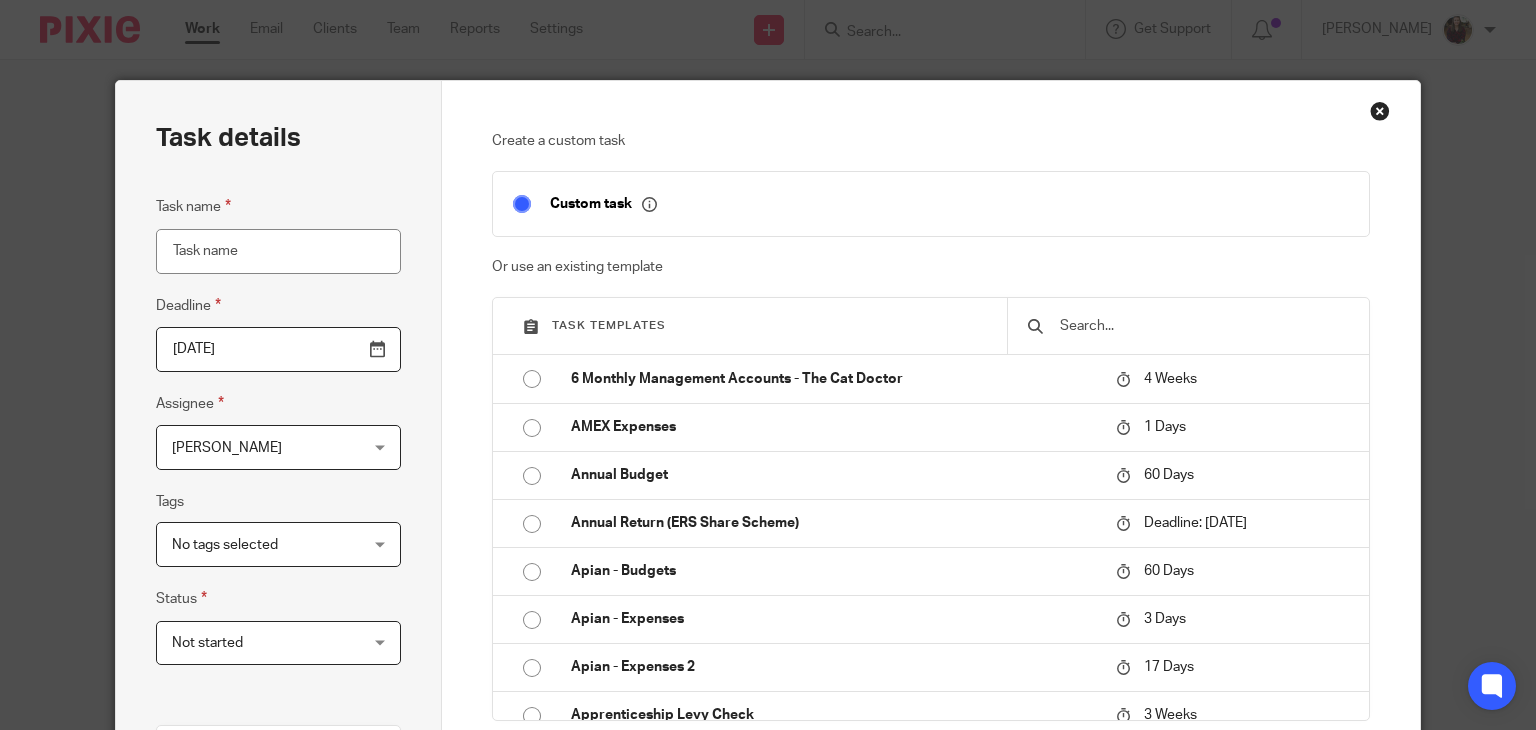 click at bounding box center (1203, 326) 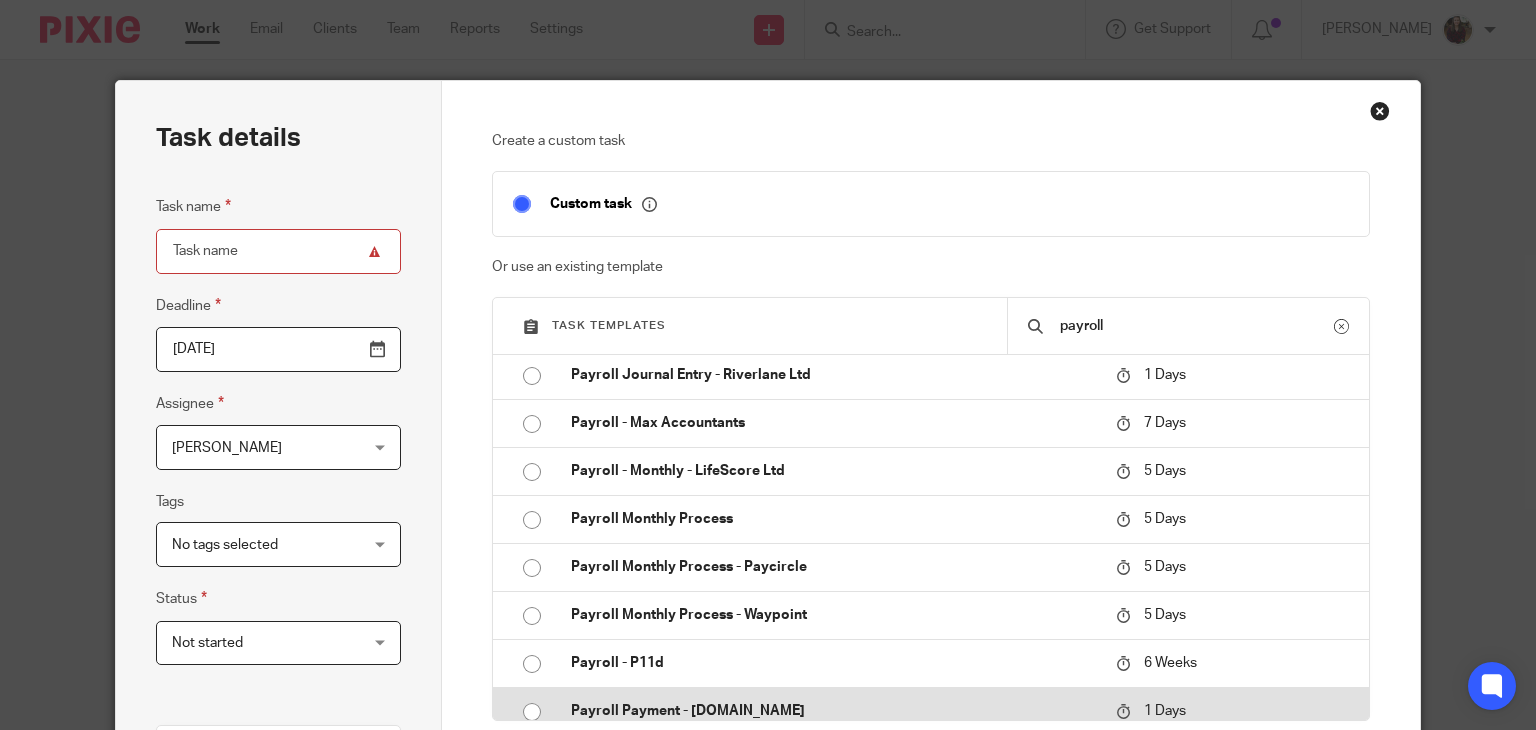 scroll, scrollTop: 800, scrollLeft: 0, axis: vertical 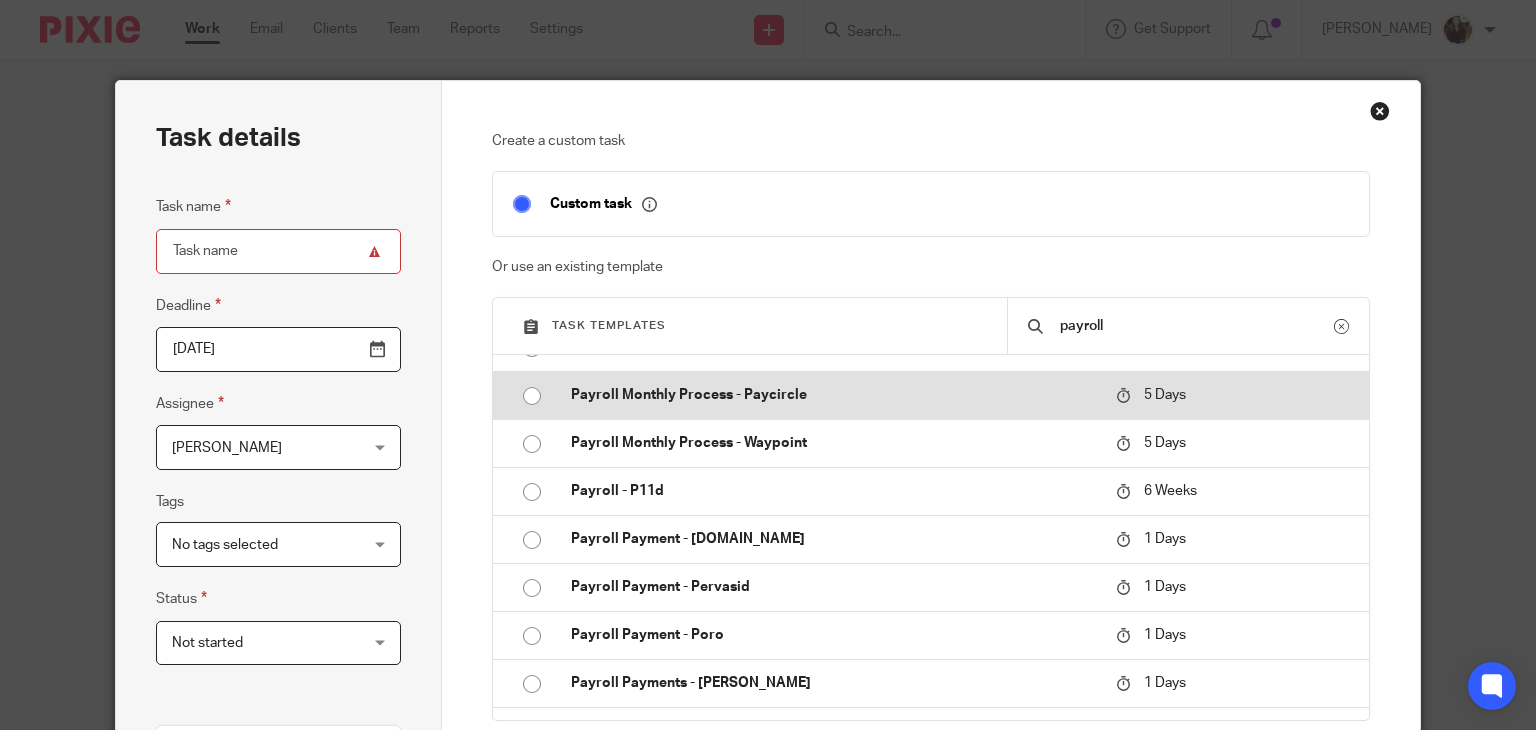 type on "payroll" 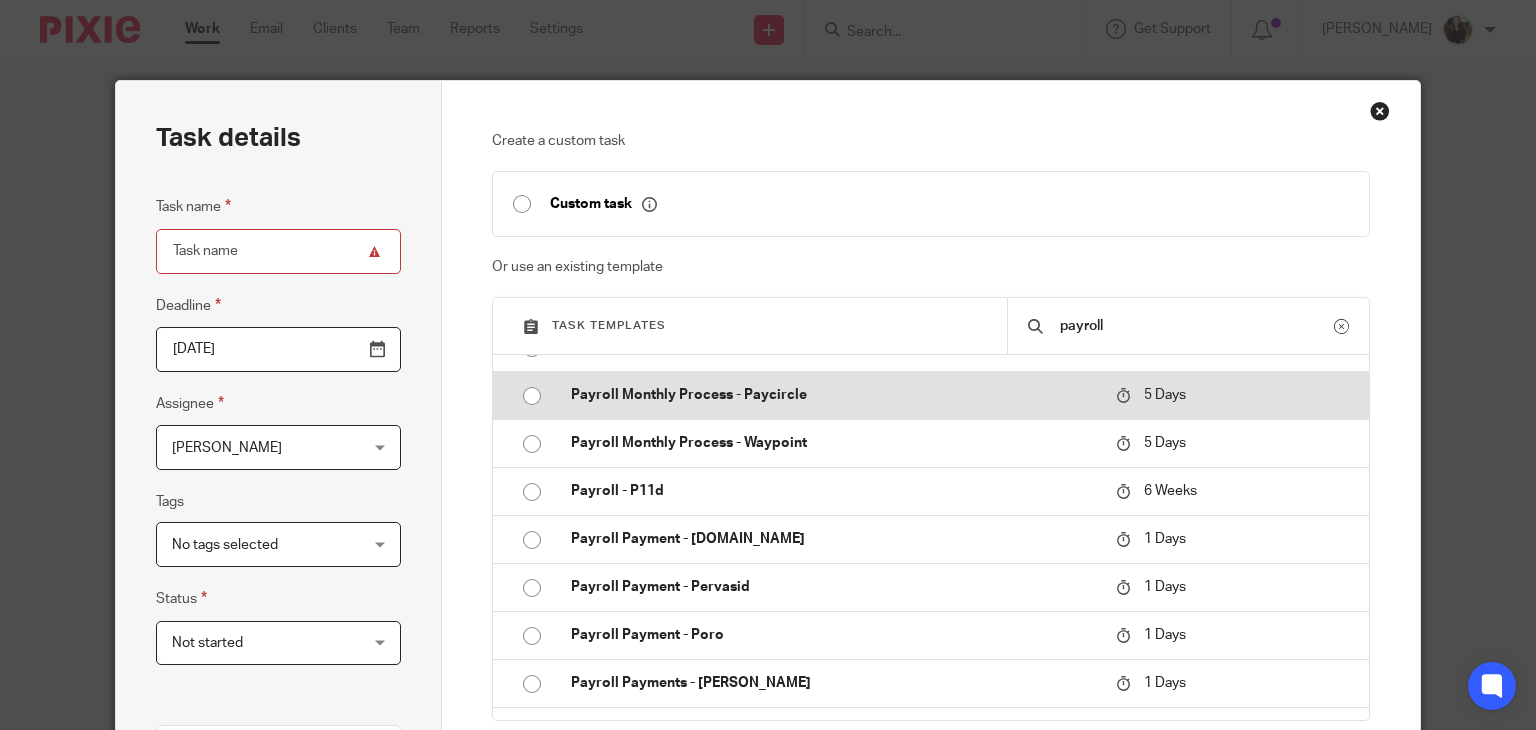 type on "2025-07-21" 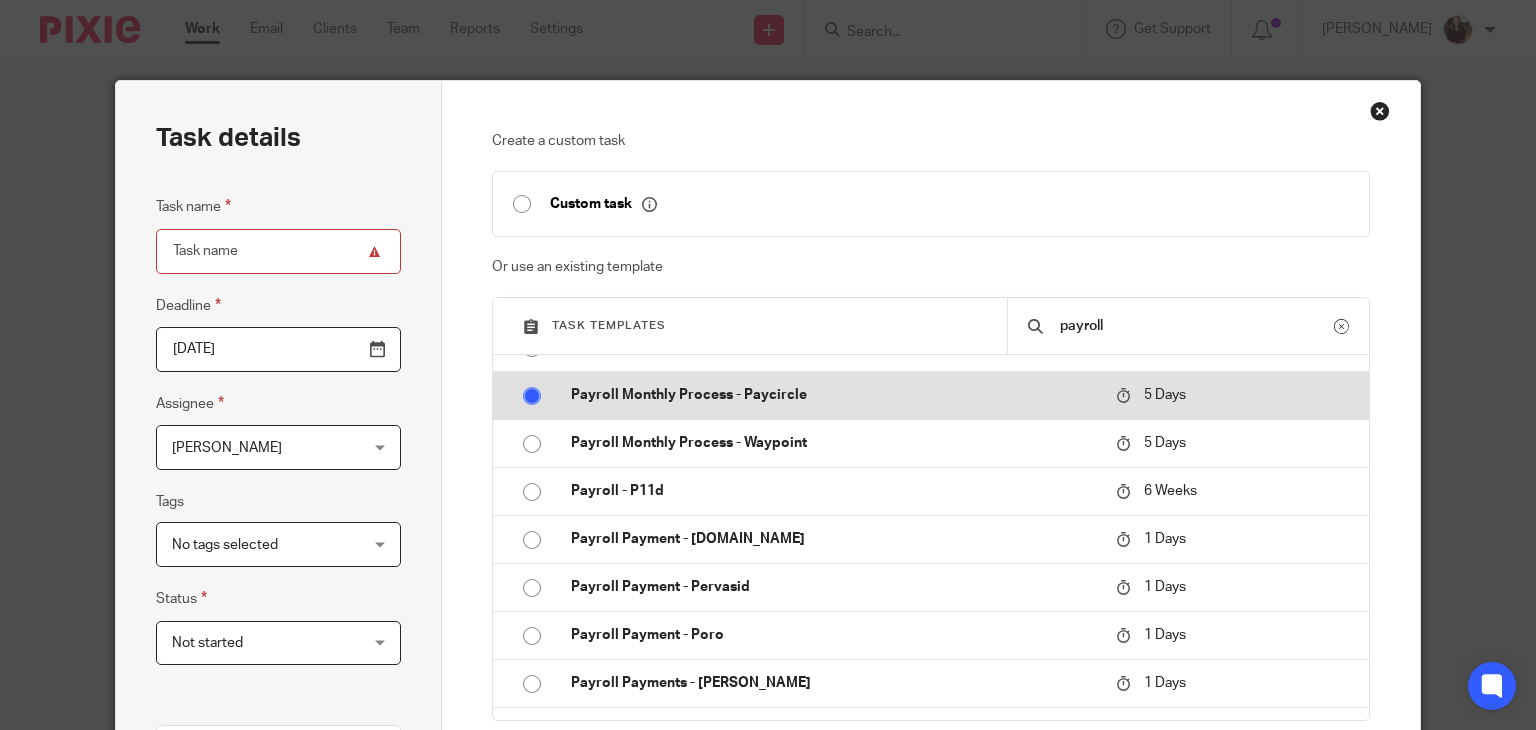 type on "Payroll Monthly Process - Paycircle" 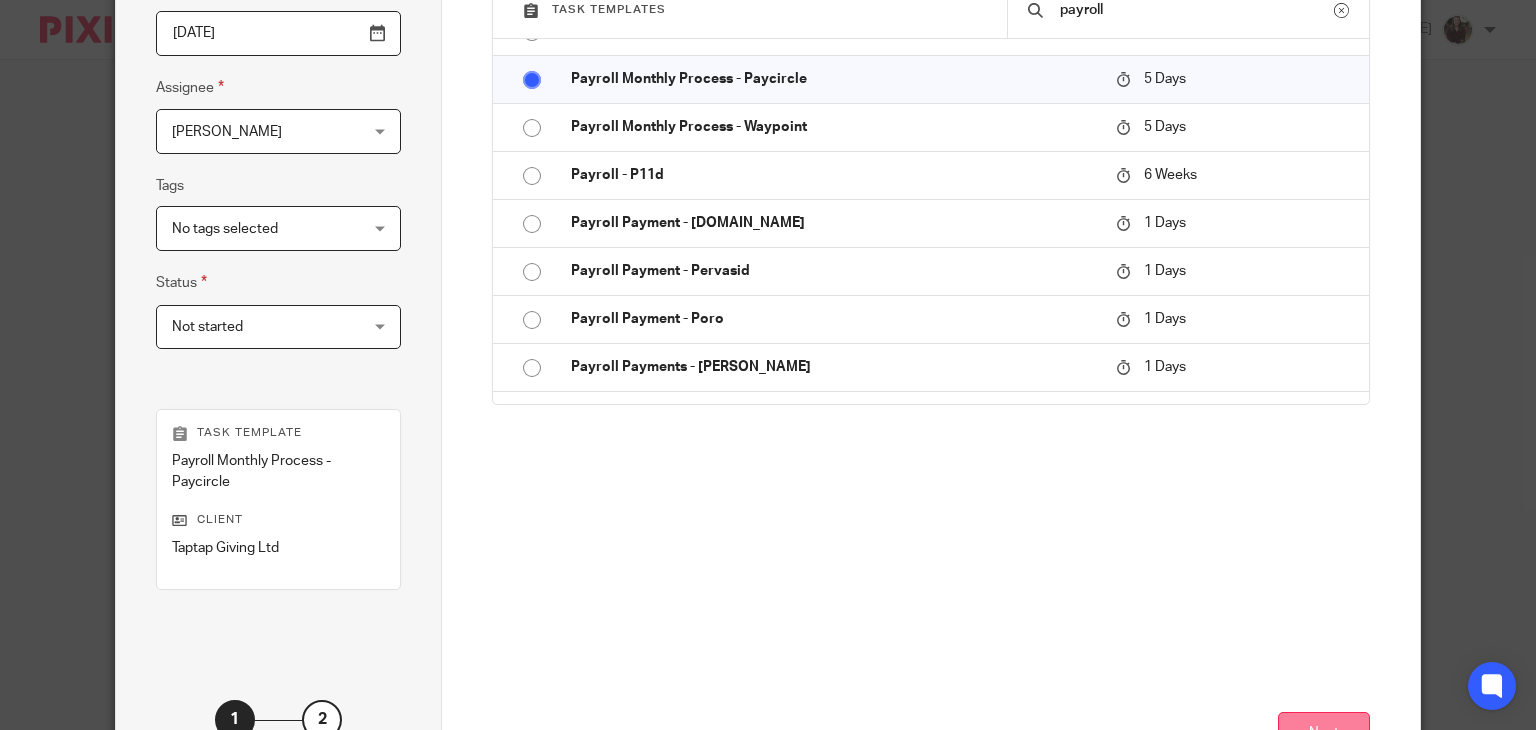 scroll, scrollTop: 400, scrollLeft: 0, axis: vertical 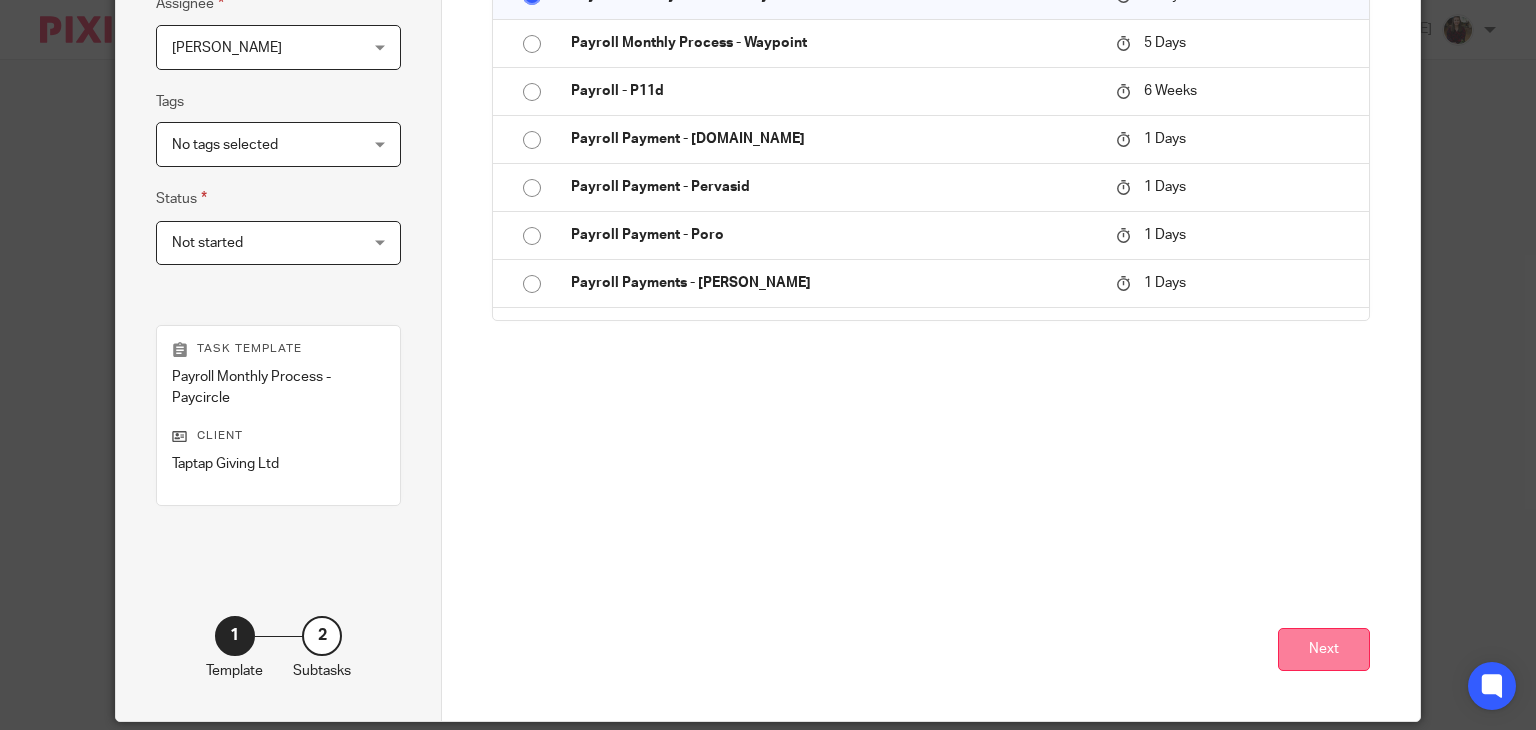 click on "Next" at bounding box center (1324, 649) 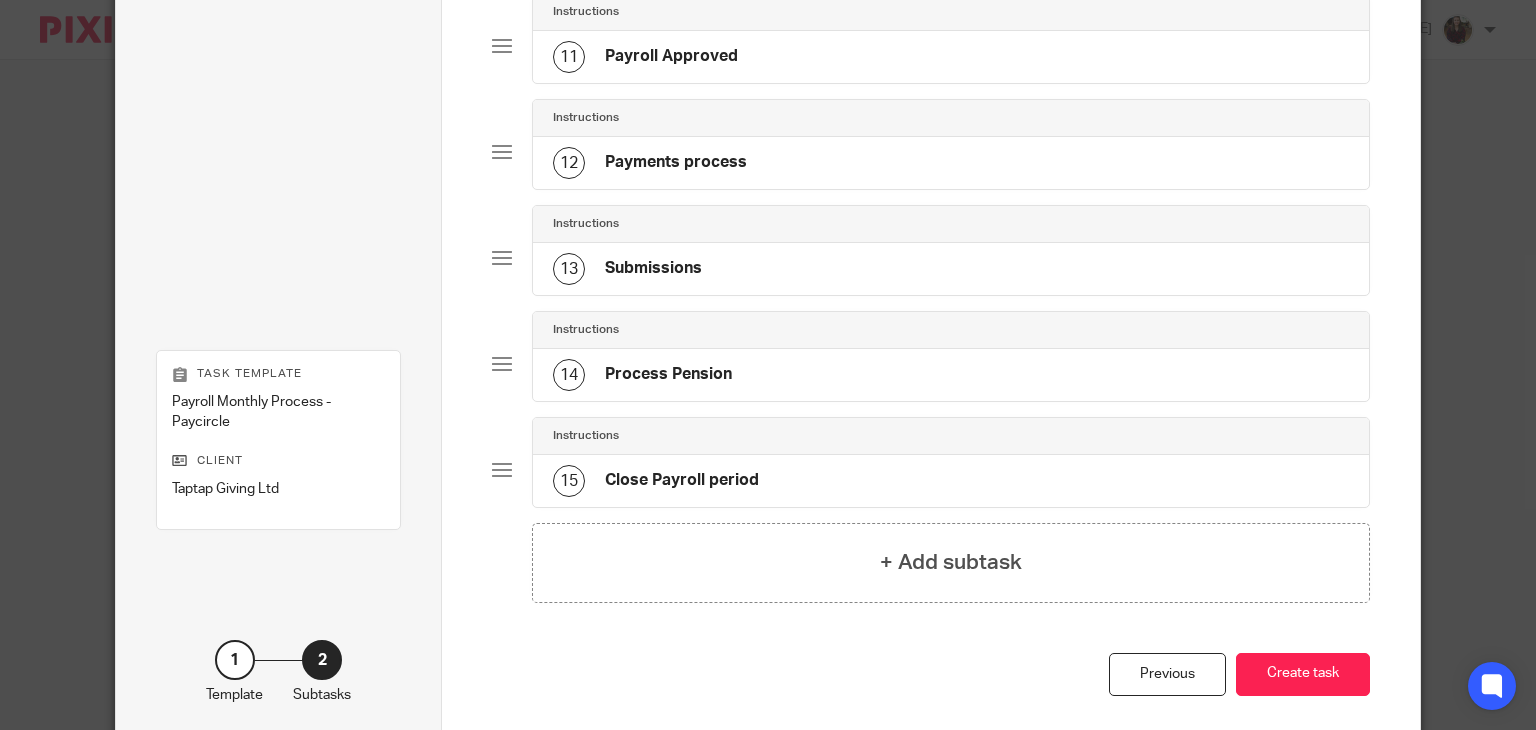 scroll, scrollTop: 1338, scrollLeft: 0, axis: vertical 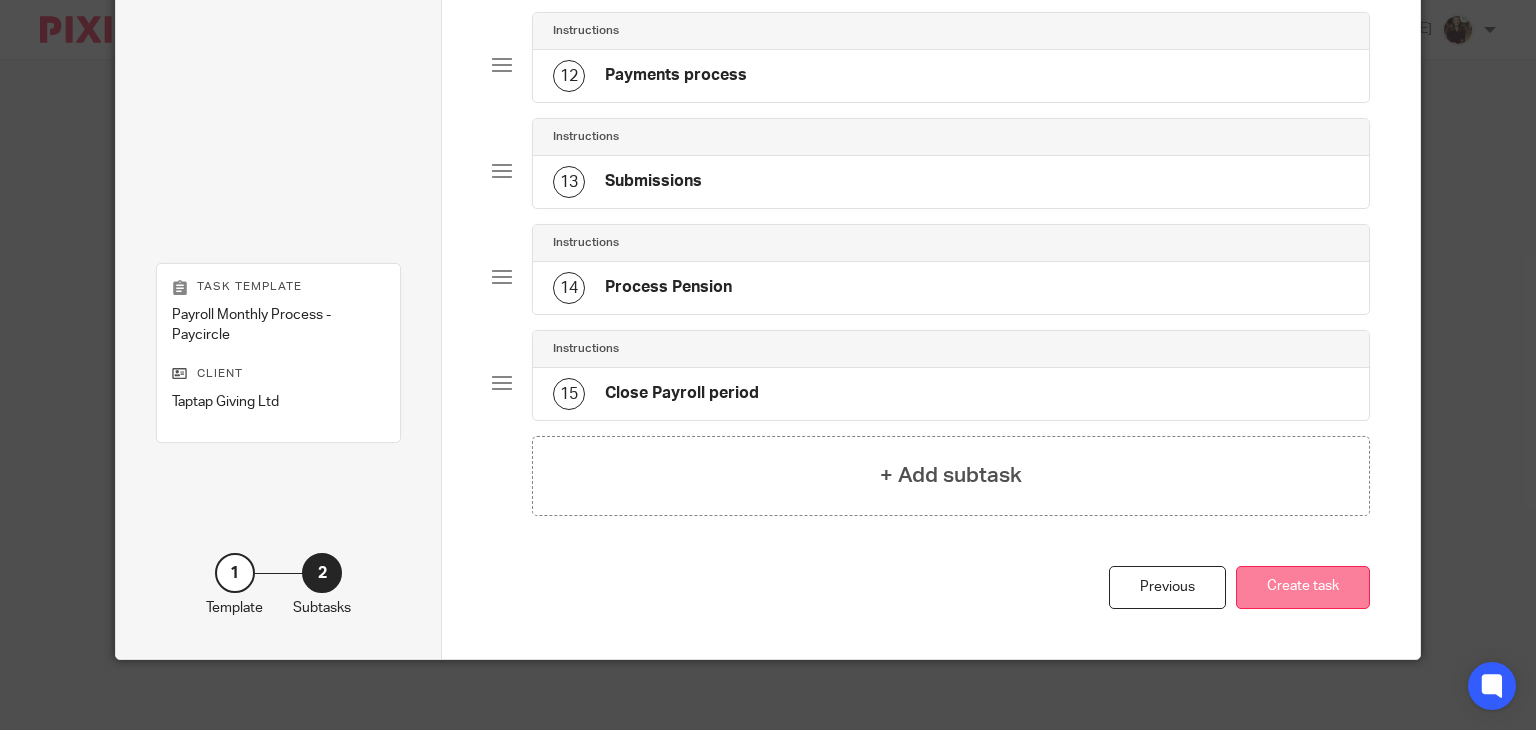 click on "Create task" at bounding box center (1303, 587) 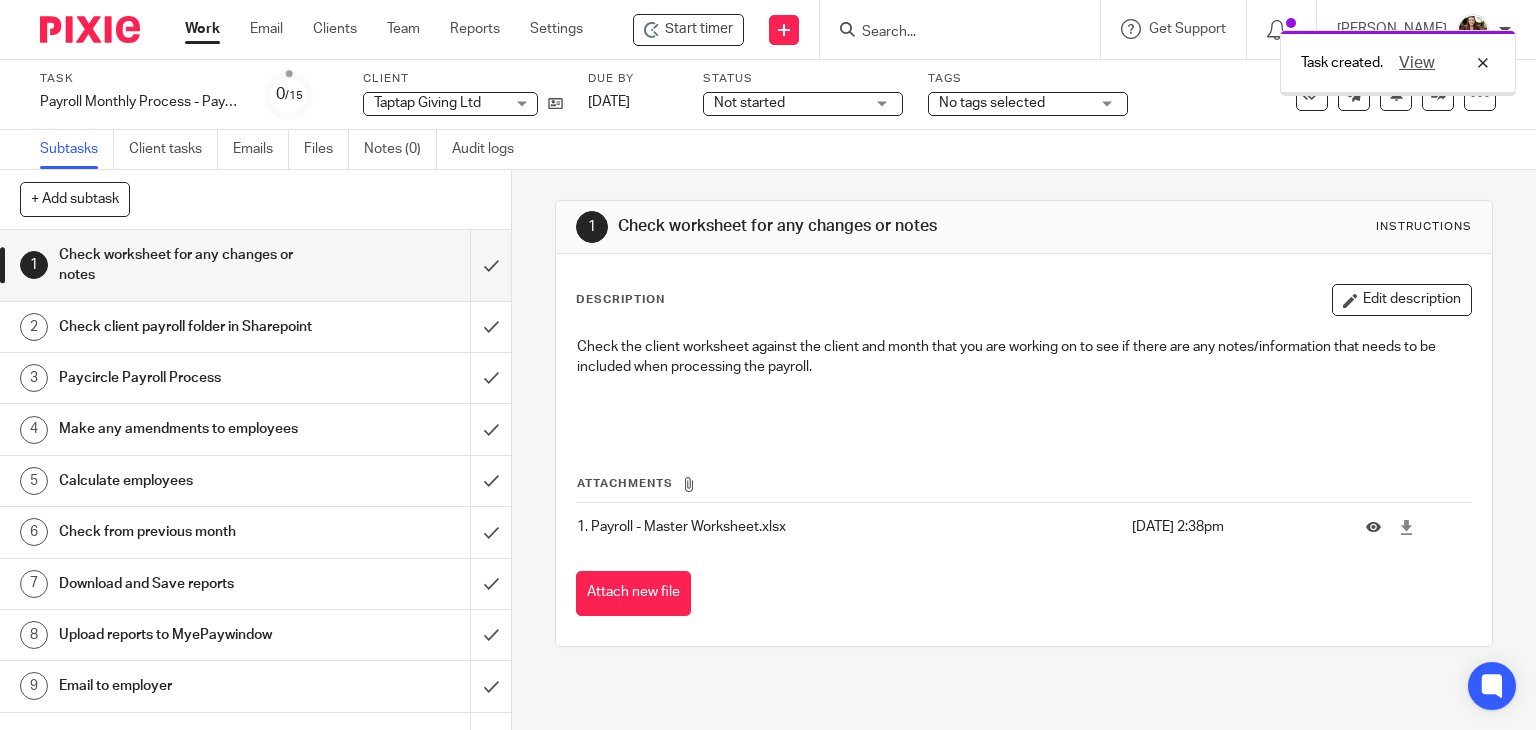 scroll, scrollTop: 0, scrollLeft: 0, axis: both 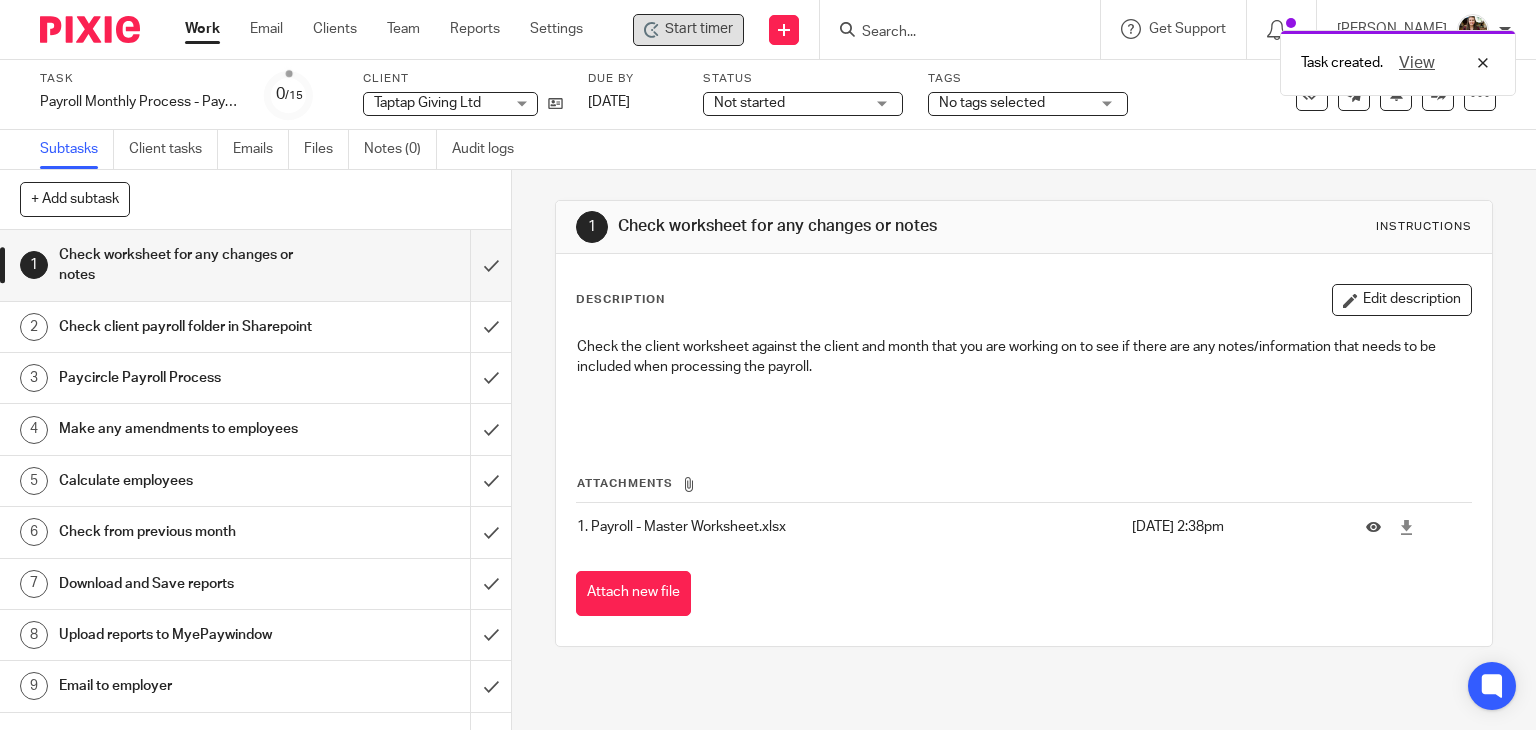 click on "Start timer" at bounding box center (699, 29) 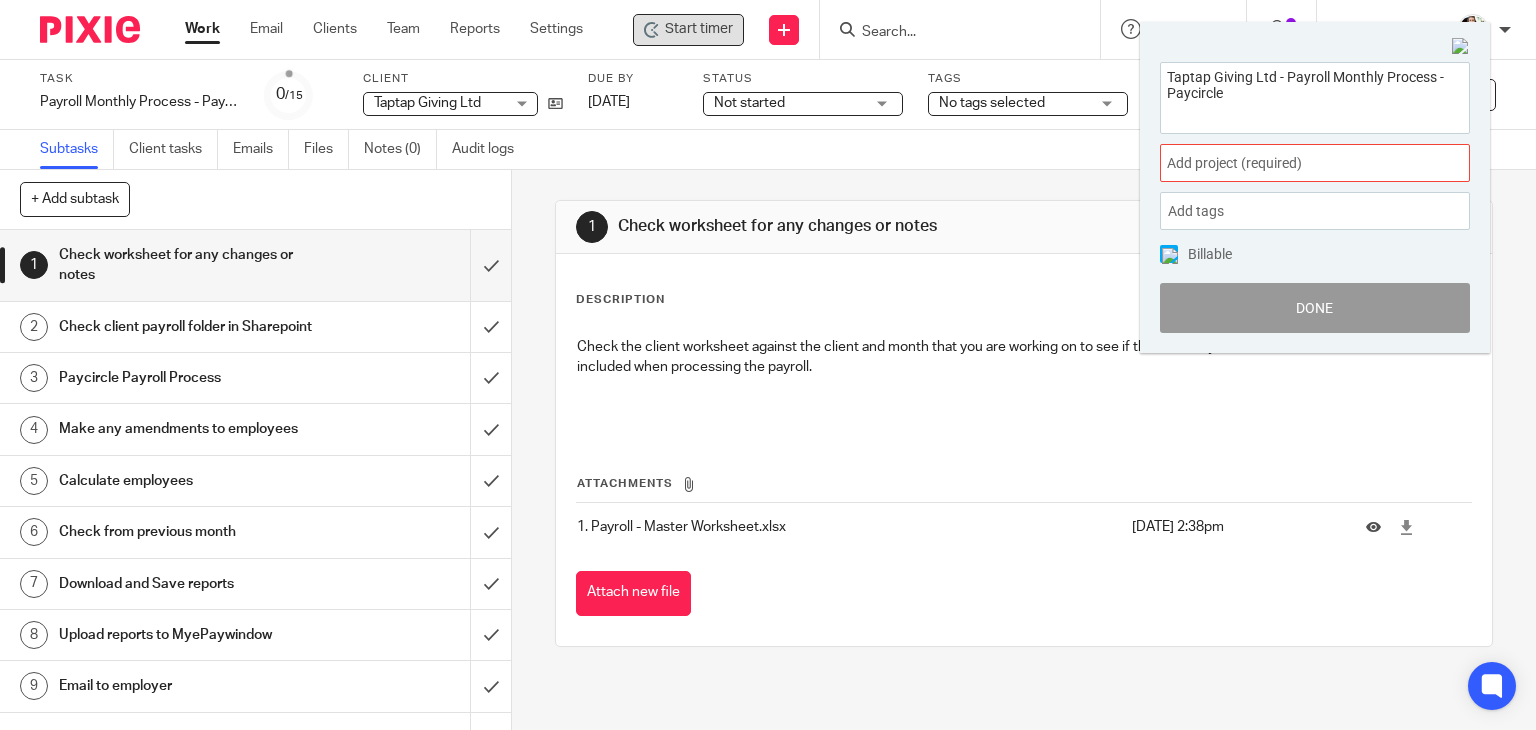 click on "Add project (required) :" at bounding box center [1293, 163] 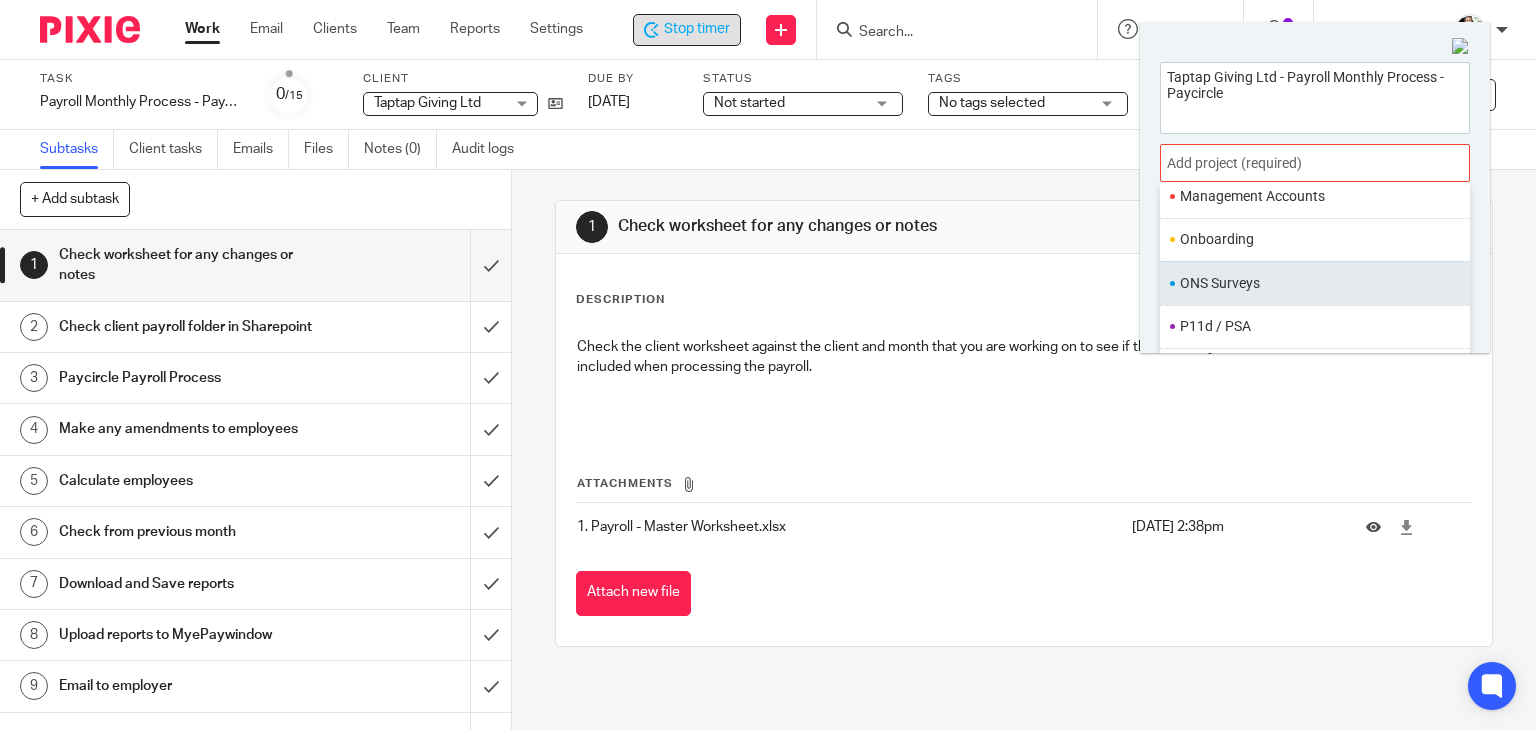 scroll, scrollTop: 748, scrollLeft: 0, axis: vertical 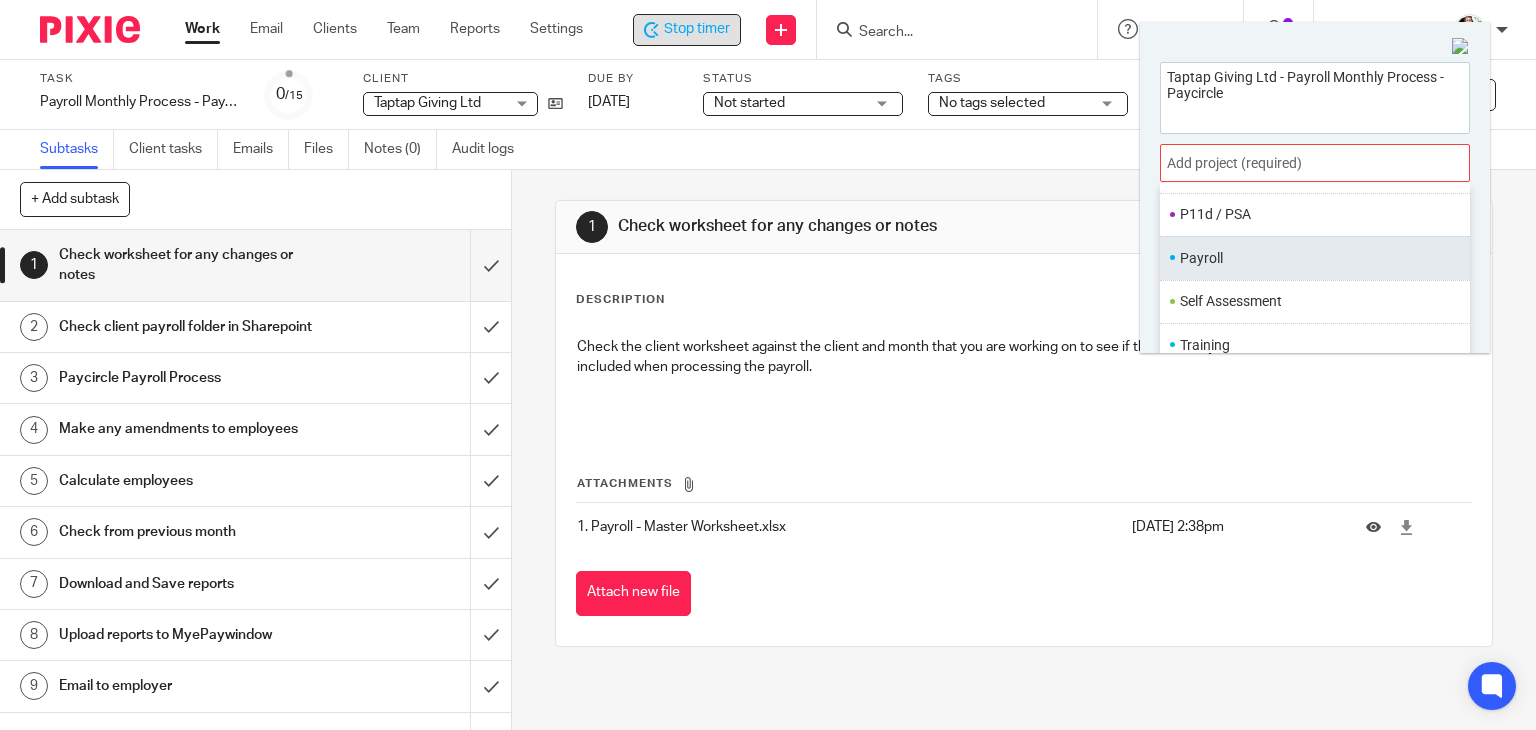 click on "Payroll" at bounding box center [1310, 258] 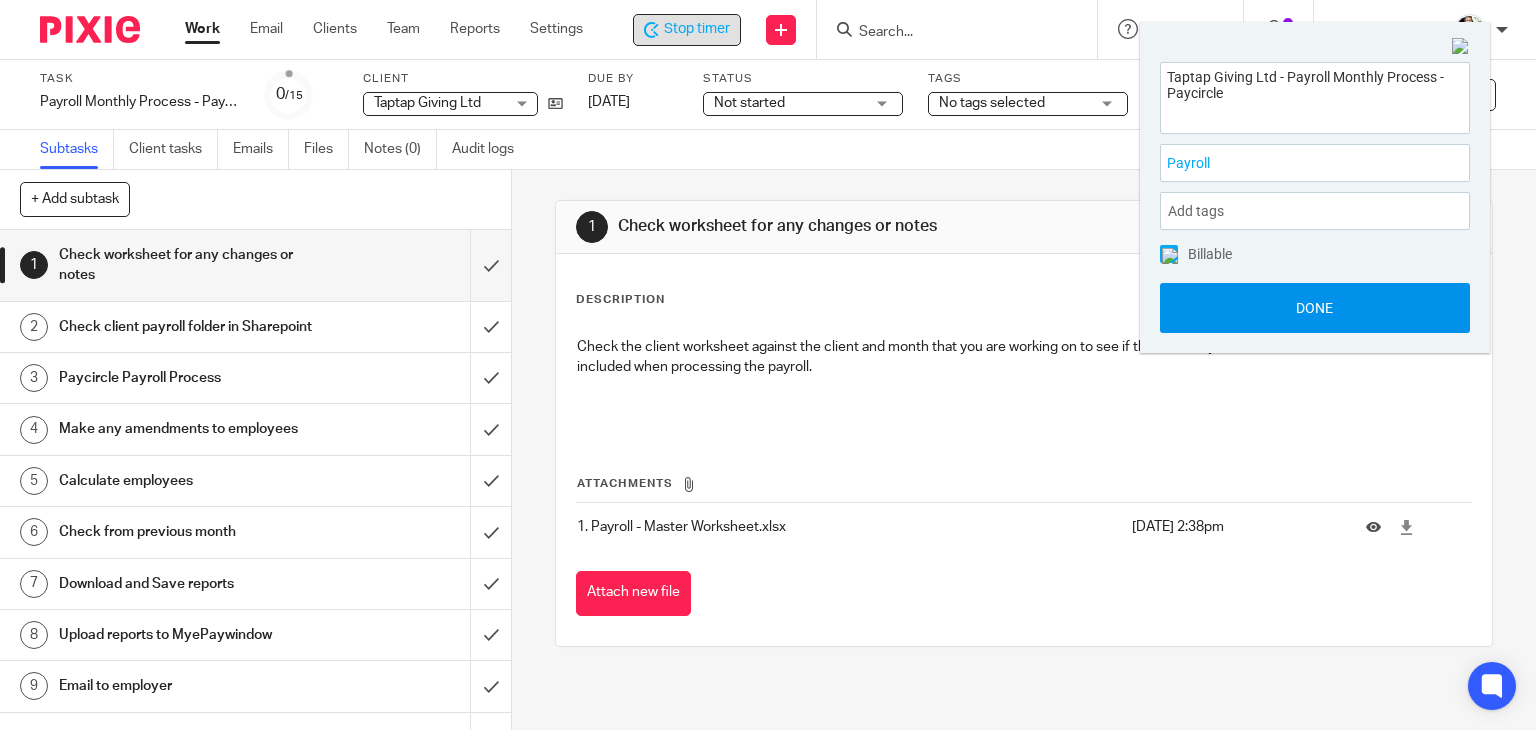 click on "Done" at bounding box center [1315, 308] 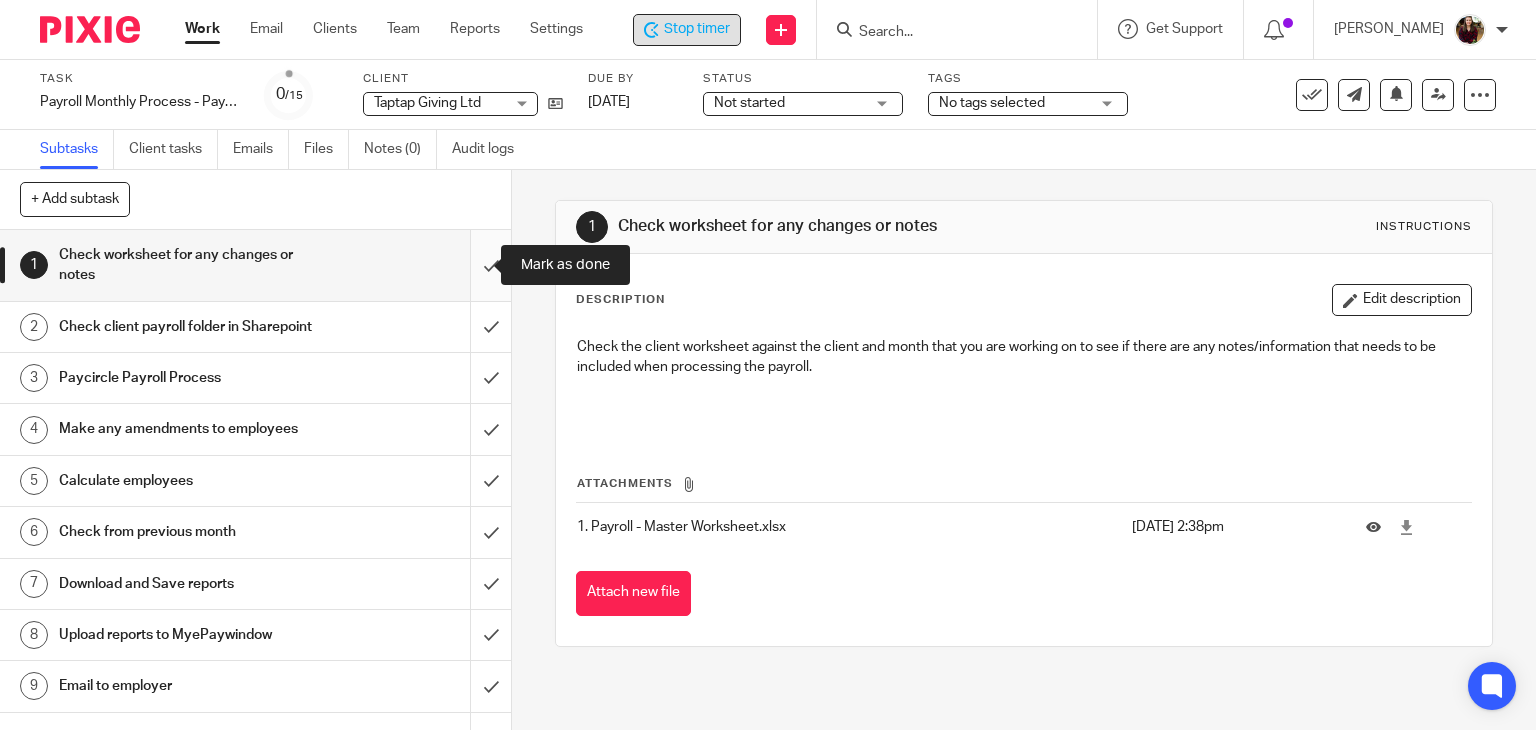 click at bounding box center [255, 265] 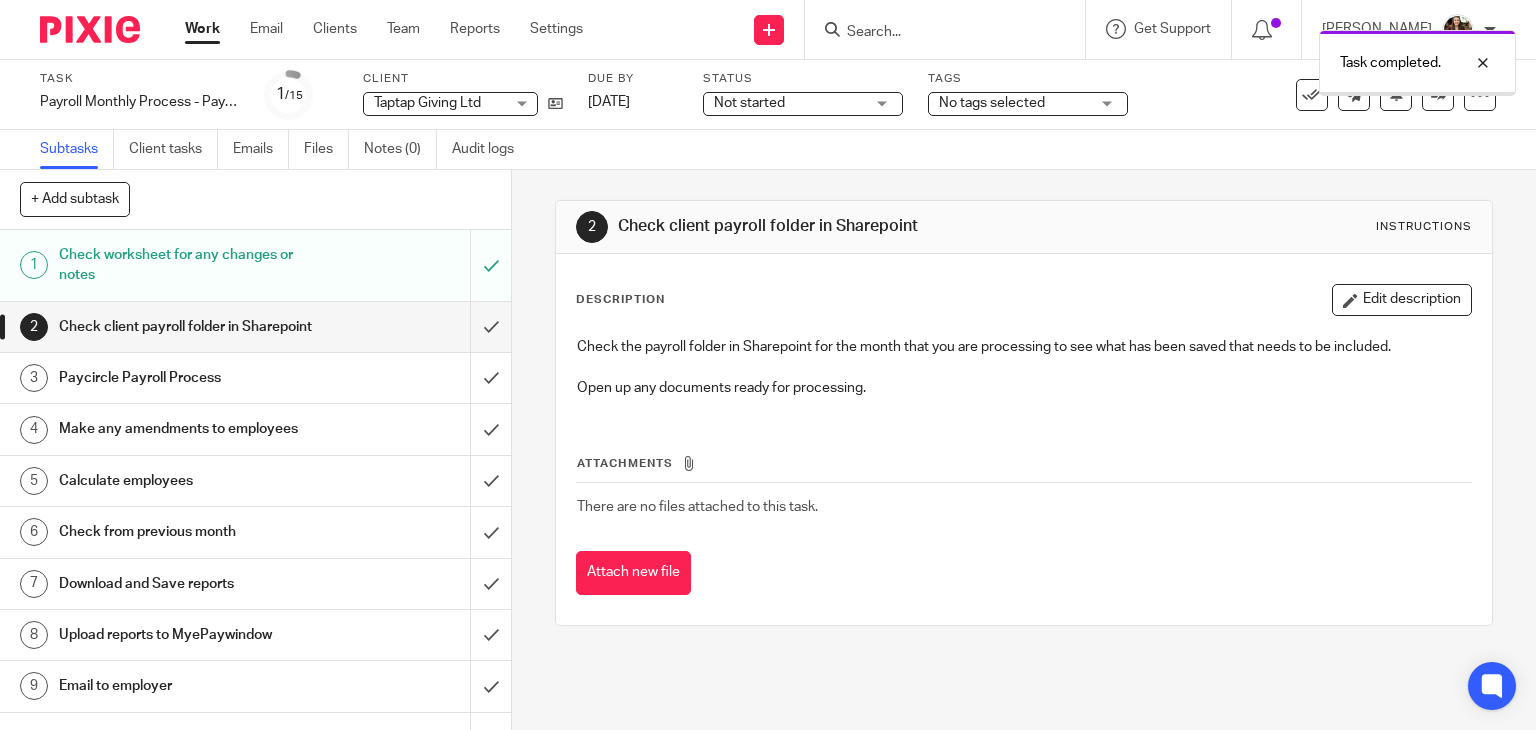 scroll, scrollTop: 0, scrollLeft: 0, axis: both 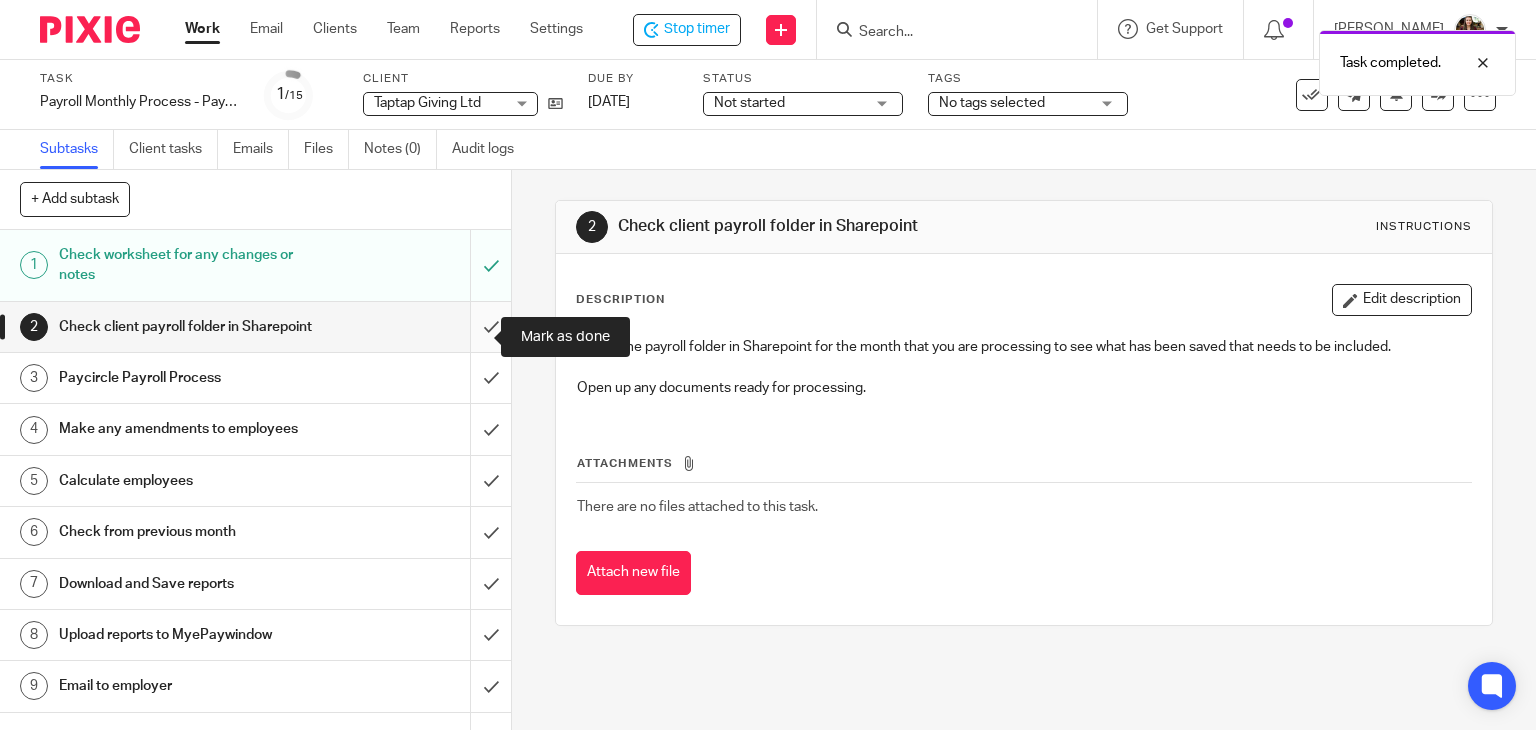 click at bounding box center [255, 327] 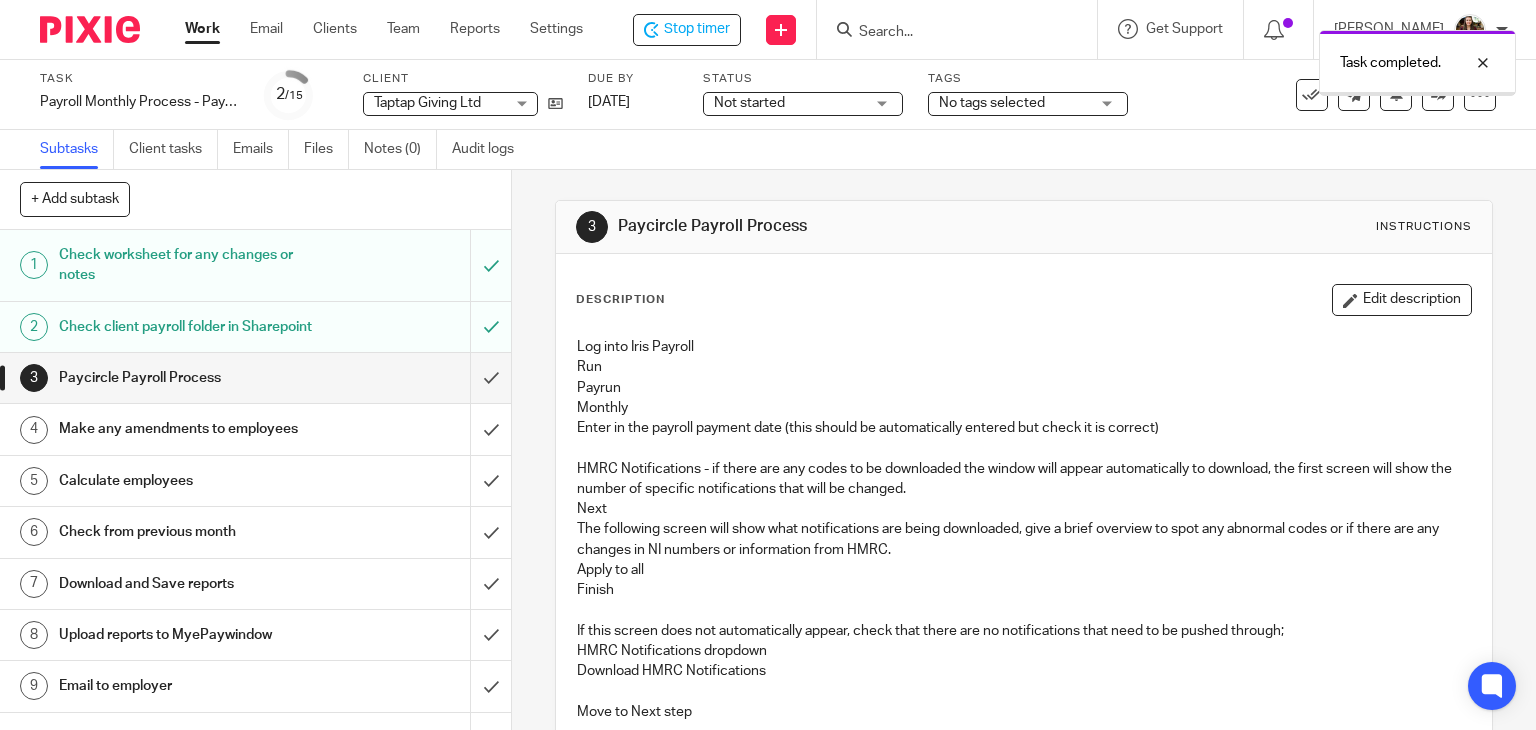 scroll, scrollTop: 0, scrollLeft: 0, axis: both 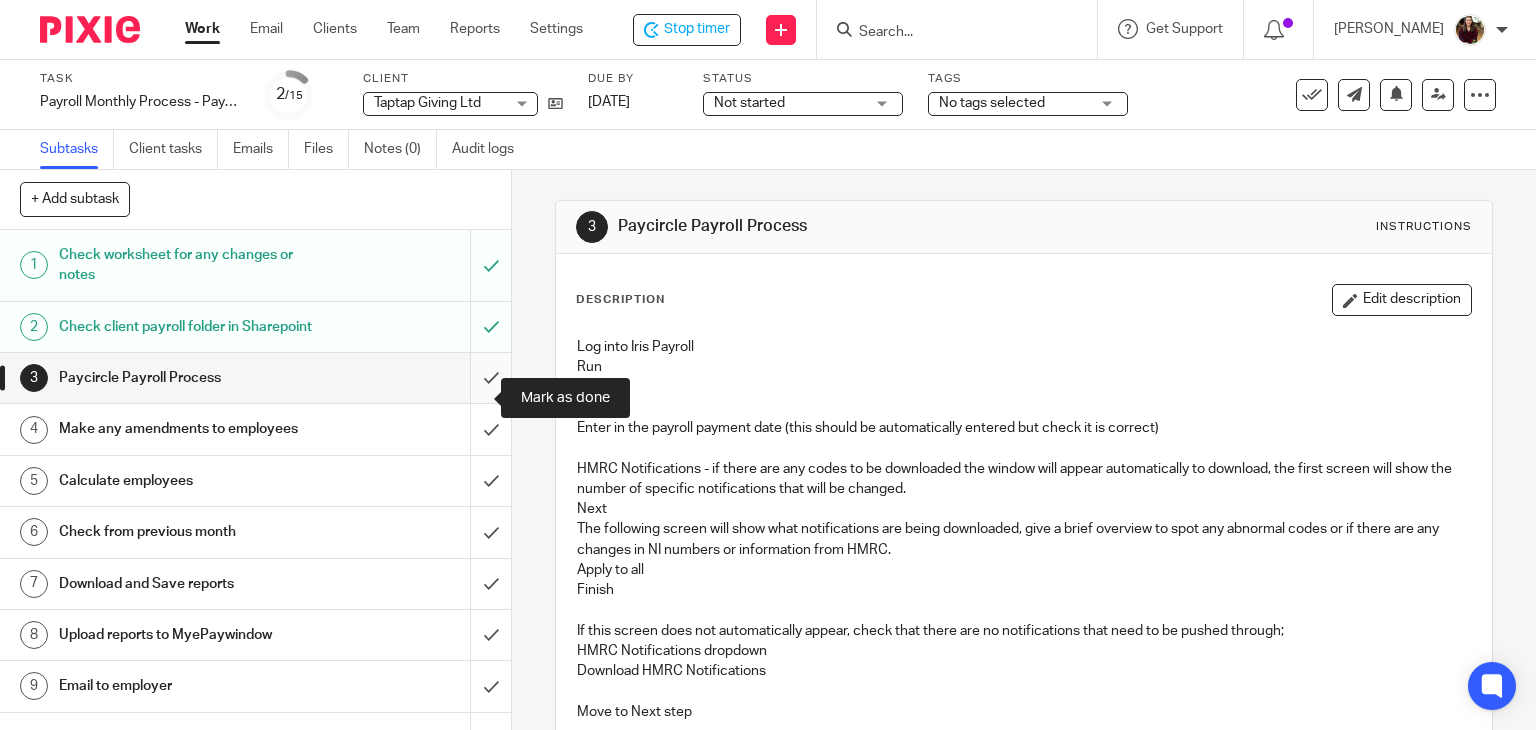 click at bounding box center (255, 378) 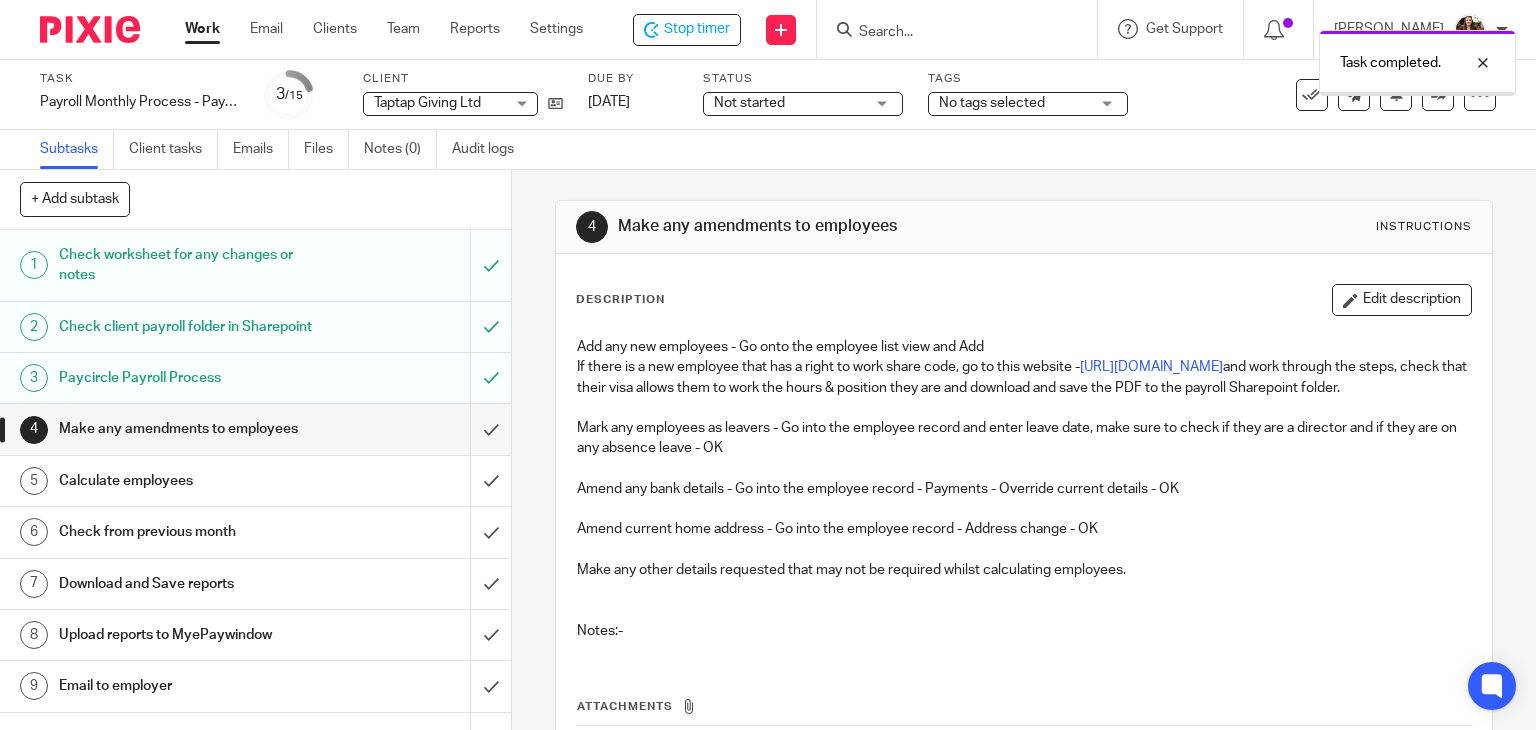 scroll, scrollTop: 0, scrollLeft: 0, axis: both 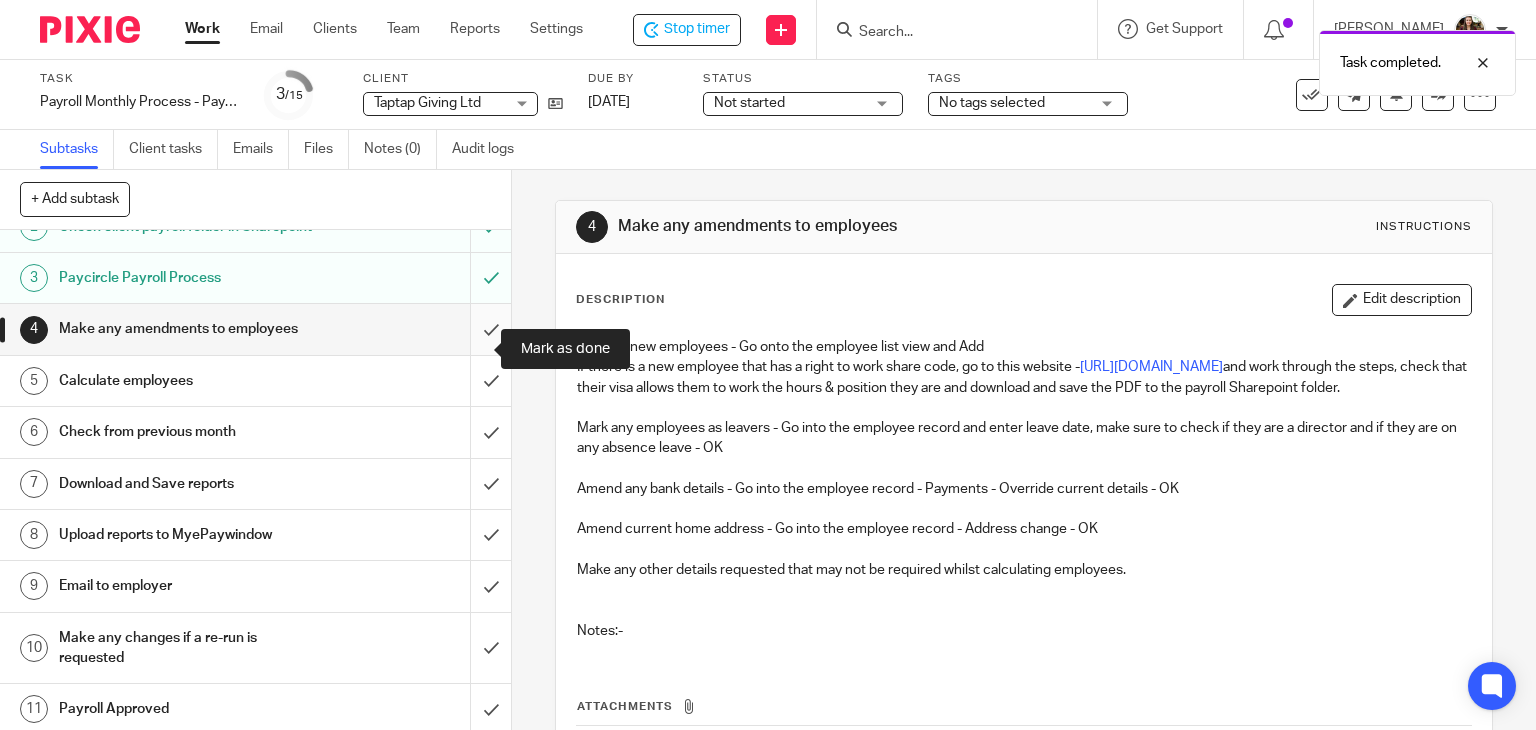 click at bounding box center [255, 329] 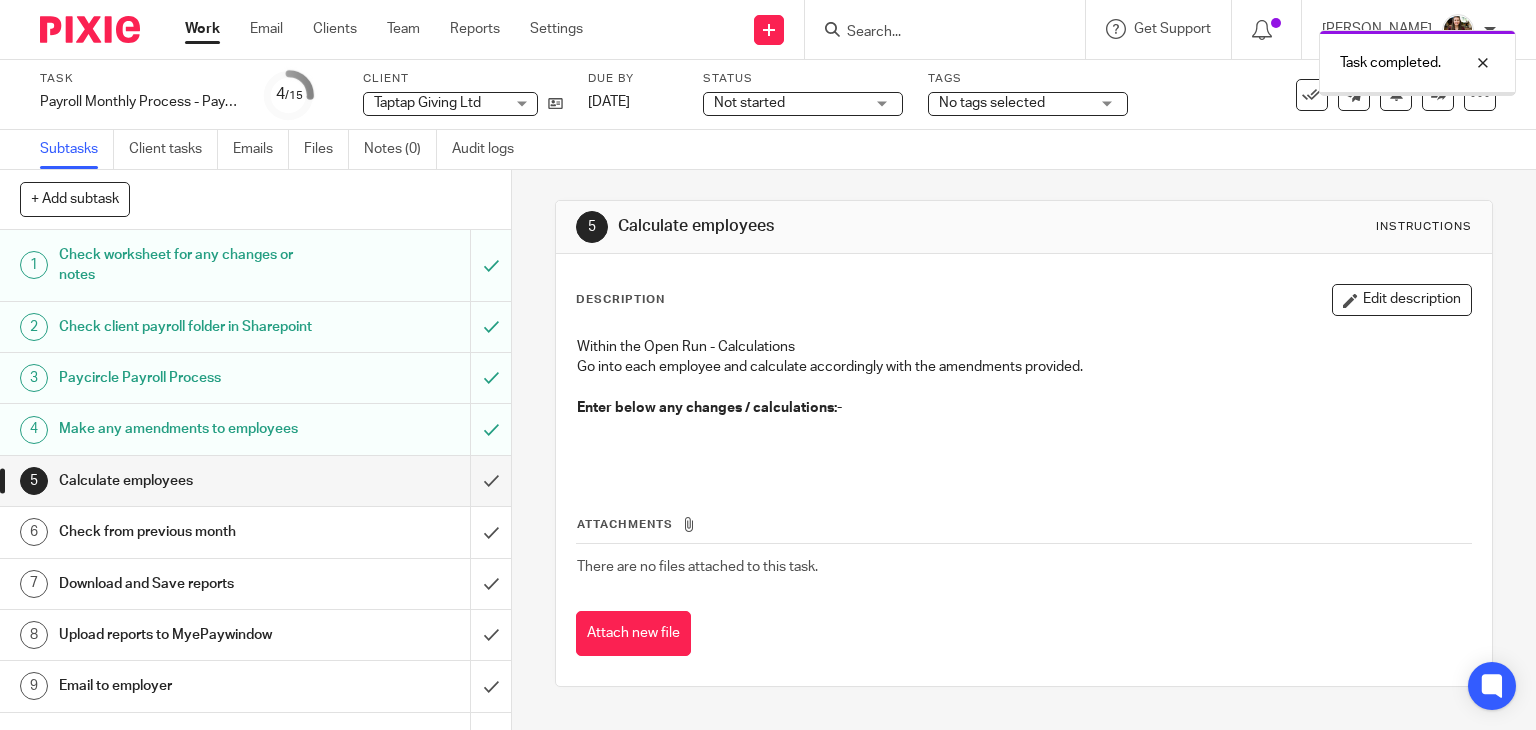 scroll, scrollTop: 0, scrollLeft: 0, axis: both 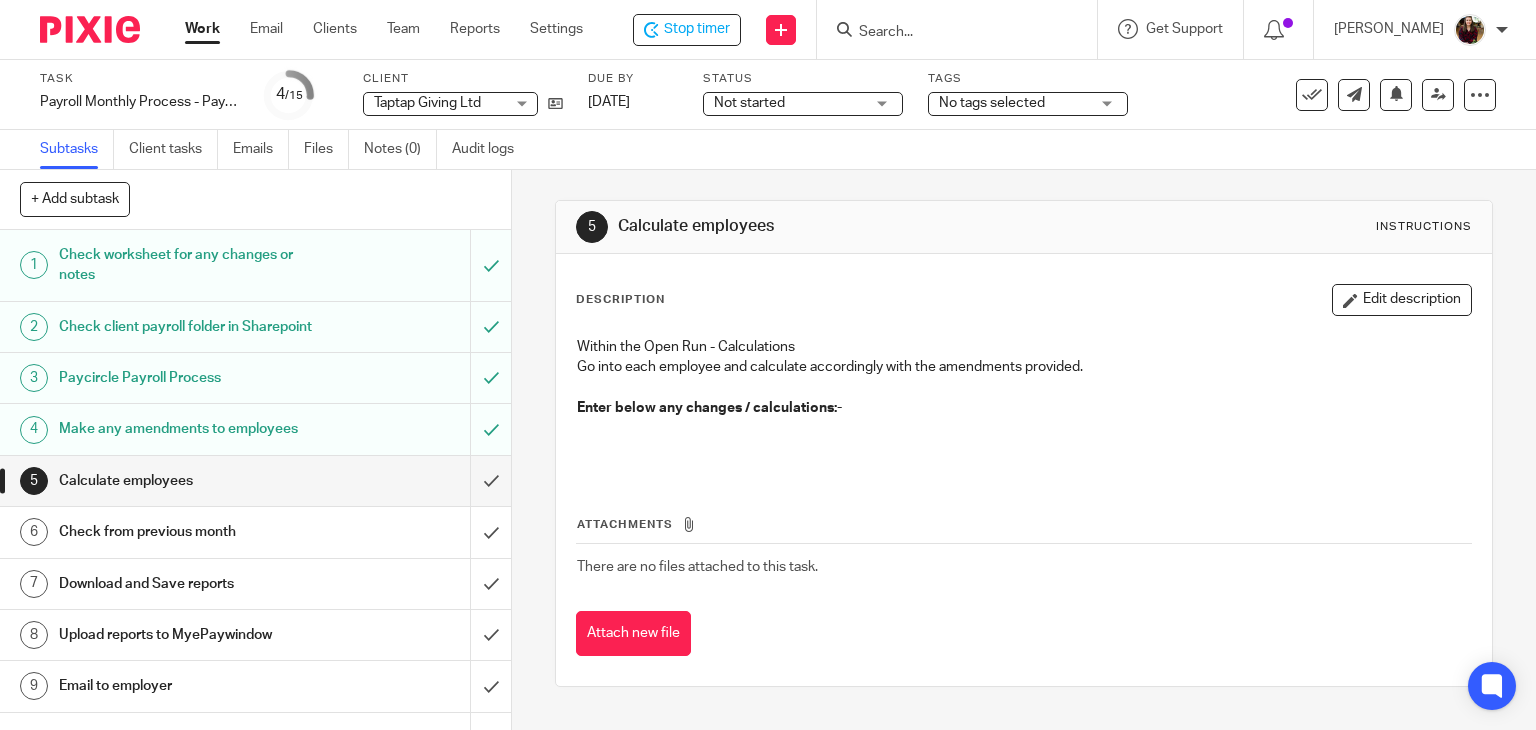 click on "Within the Open Run - Calculations Go into each employee and calculate accordingly with the amendments provided. Enter below any changes / calculations:-" at bounding box center (1024, 400) 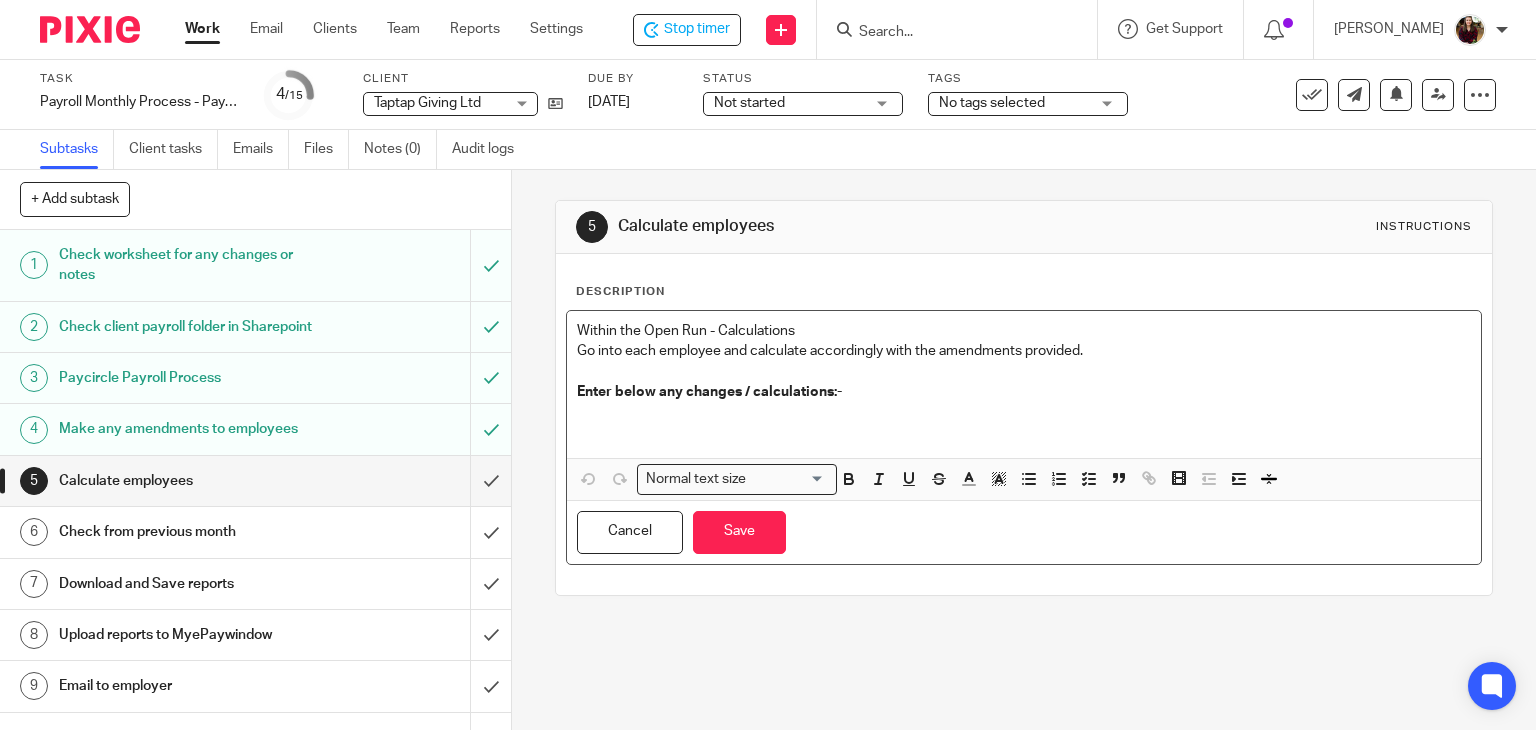 click at bounding box center (1024, 422) 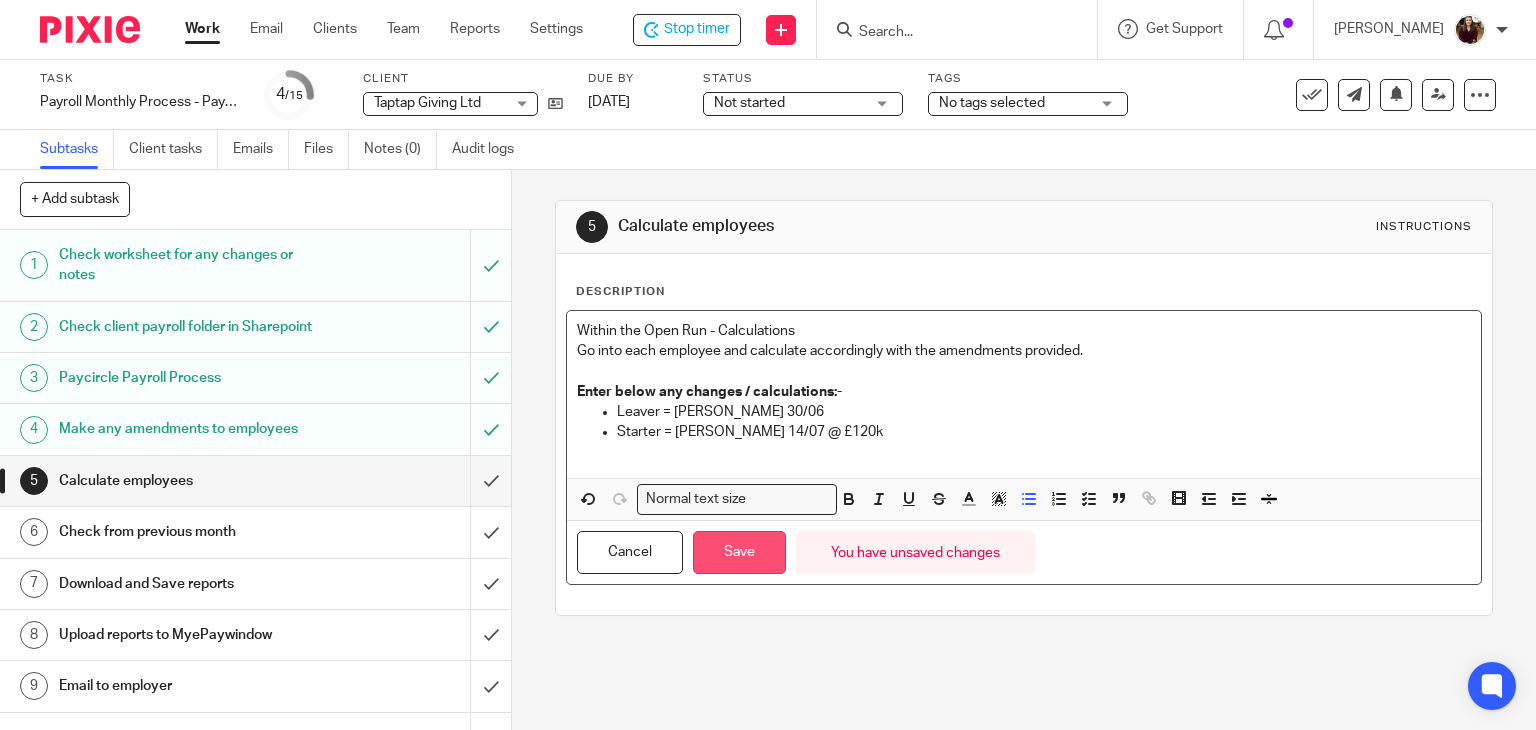 click on "Save" at bounding box center [739, 552] 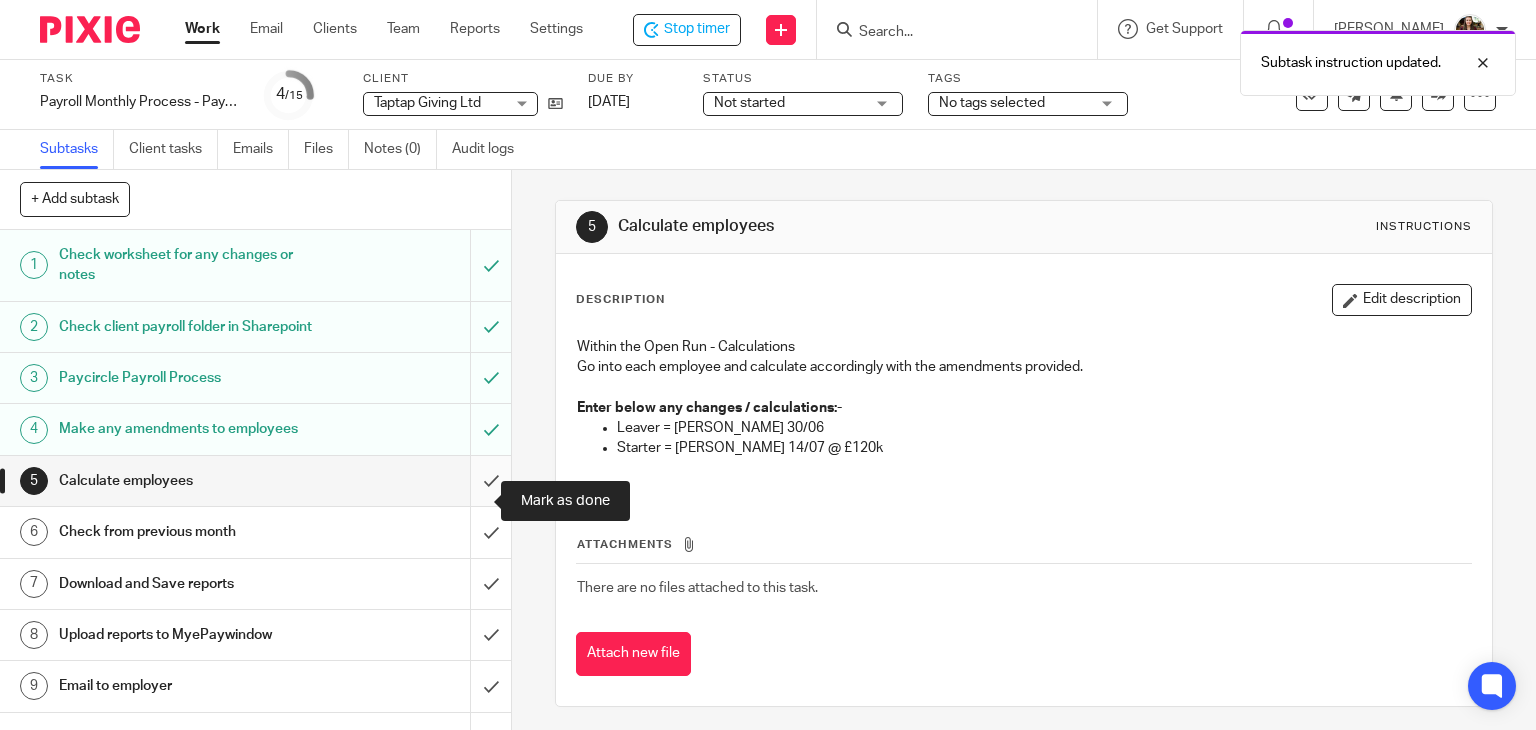 click at bounding box center [255, 481] 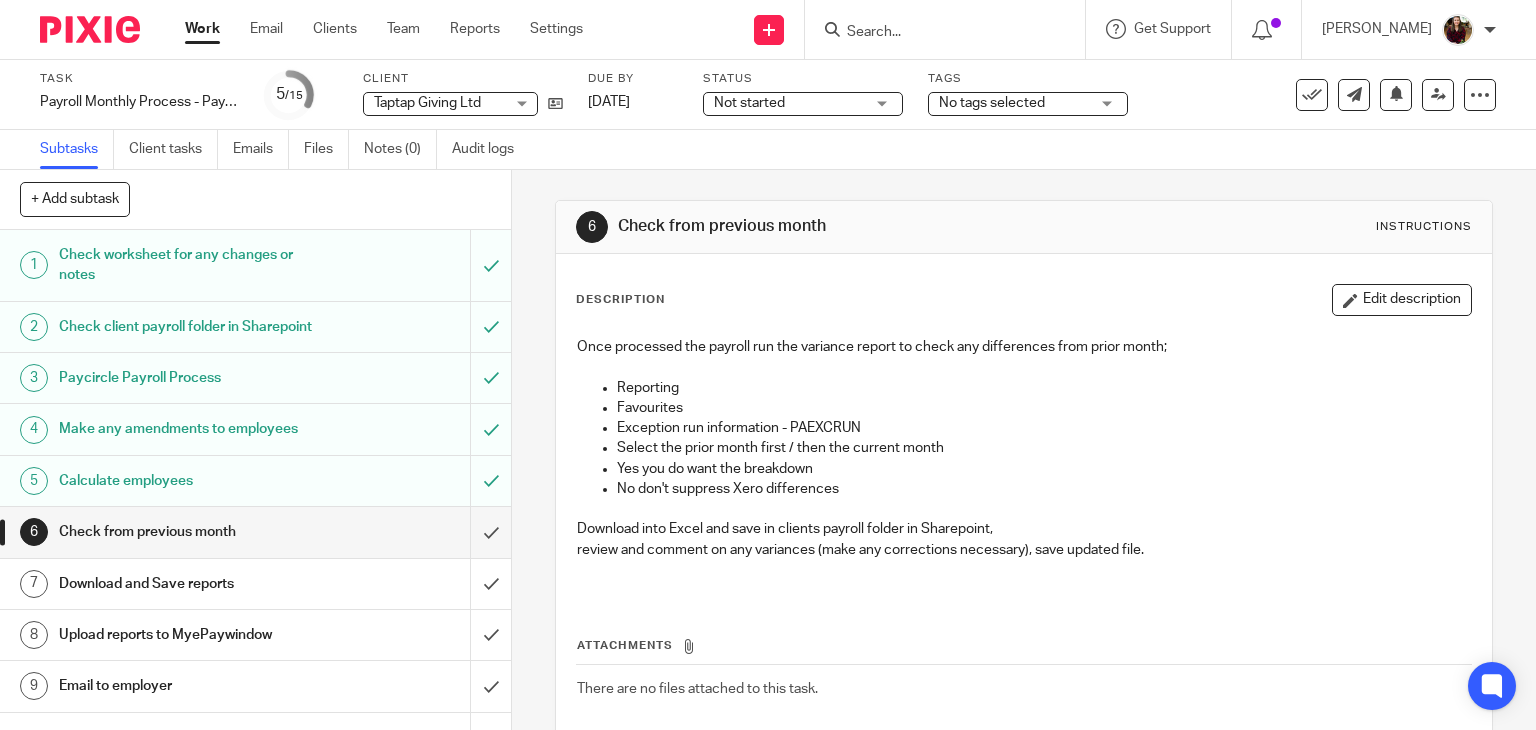 scroll, scrollTop: 0, scrollLeft: 0, axis: both 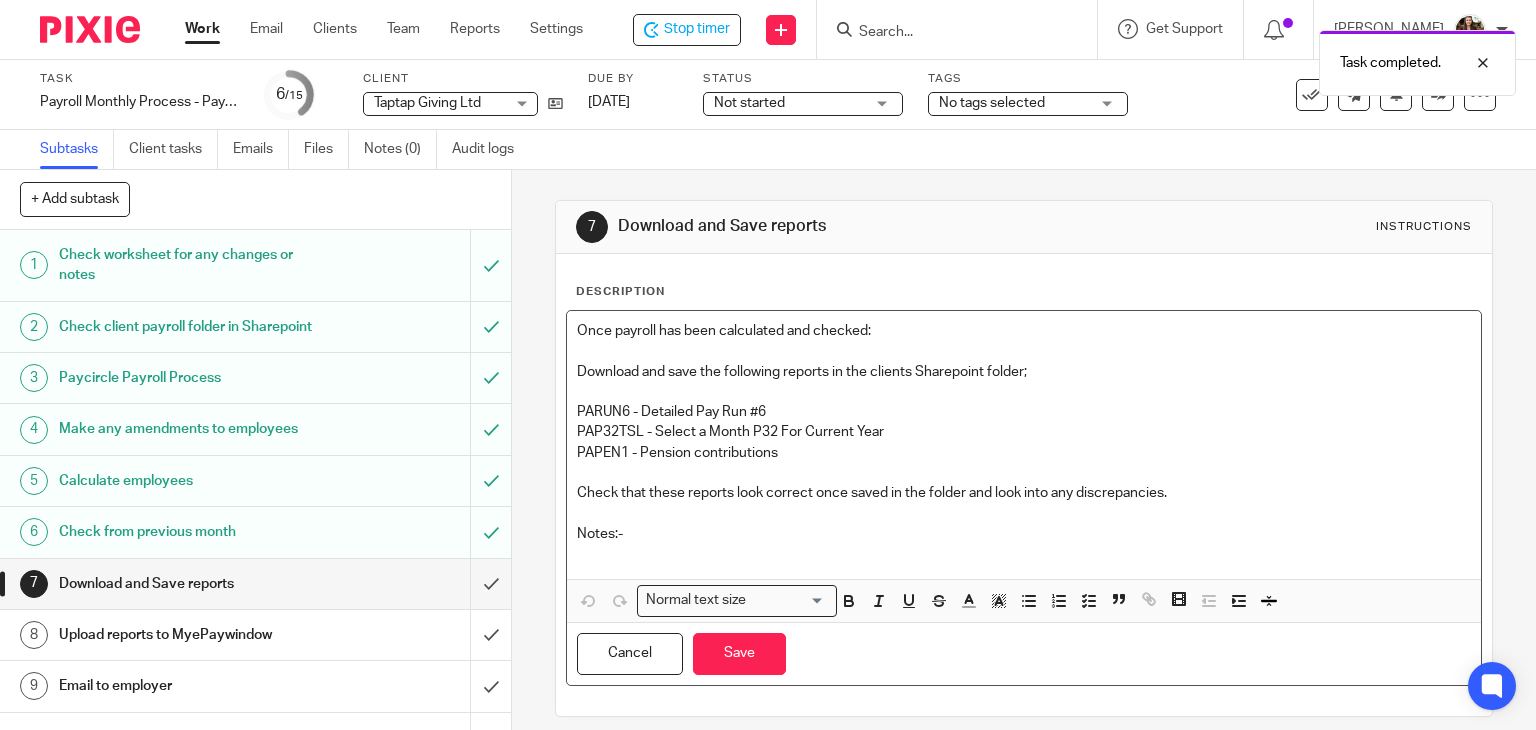 click at bounding box center [1024, 554] 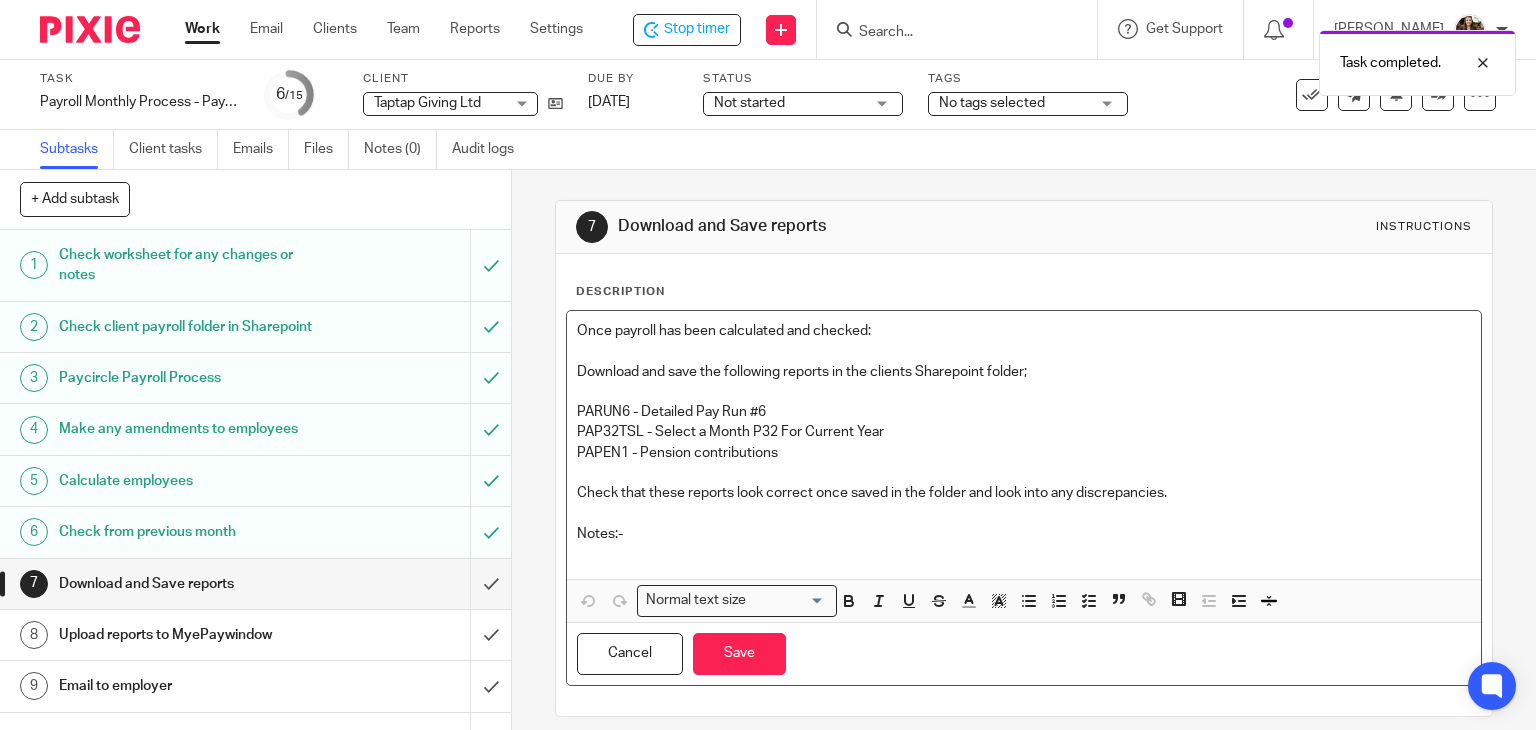 type 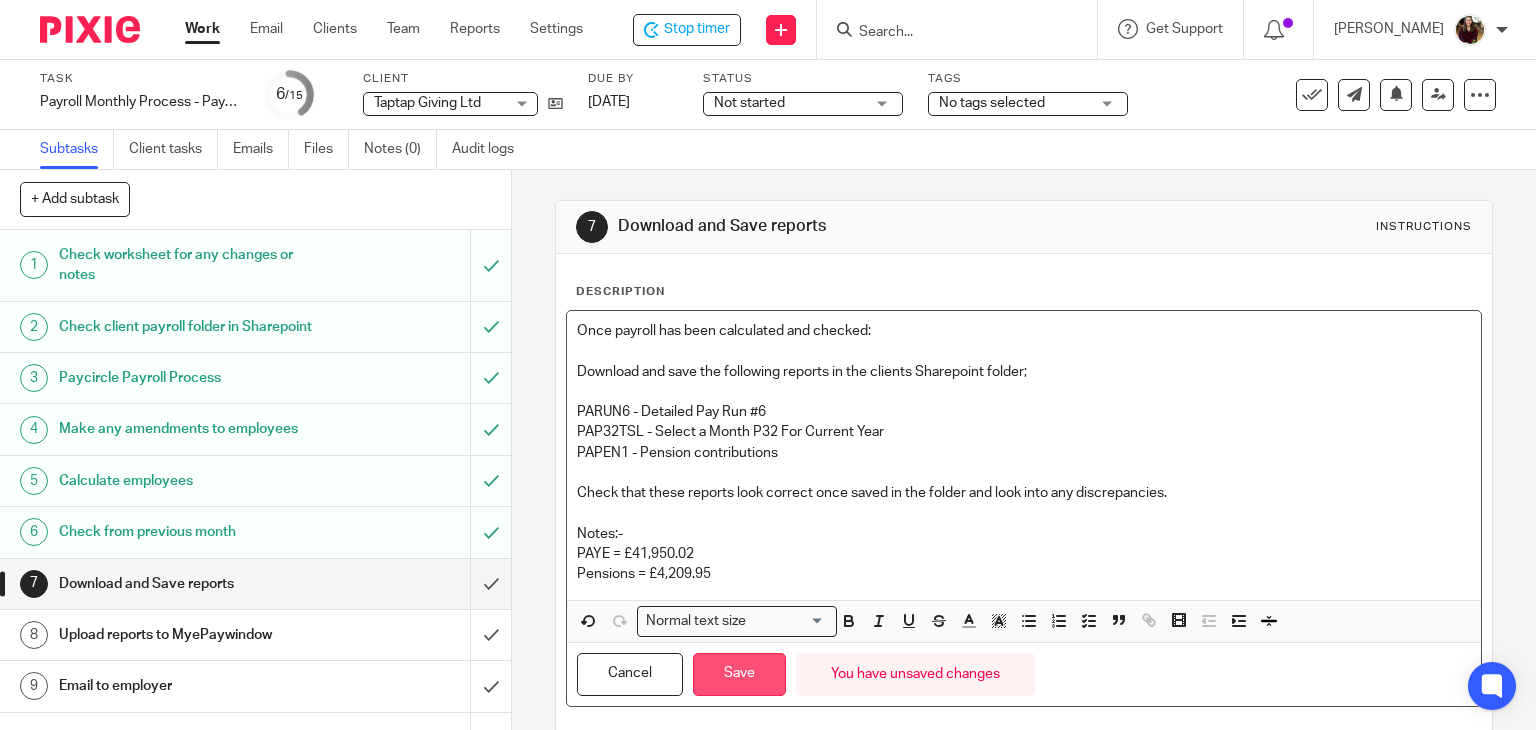 click on "Save" at bounding box center [739, 674] 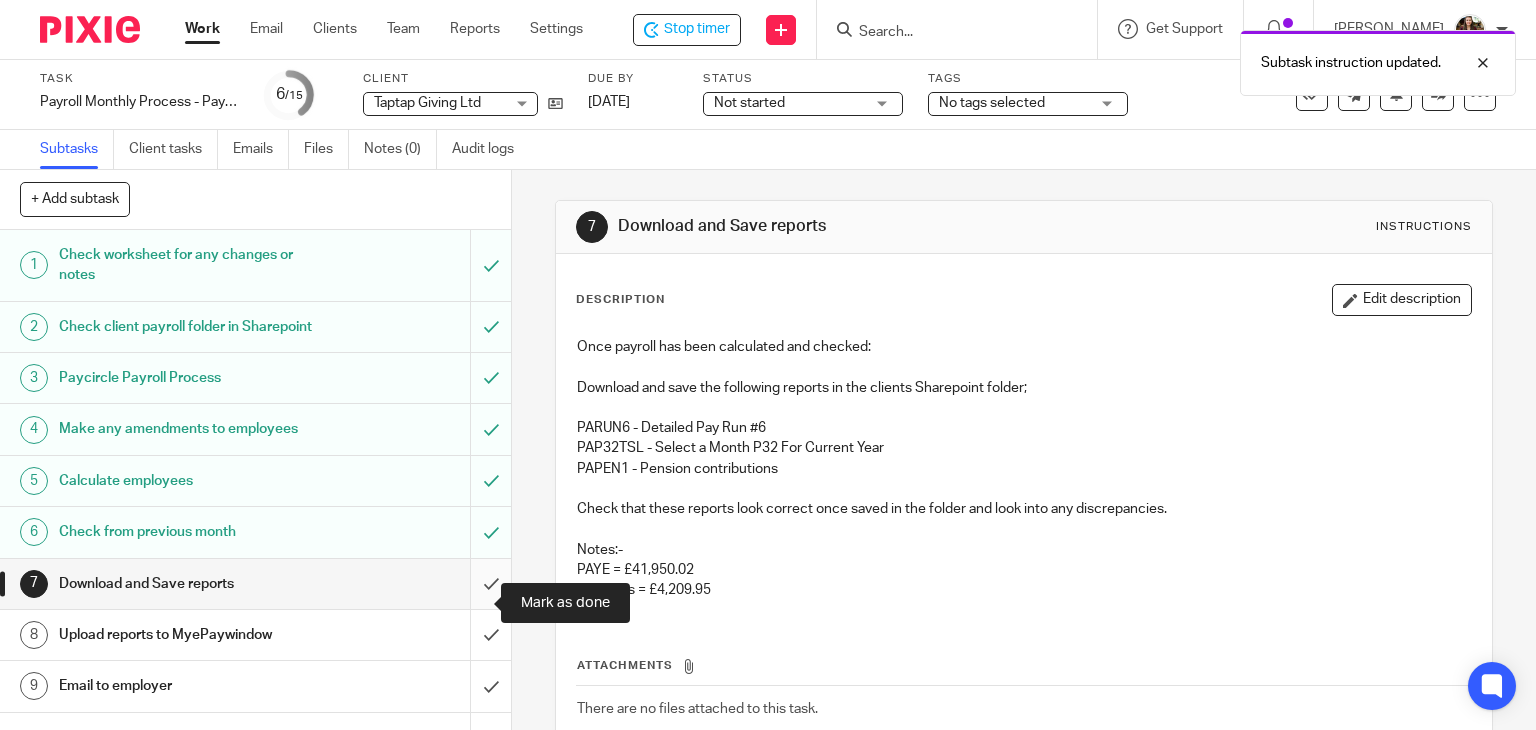 click at bounding box center [255, 584] 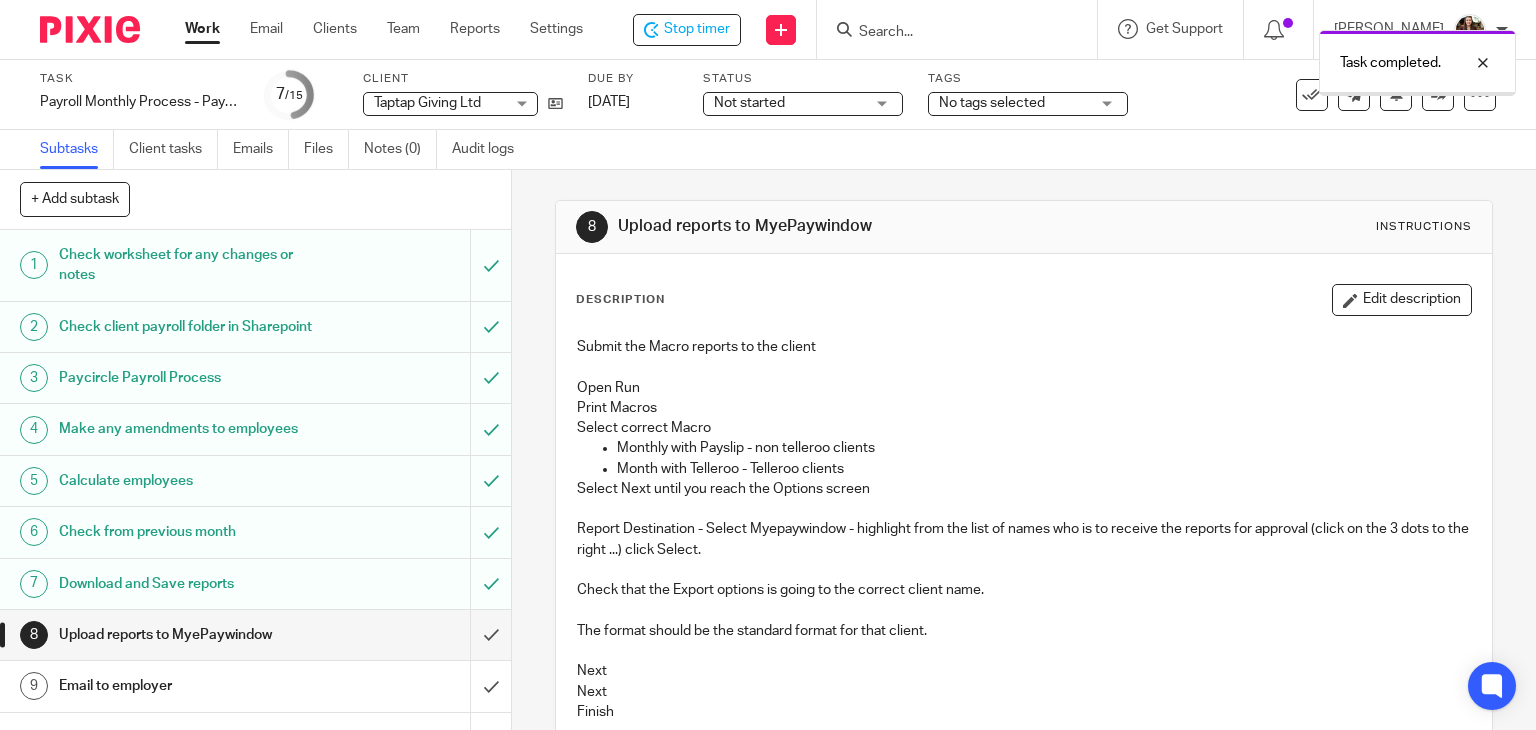 scroll, scrollTop: 0, scrollLeft: 0, axis: both 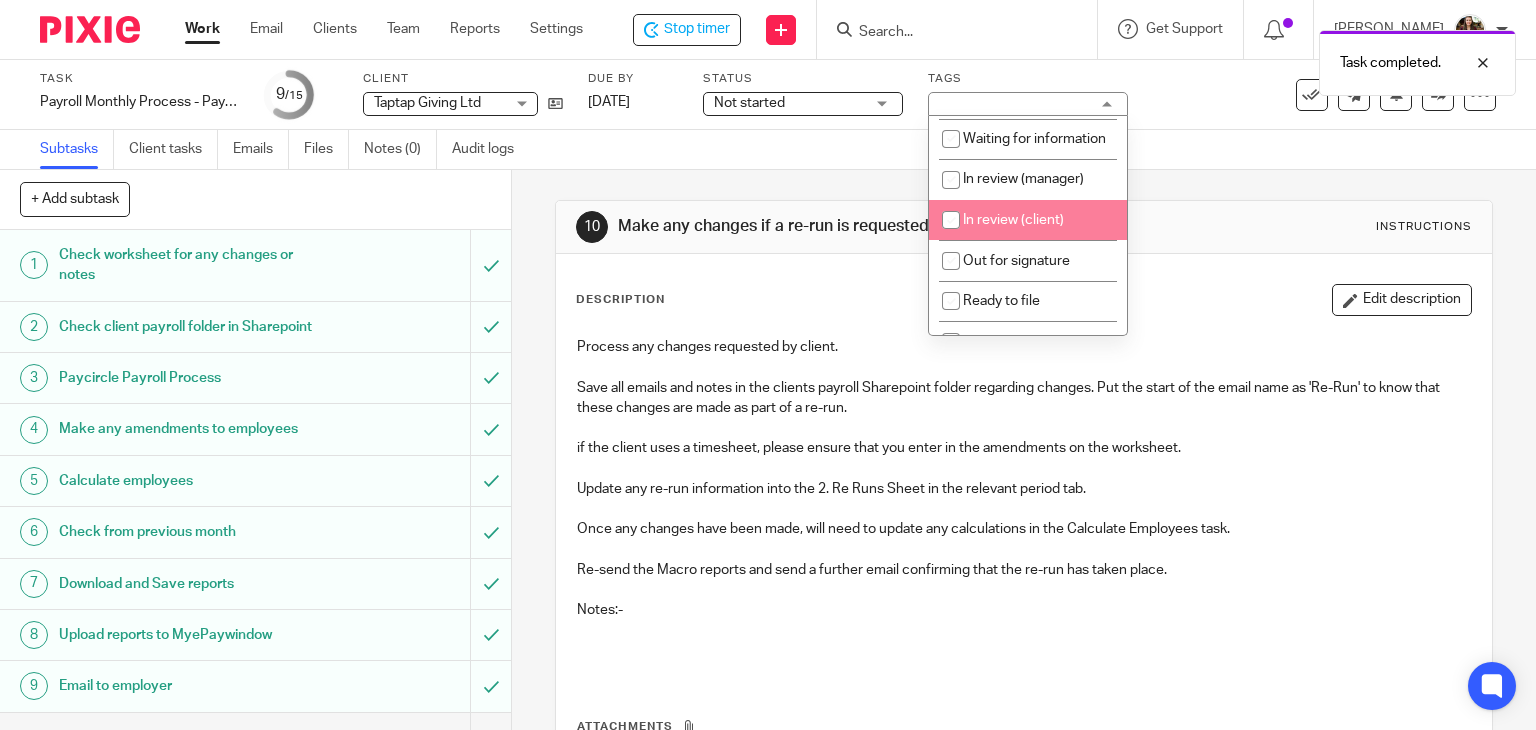 click on "In review (client)" at bounding box center [1028, 220] 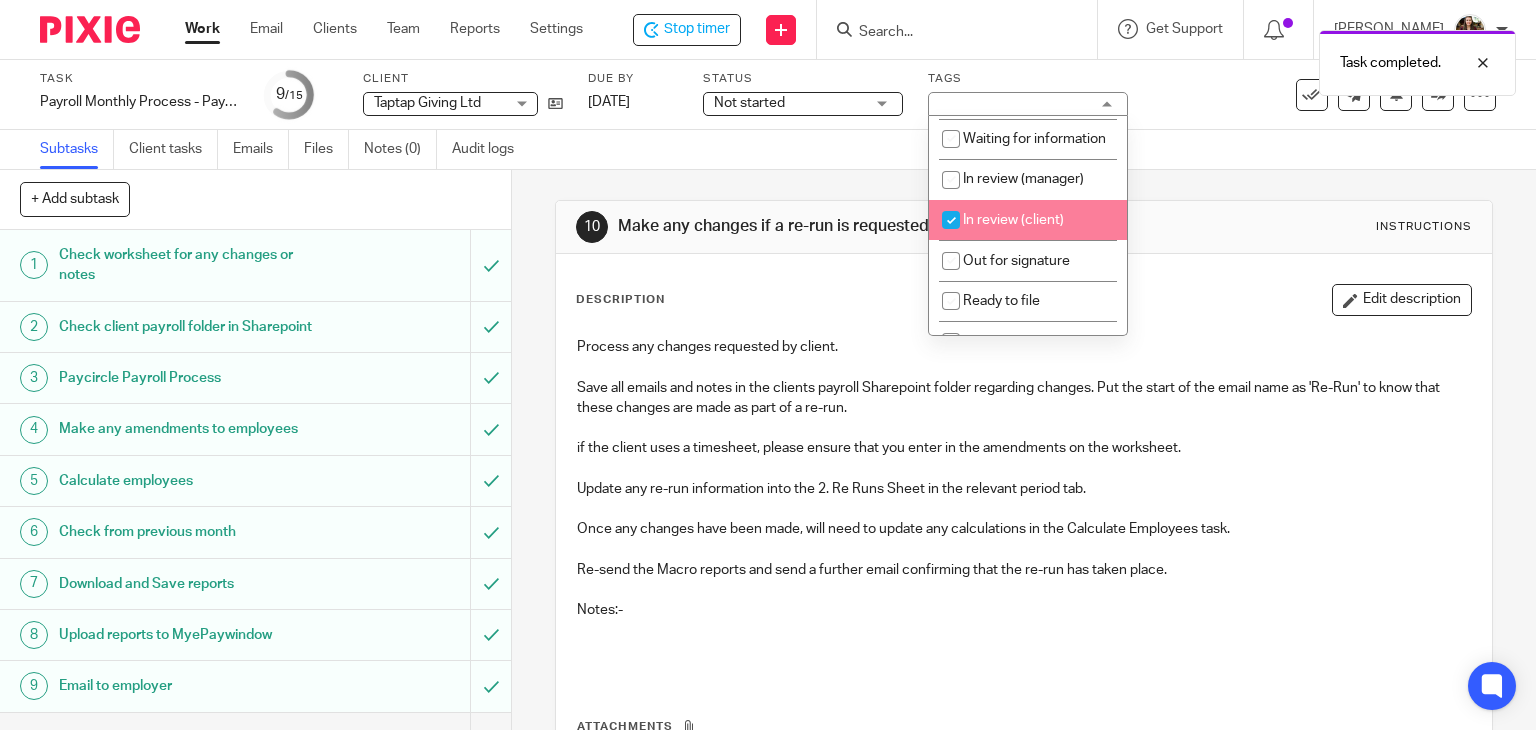 checkbox on "true" 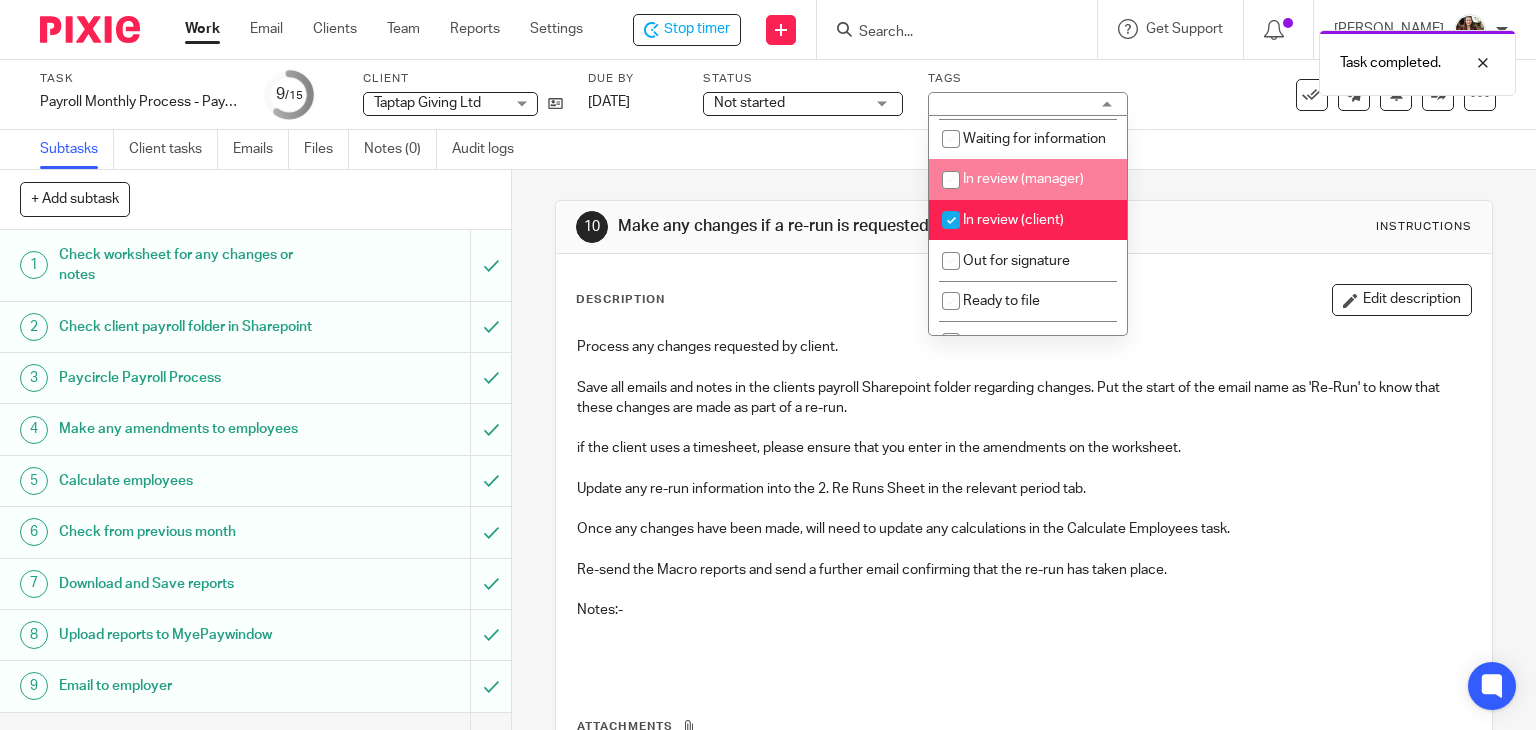 drag, startPoint x: 1180, startPoint y: 141, endPoint x: 1207, endPoint y: 121, distance: 33.600594 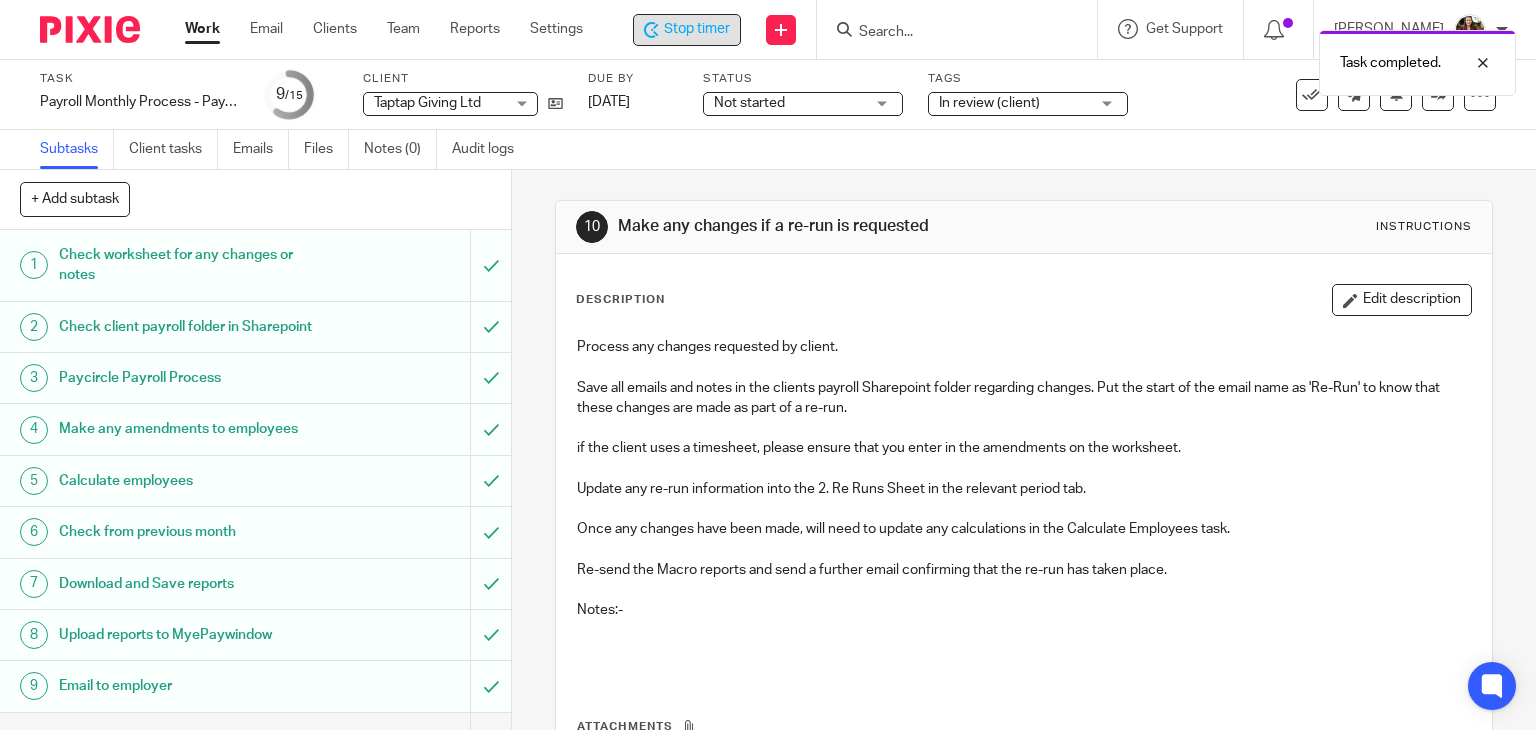 click on "Stop timer" at bounding box center (697, 29) 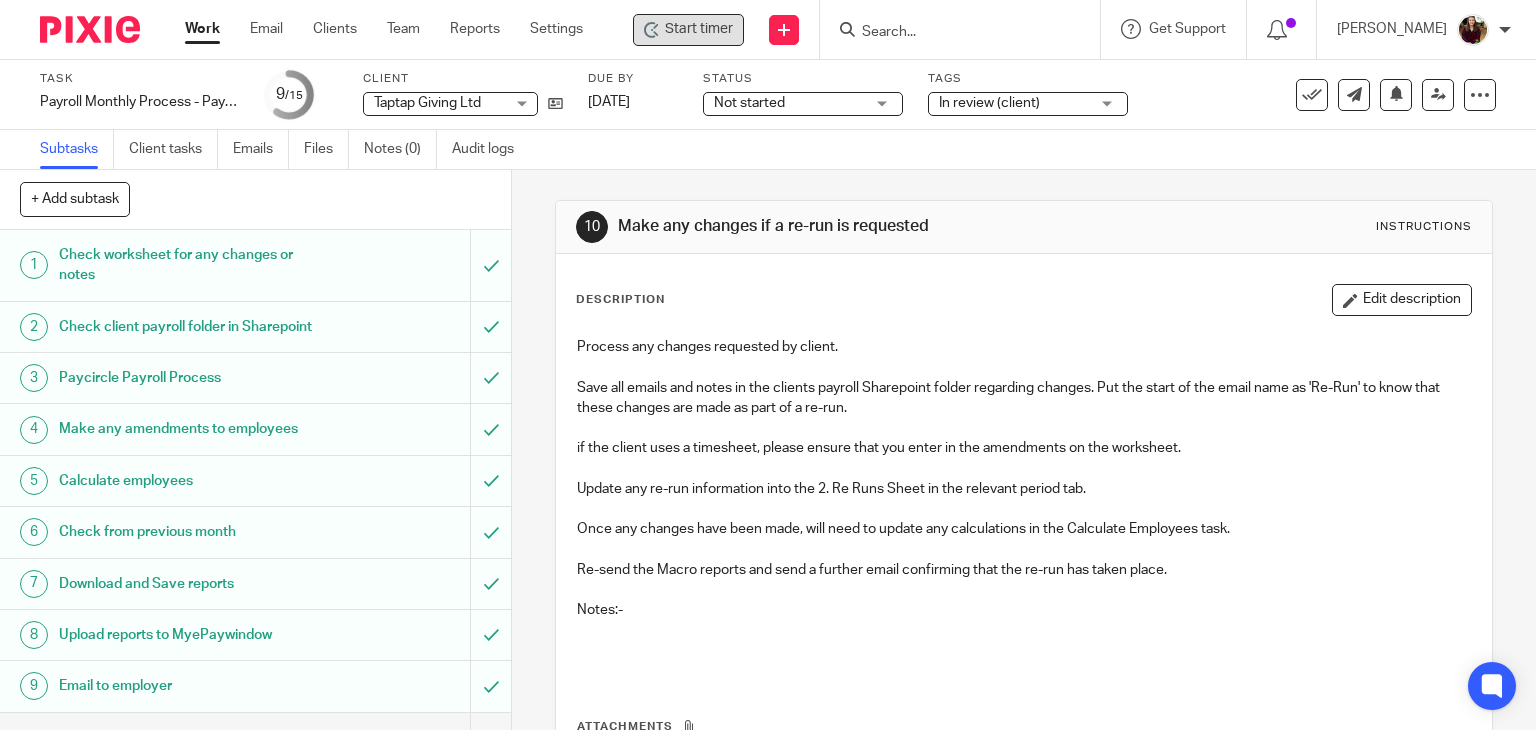 click at bounding box center [950, 33] 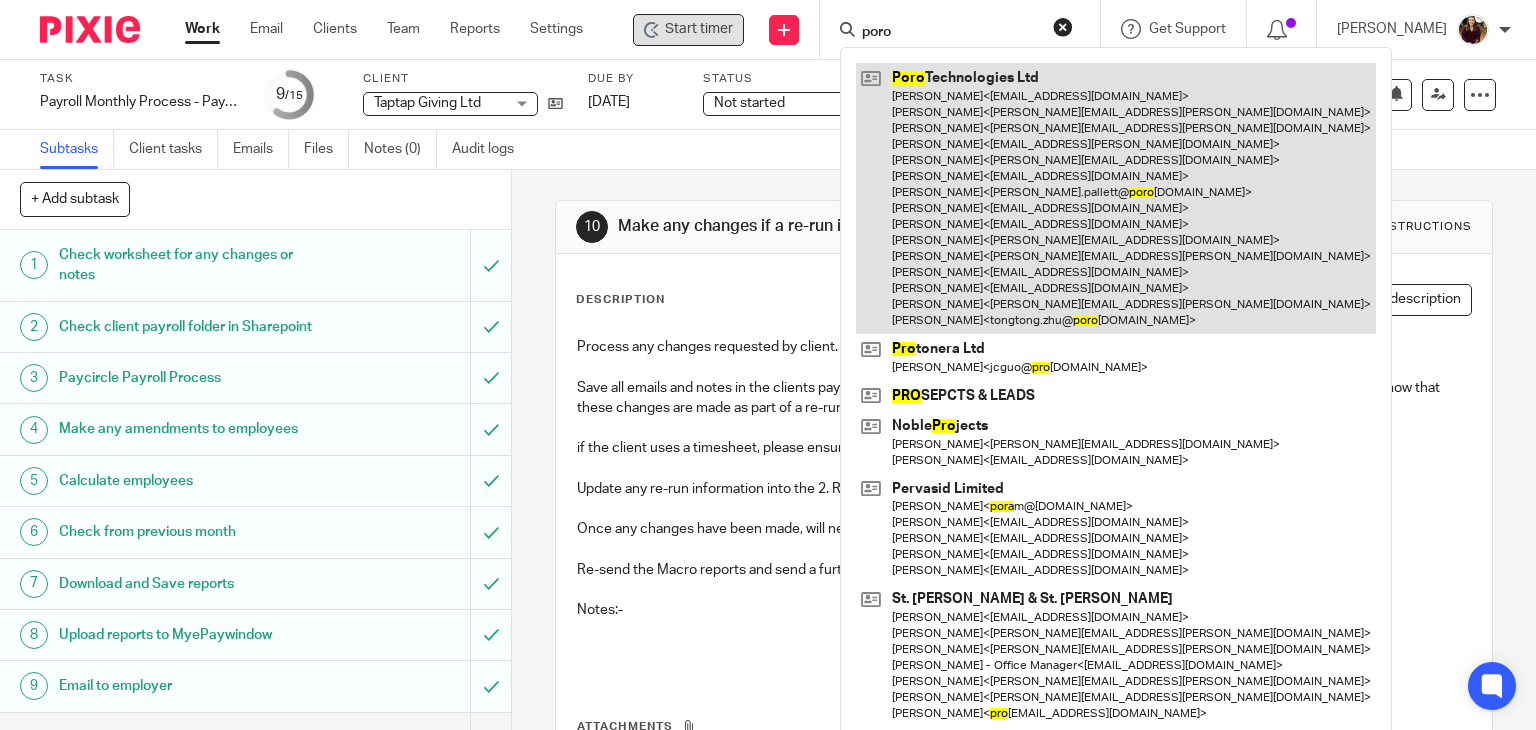 type on "poro" 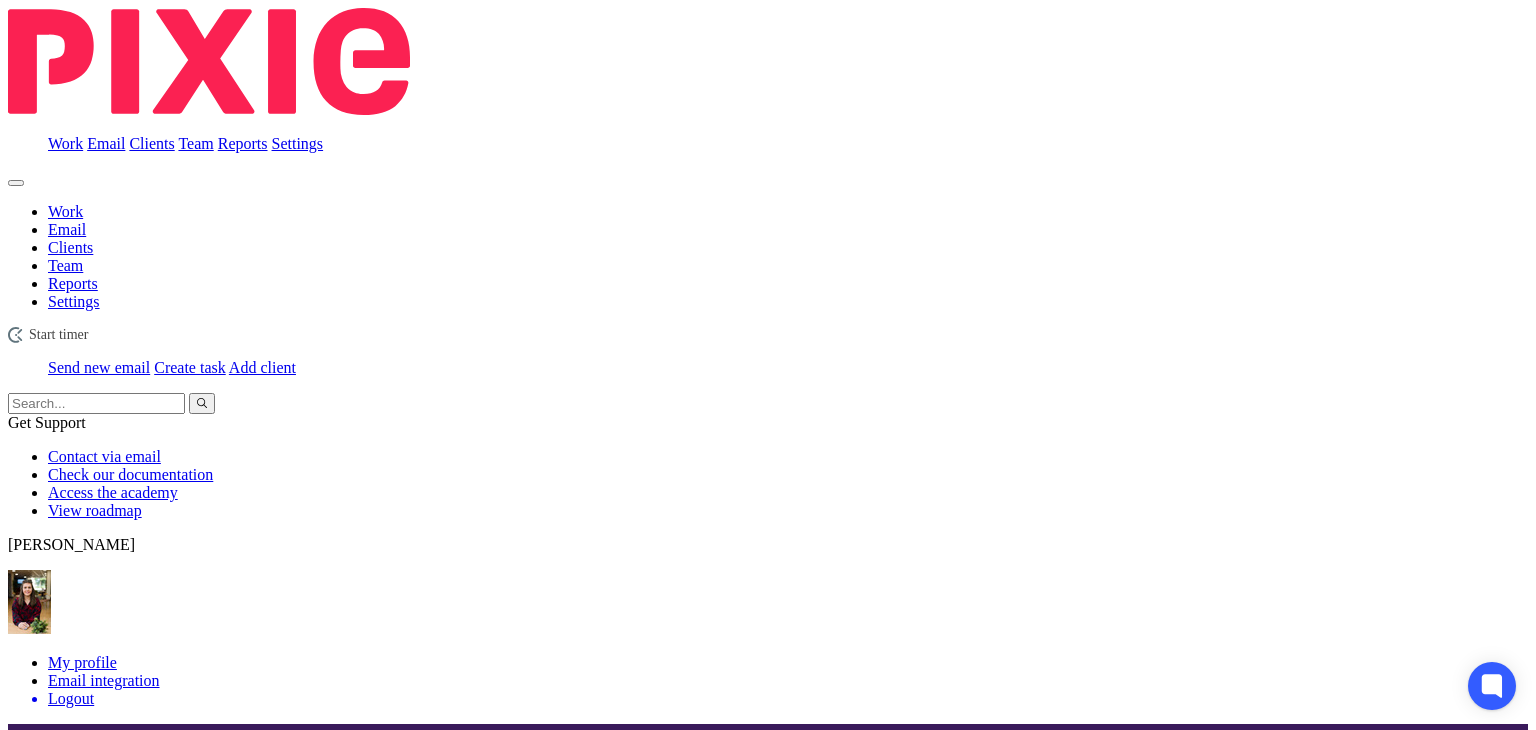 scroll, scrollTop: 0, scrollLeft: 0, axis: both 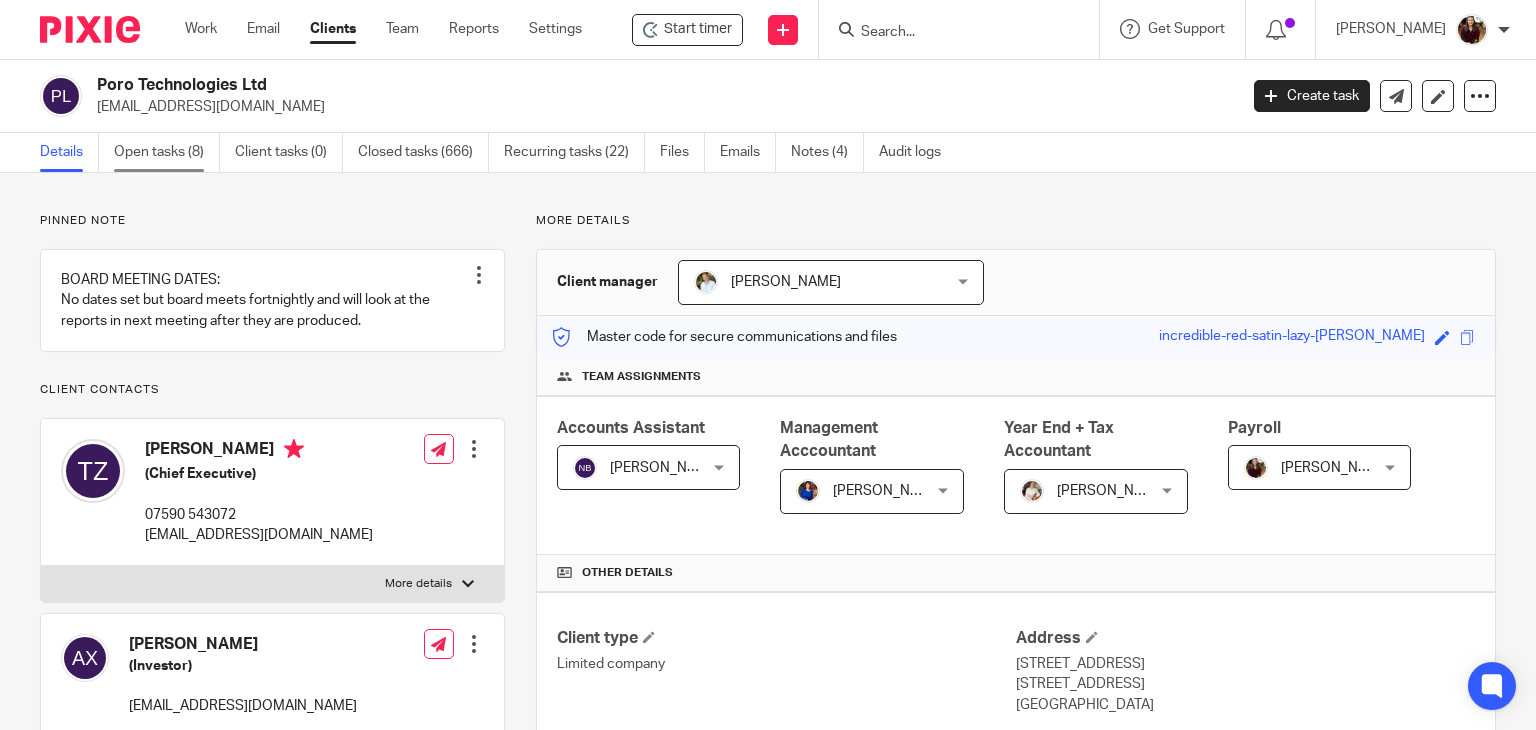 click on "Open tasks (8)" at bounding box center (167, 152) 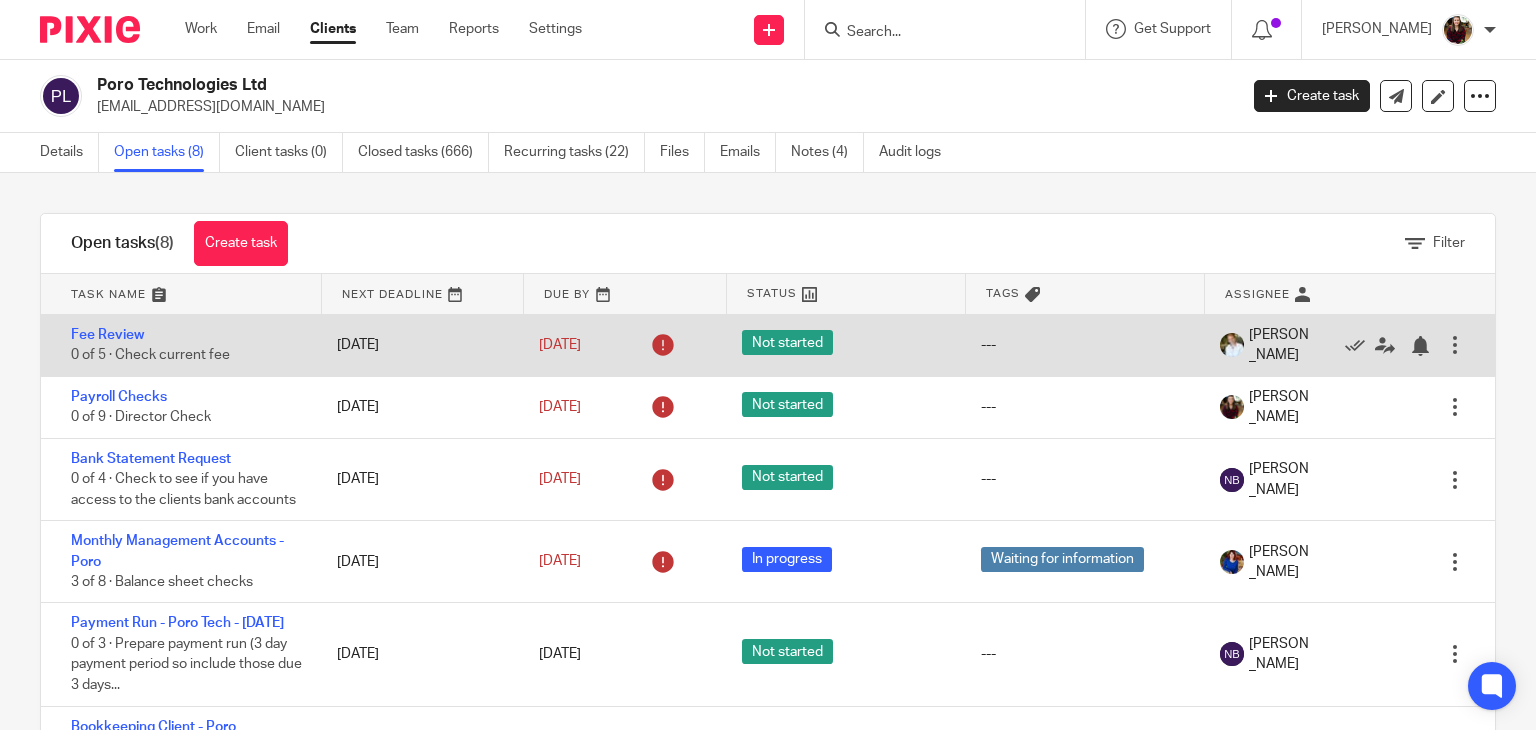 scroll, scrollTop: 0, scrollLeft: 0, axis: both 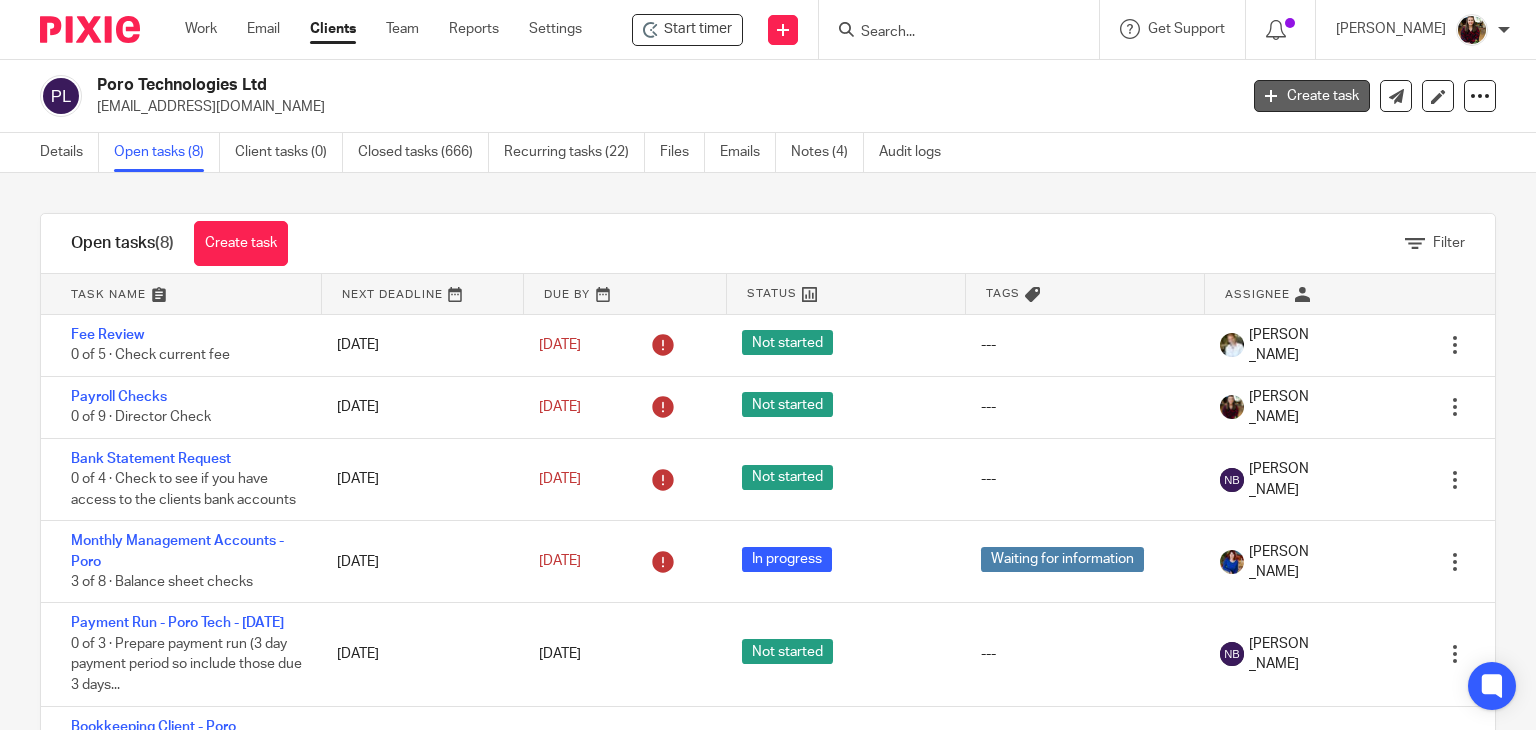click on "Create task" at bounding box center (1312, 96) 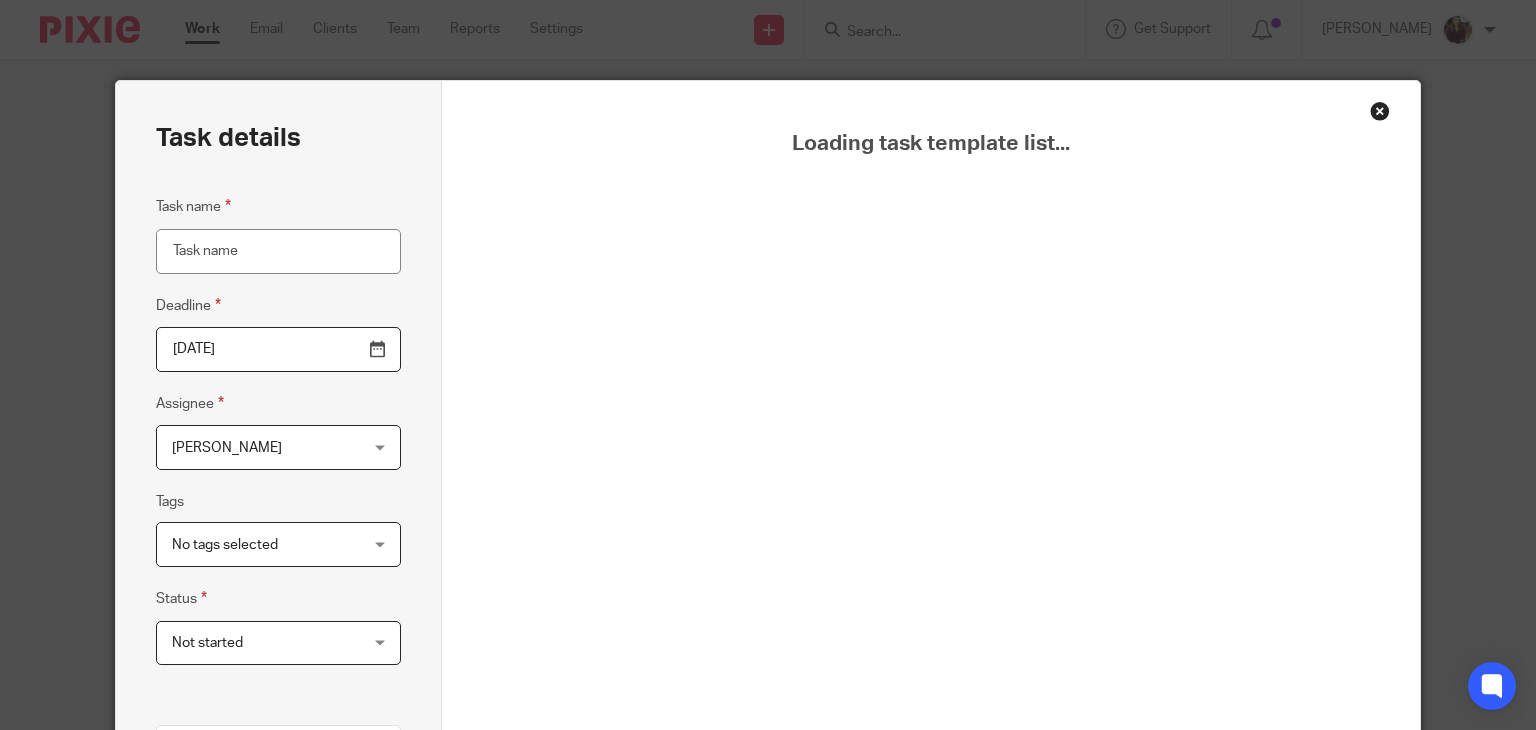 scroll, scrollTop: 0, scrollLeft: 0, axis: both 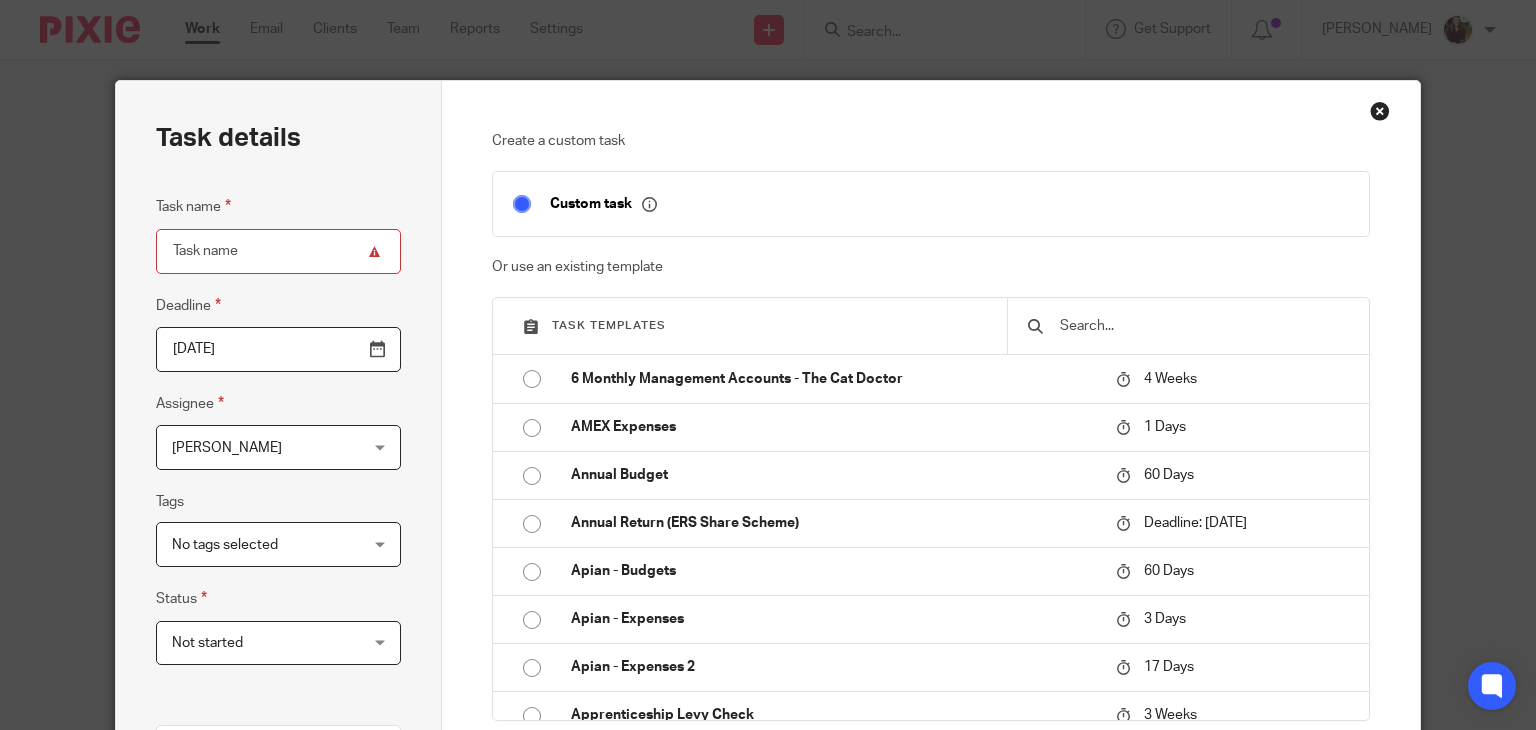 click at bounding box center (1203, 326) 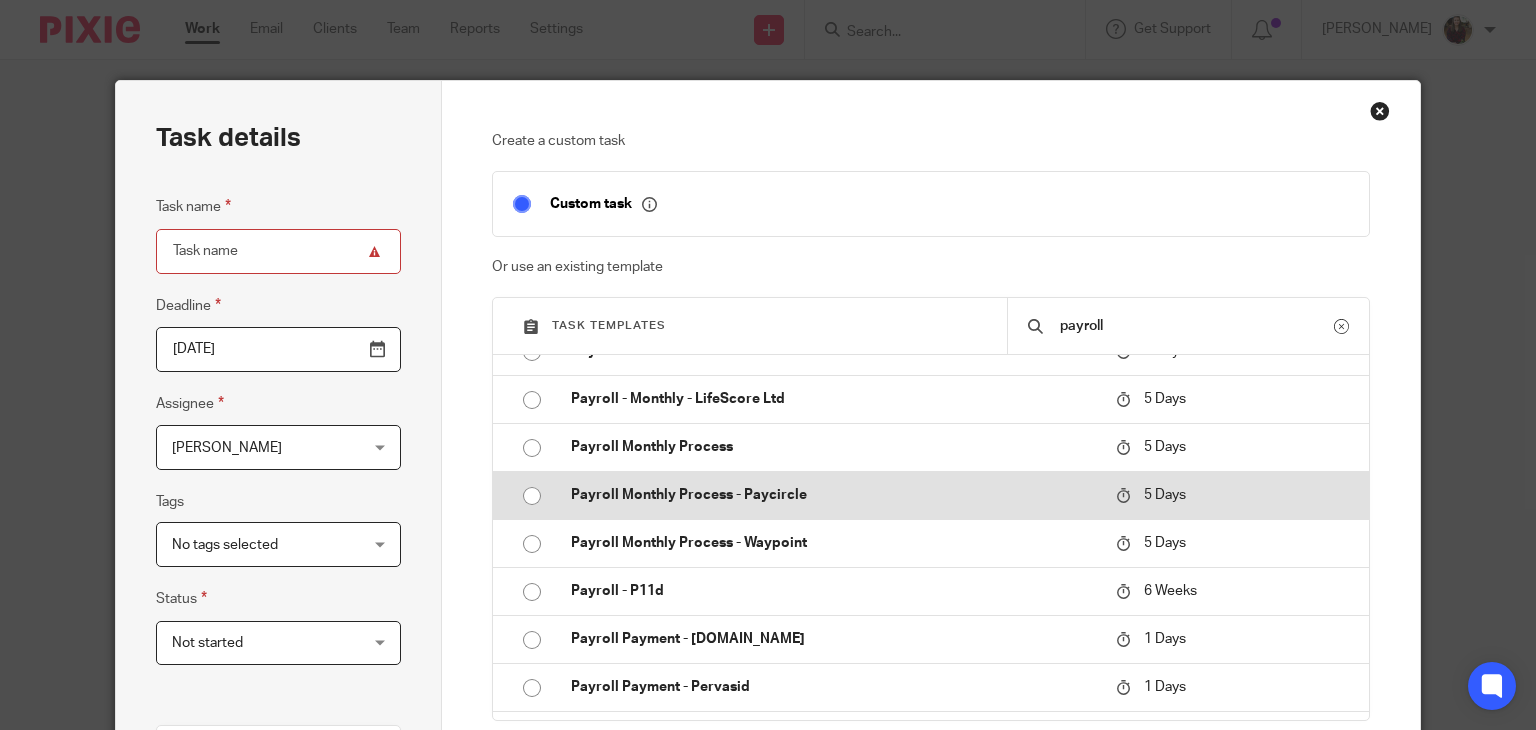 scroll, scrollTop: 700, scrollLeft: 0, axis: vertical 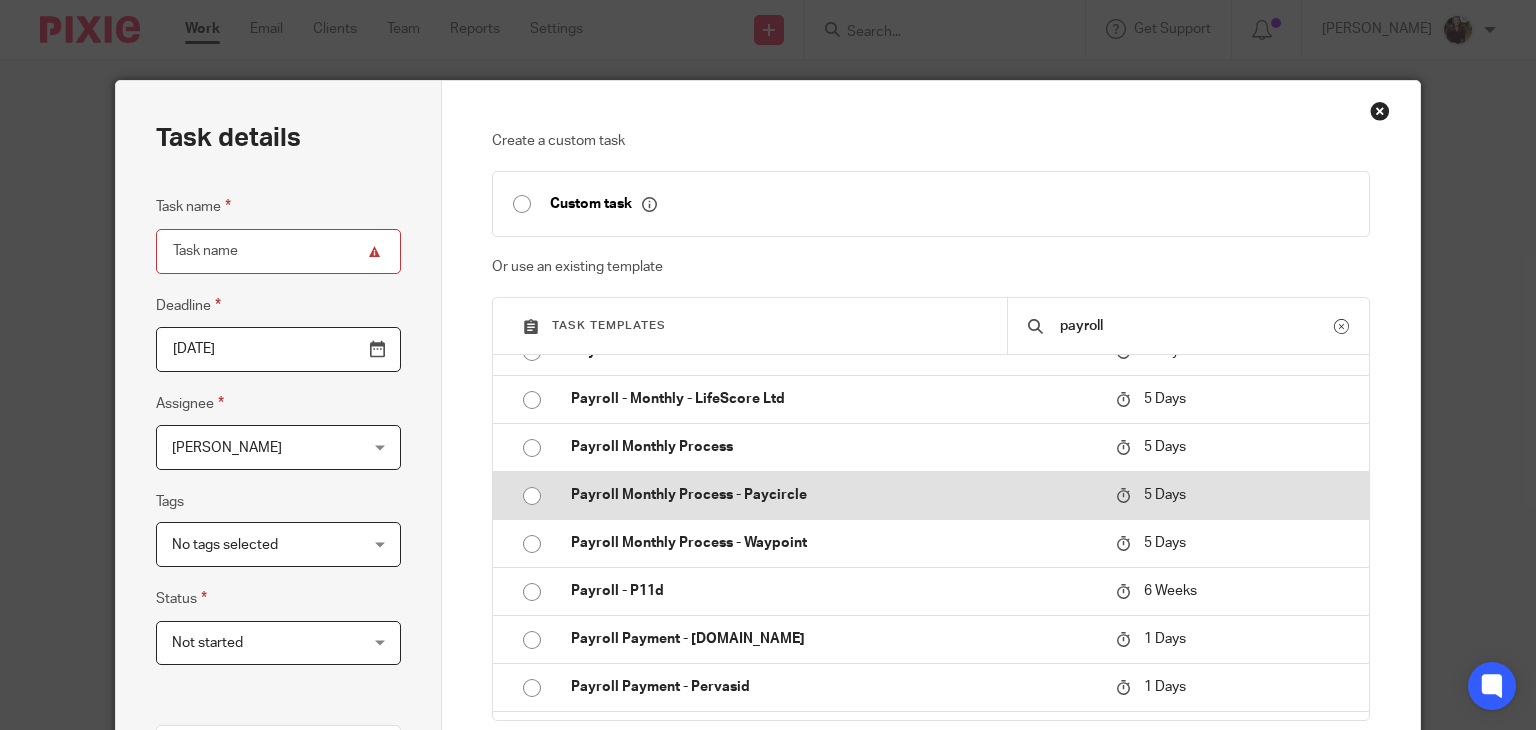type on "[DATE]" 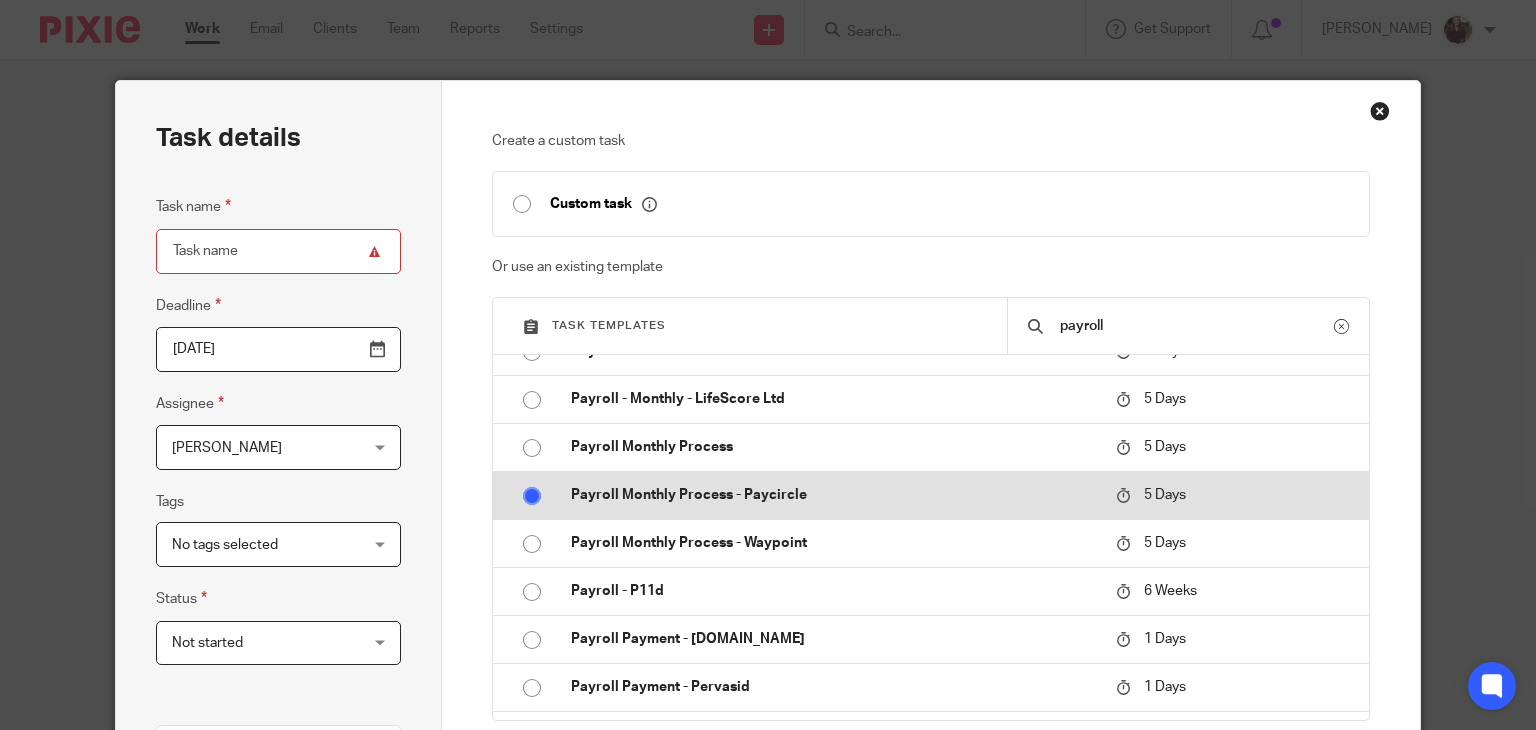 type on "Payroll Monthly Process - Paycircle" 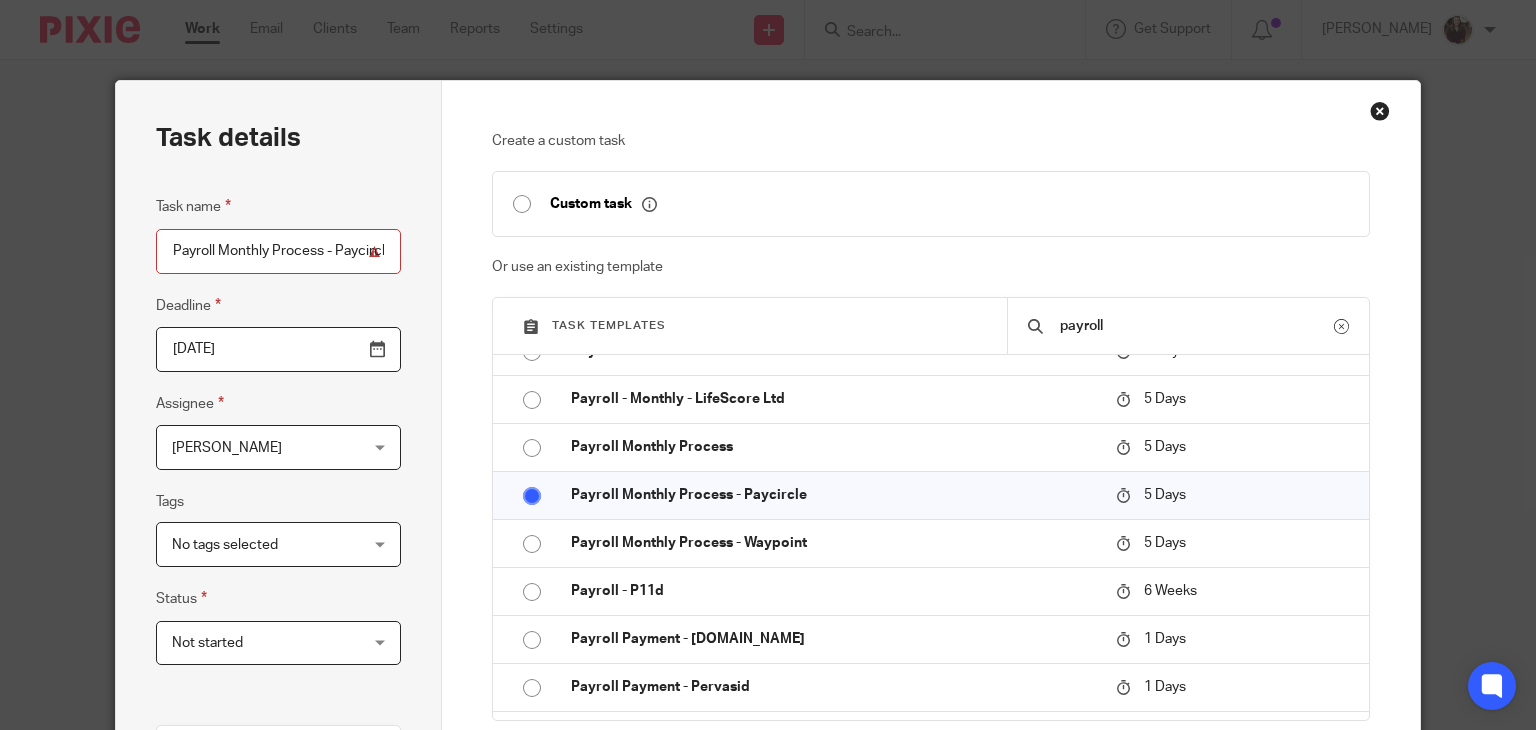 scroll, scrollTop: 400, scrollLeft: 0, axis: vertical 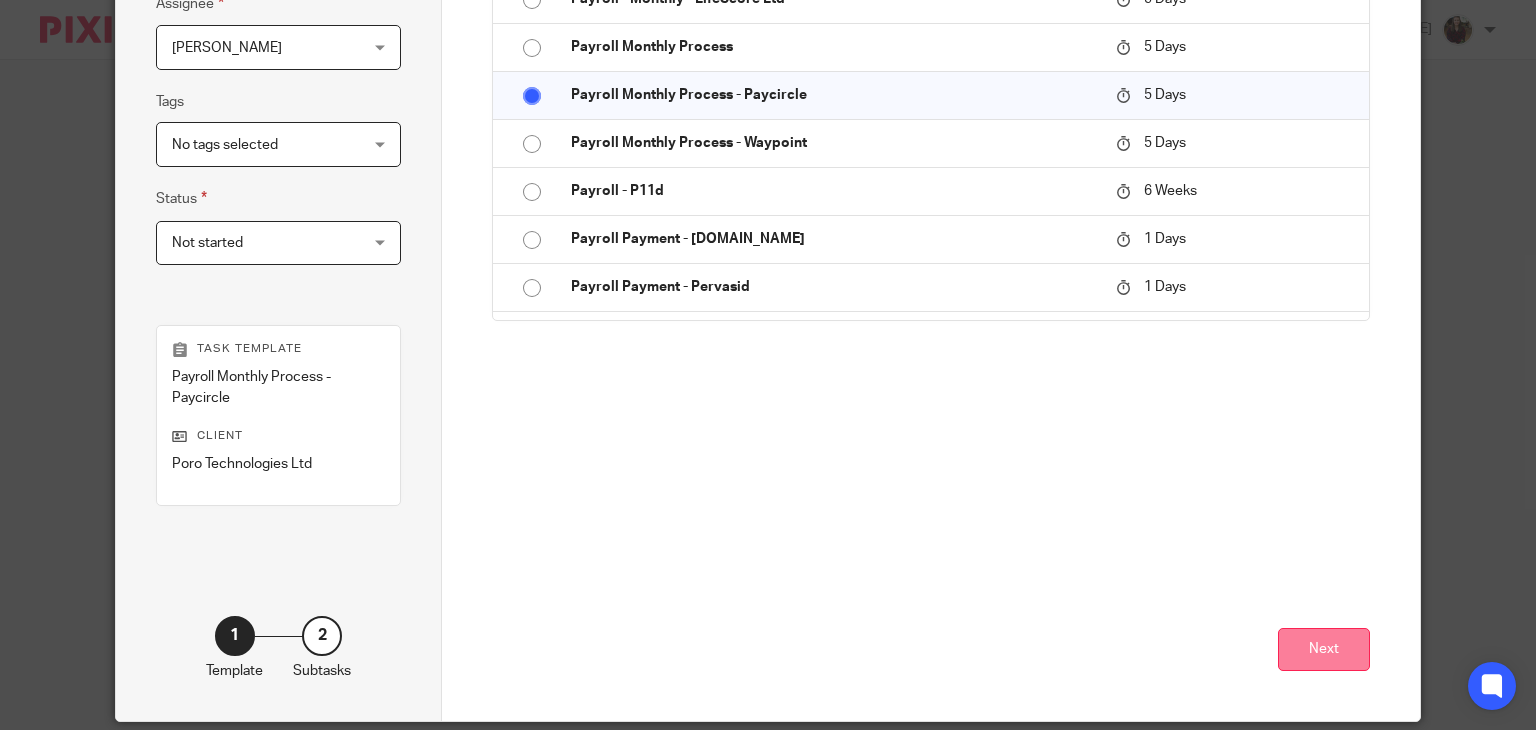 click on "Next" at bounding box center [1324, 649] 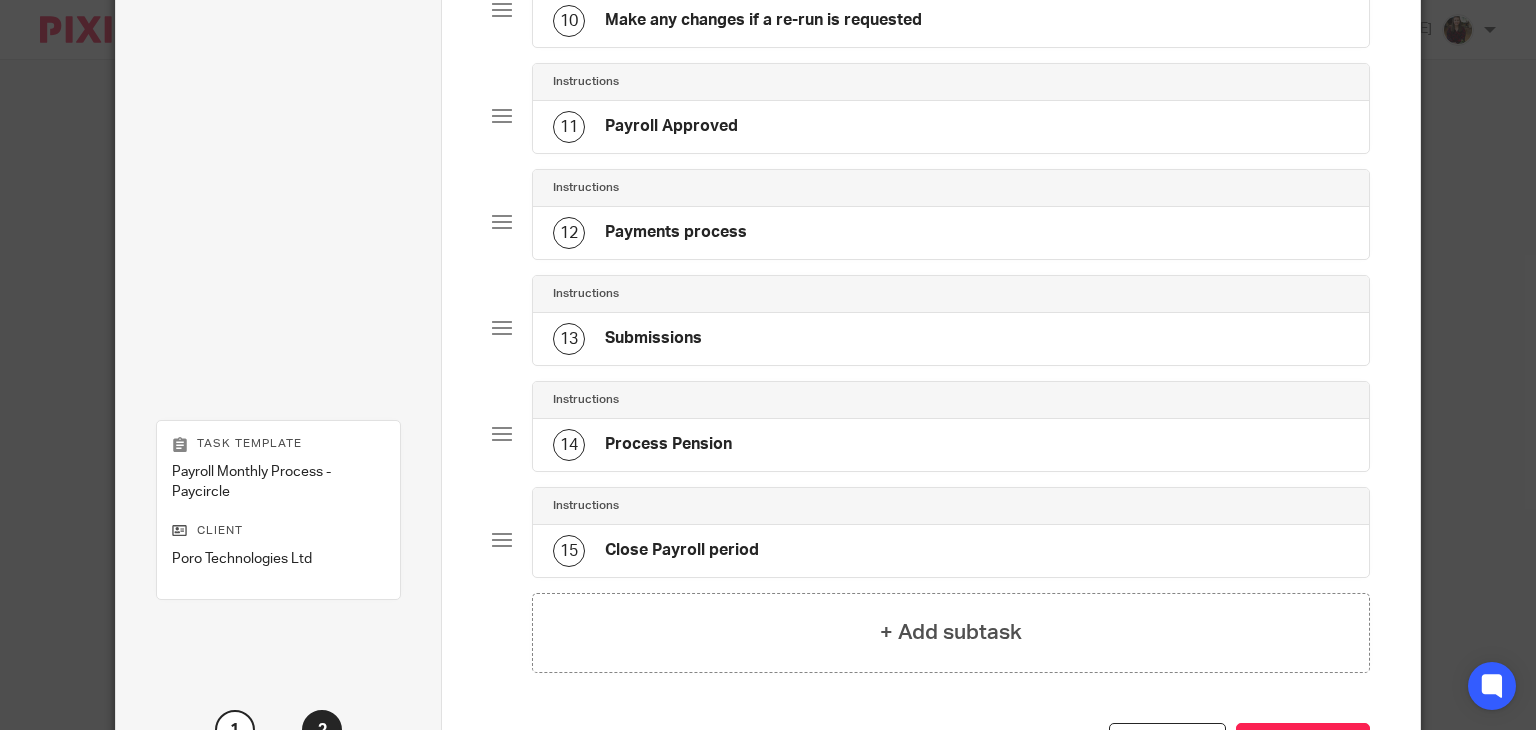 scroll, scrollTop: 1300, scrollLeft: 0, axis: vertical 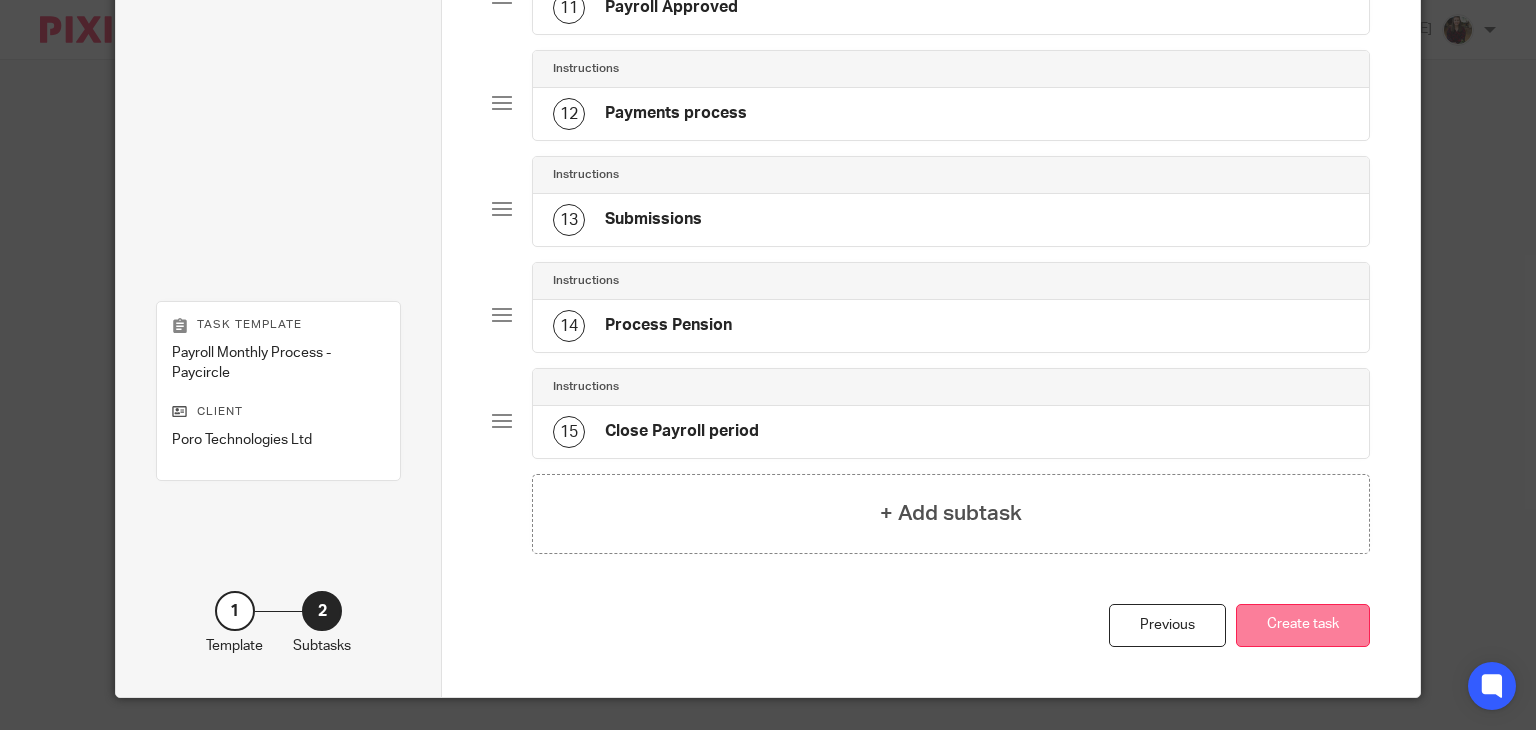 click on "Create task" at bounding box center [1303, 625] 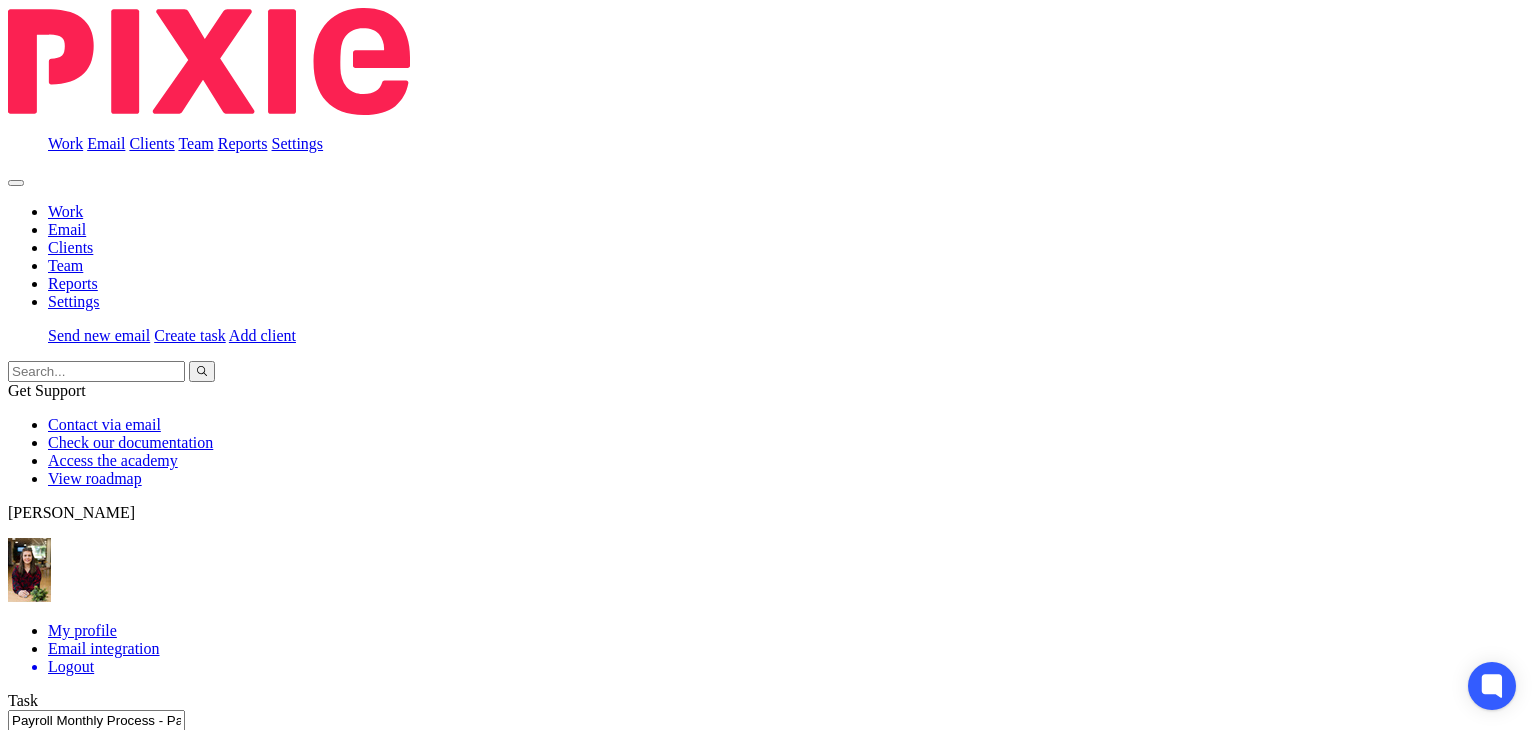 scroll, scrollTop: 0, scrollLeft: 0, axis: both 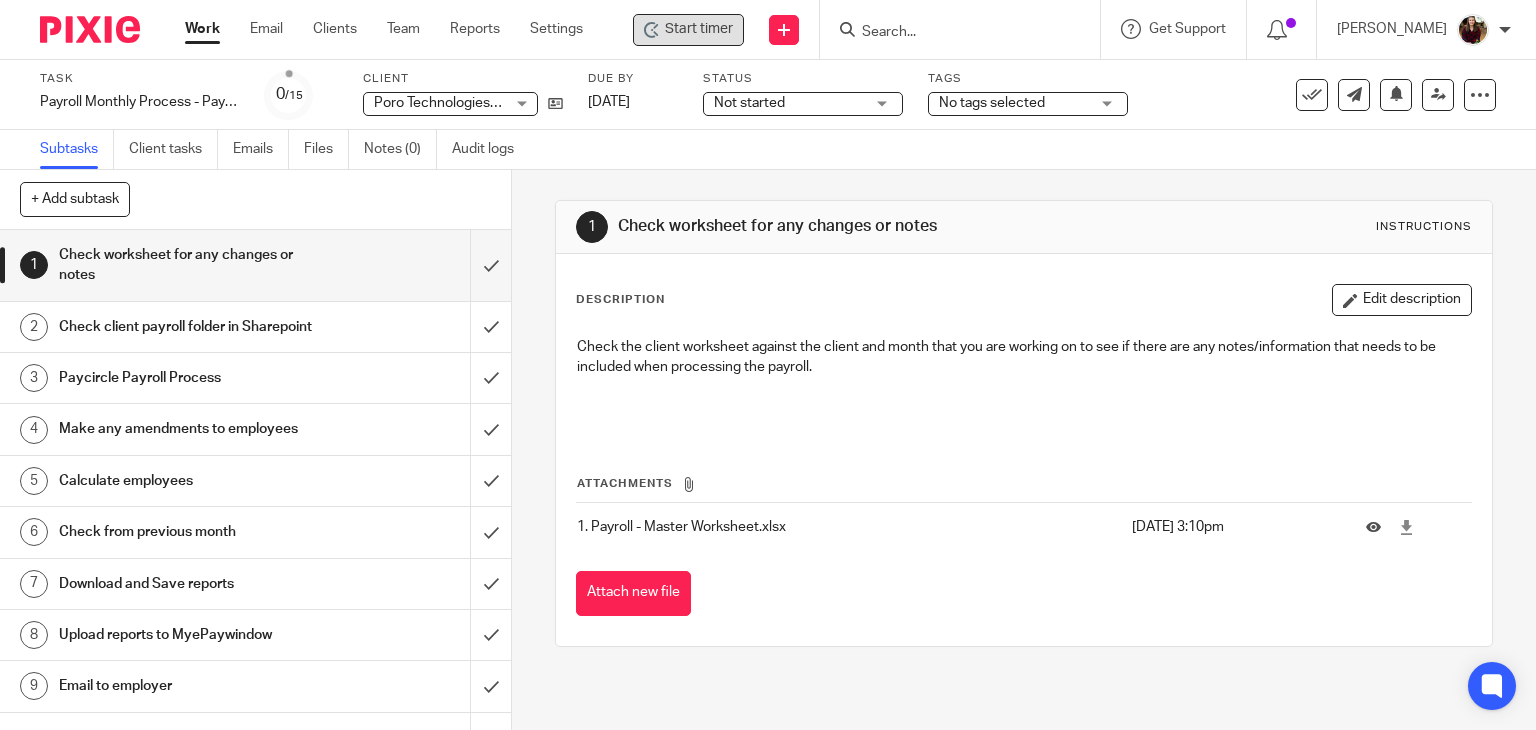 click on "Start timer" at bounding box center (699, 29) 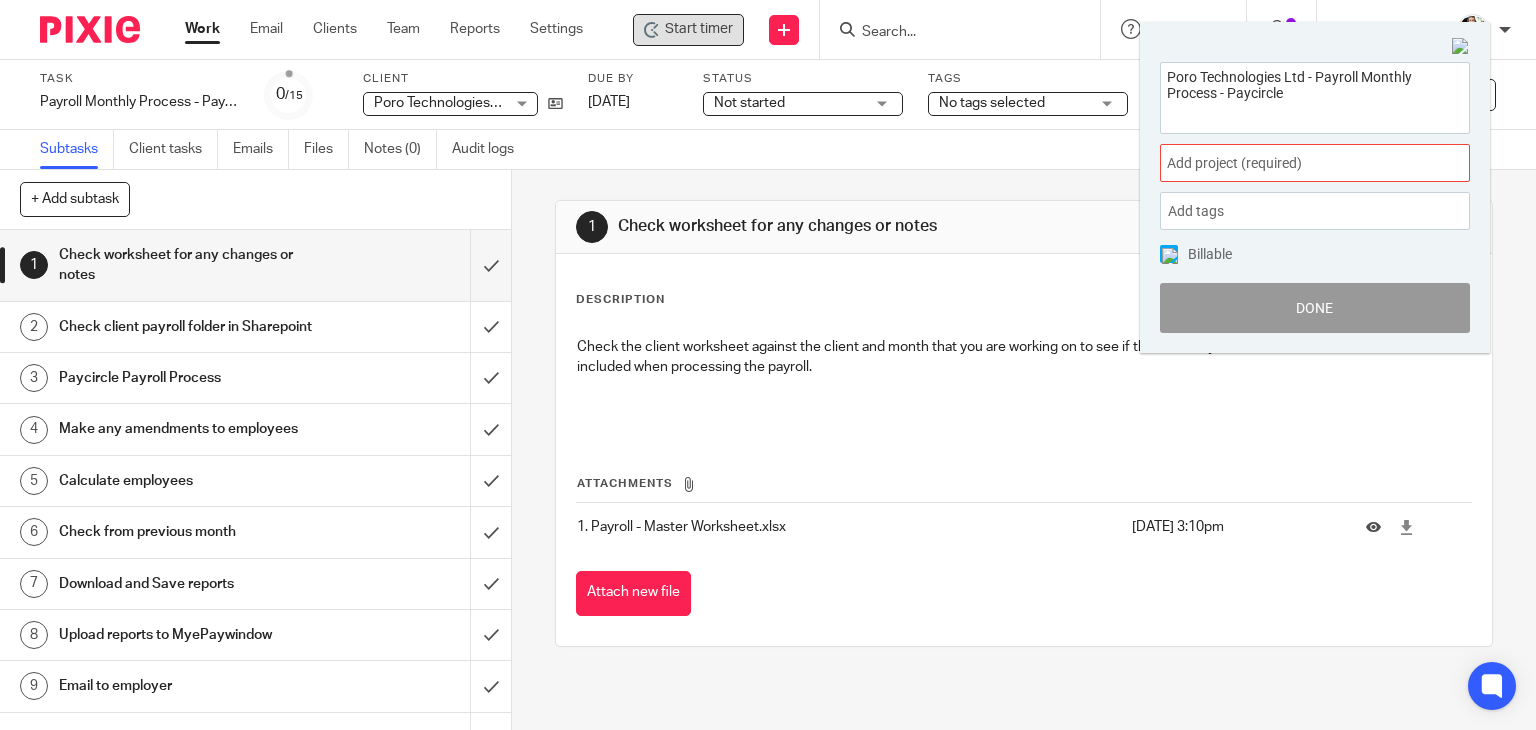 click on "Add project (required) :" at bounding box center (1293, 163) 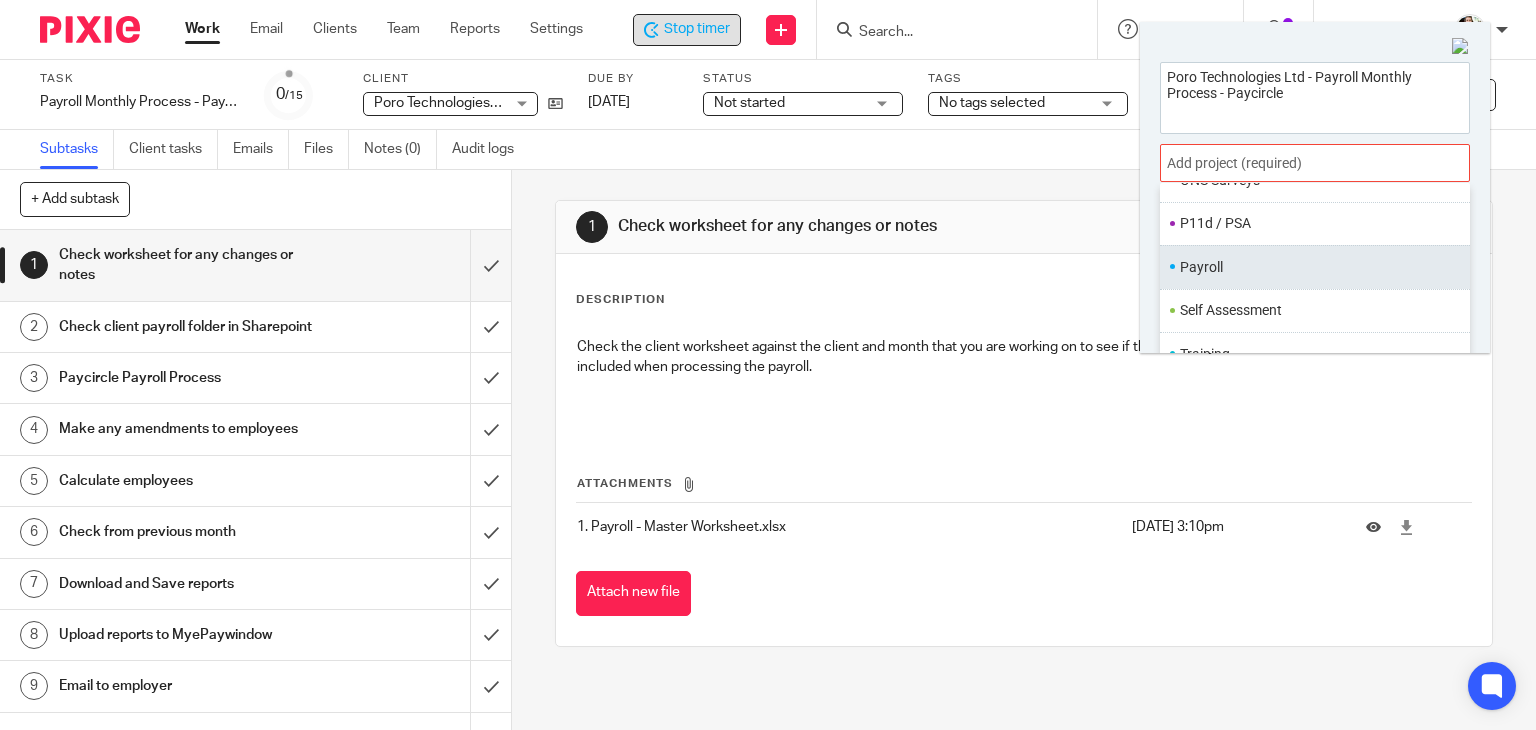 scroll, scrollTop: 748, scrollLeft: 0, axis: vertical 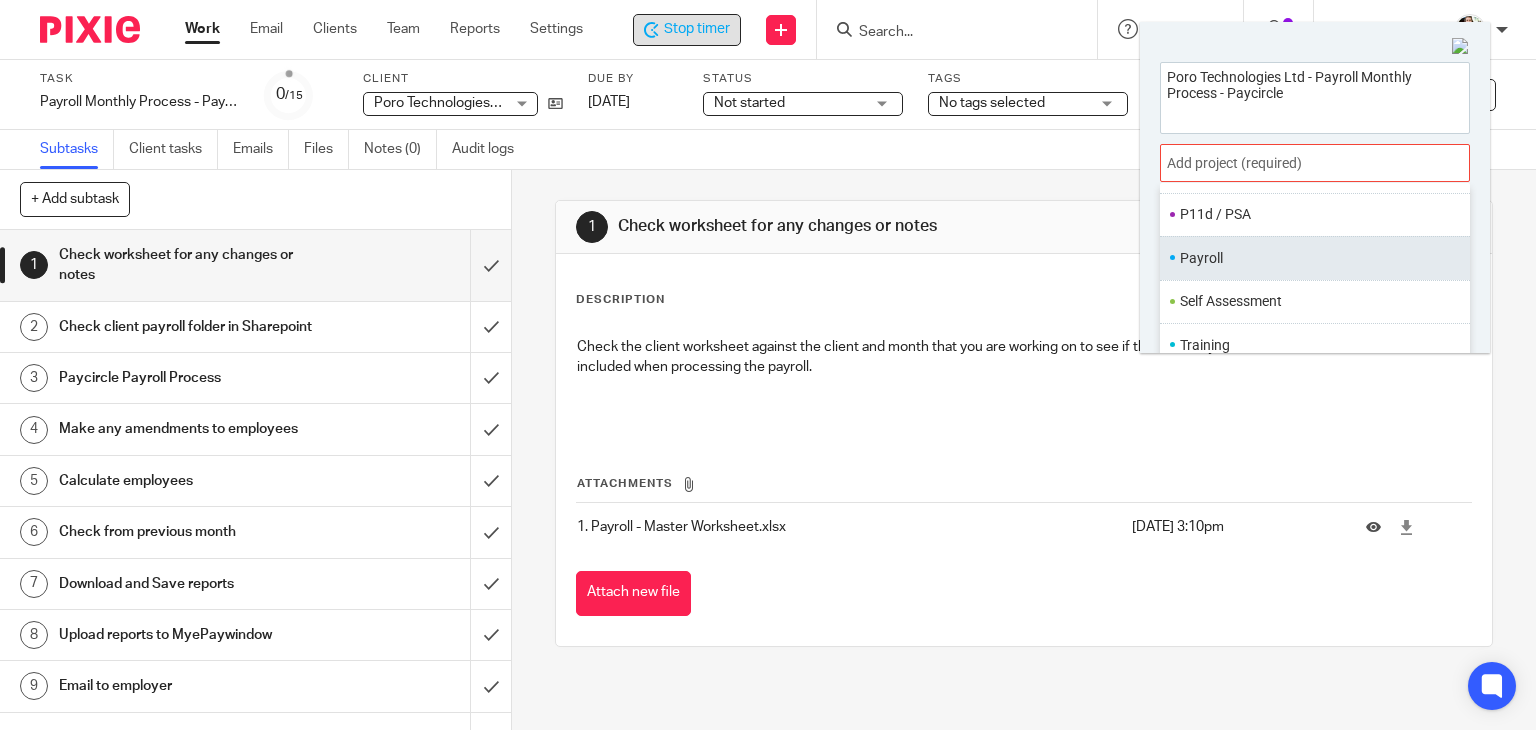 click on "Payroll" at bounding box center [1315, 257] 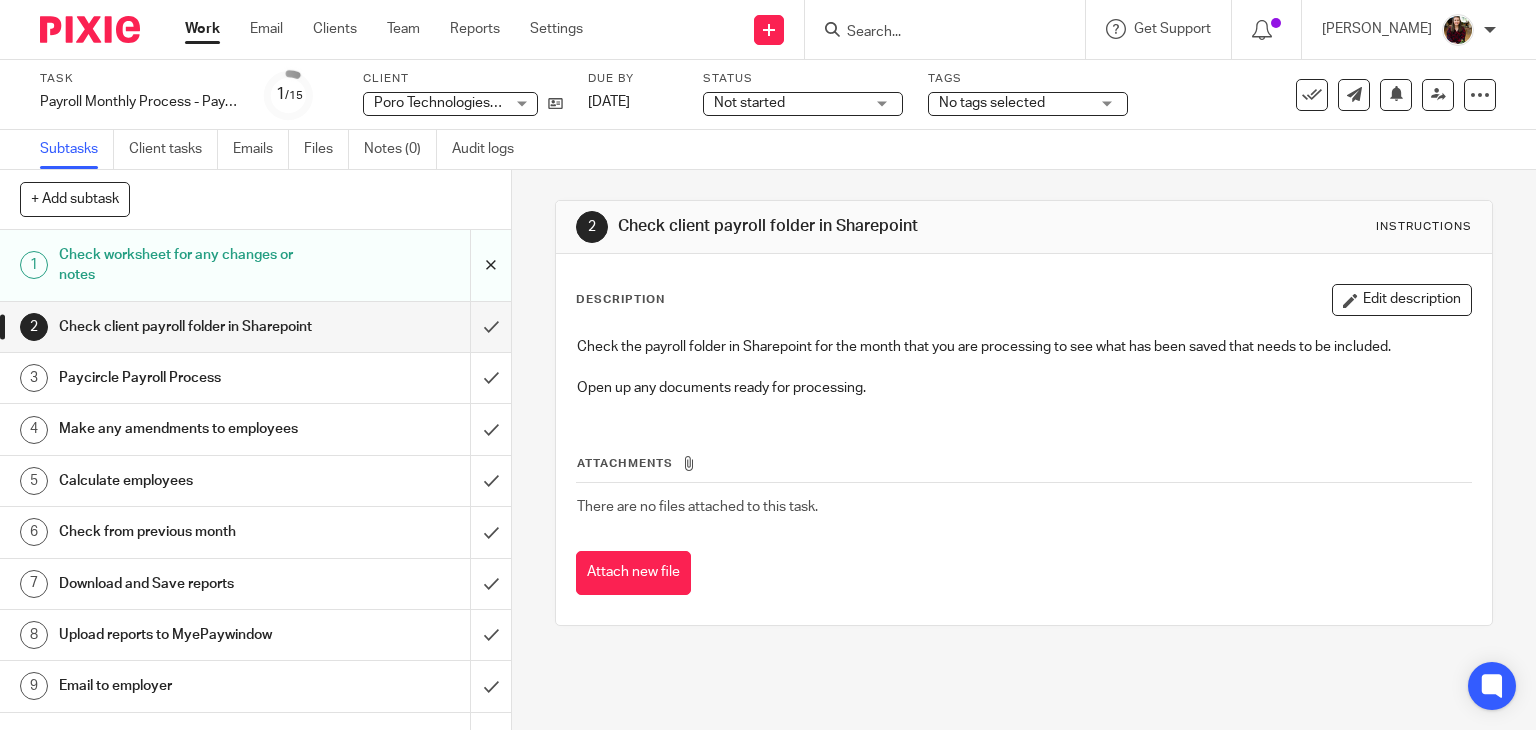scroll, scrollTop: 0, scrollLeft: 0, axis: both 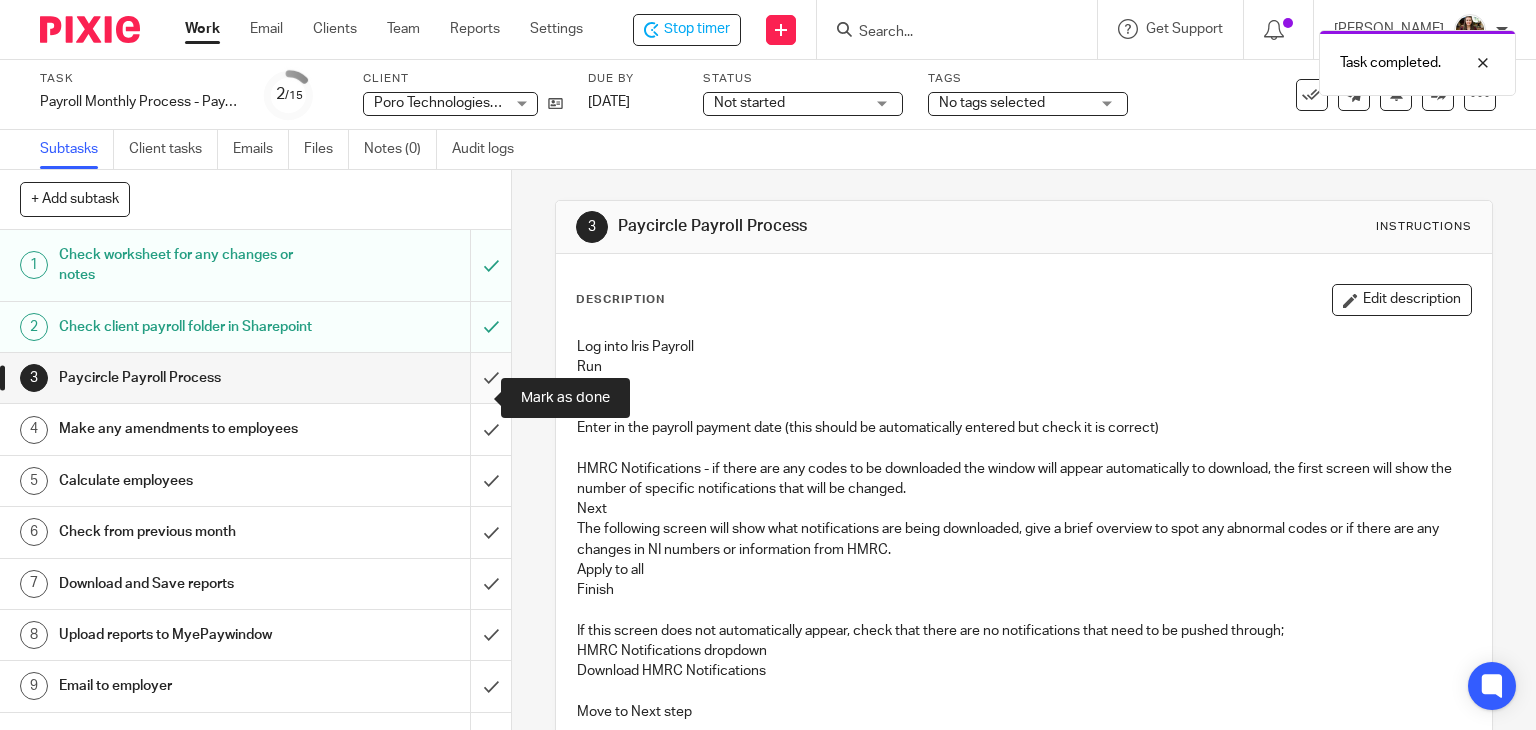 click at bounding box center (255, 378) 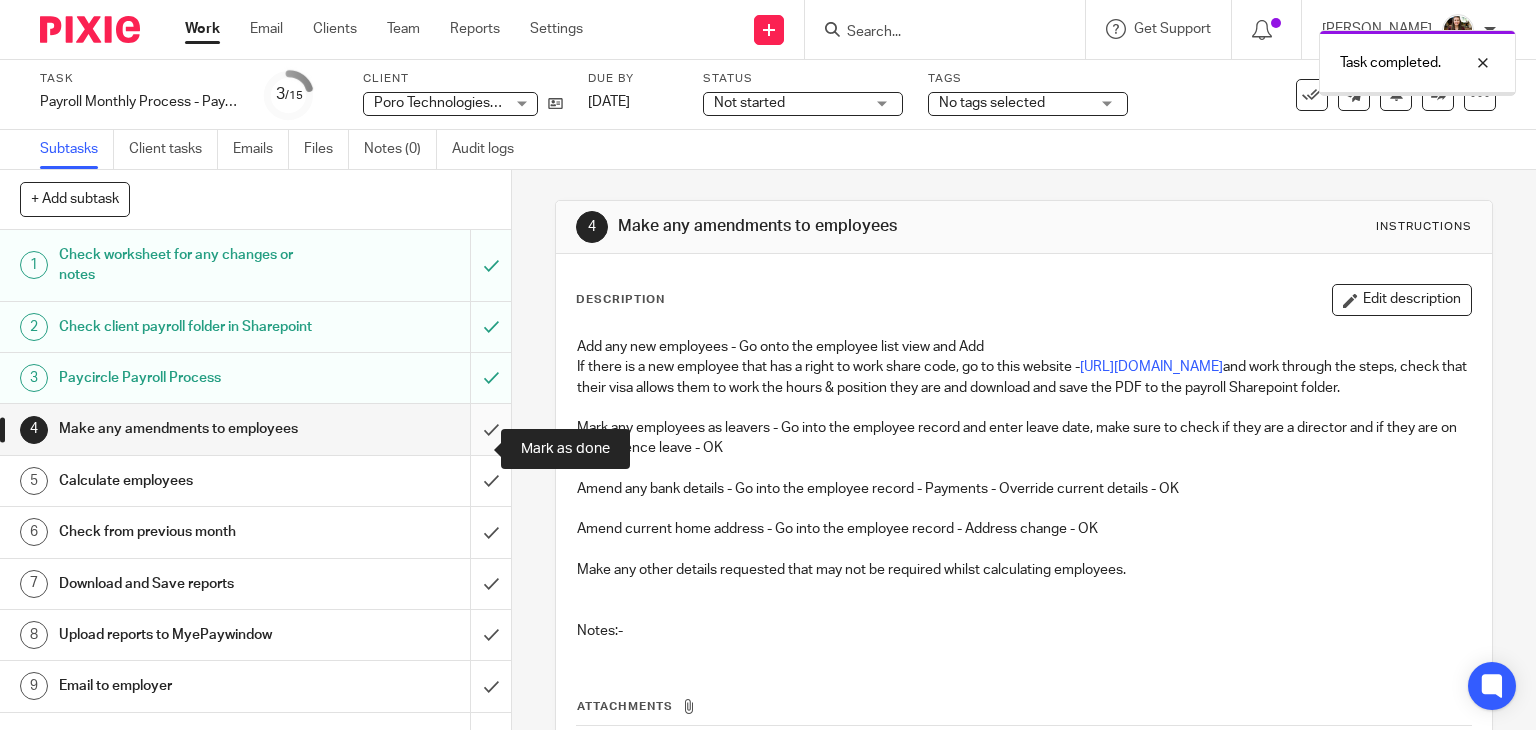 scroll, scrollTop: 0, scrollLeft: 0, axis: both 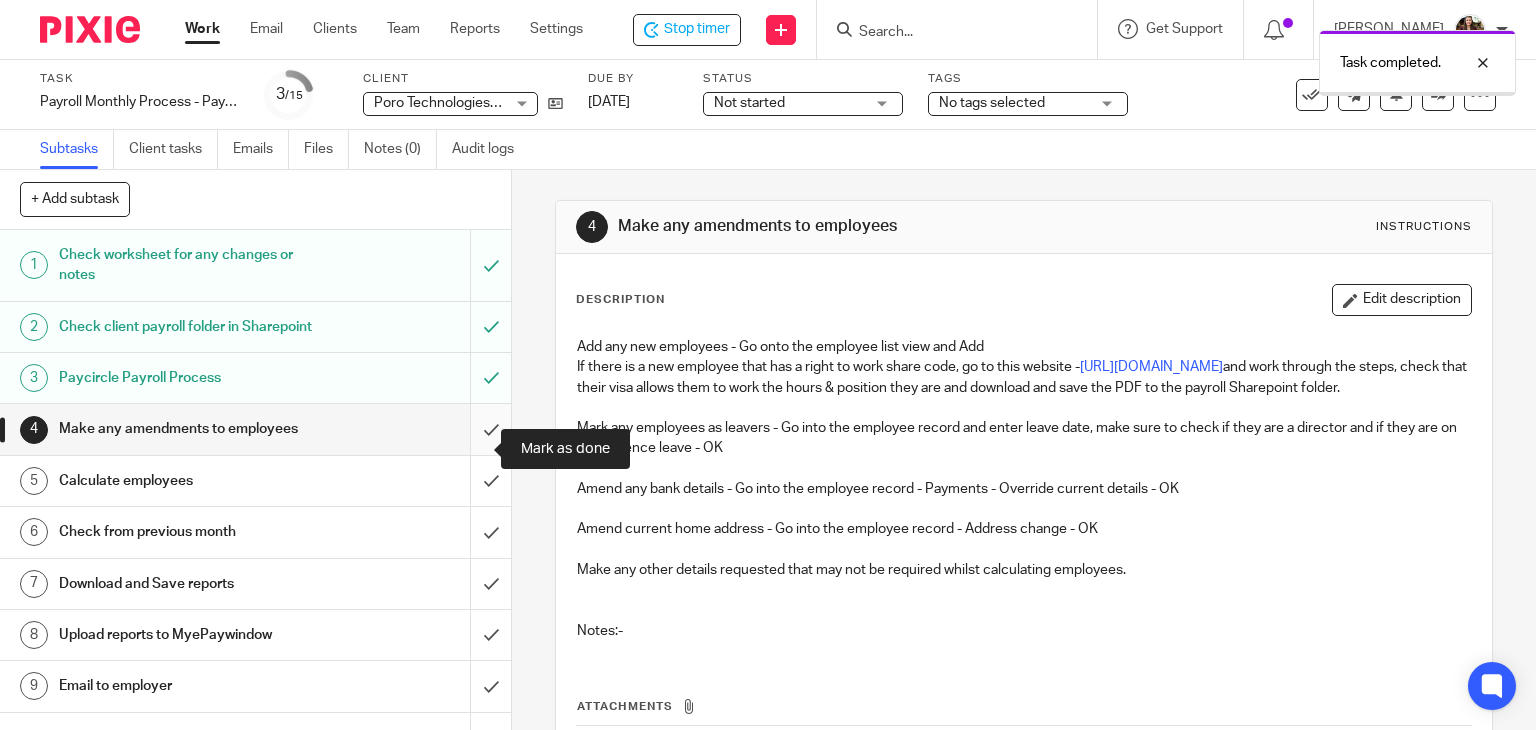 click at bounding box center [255, 429] 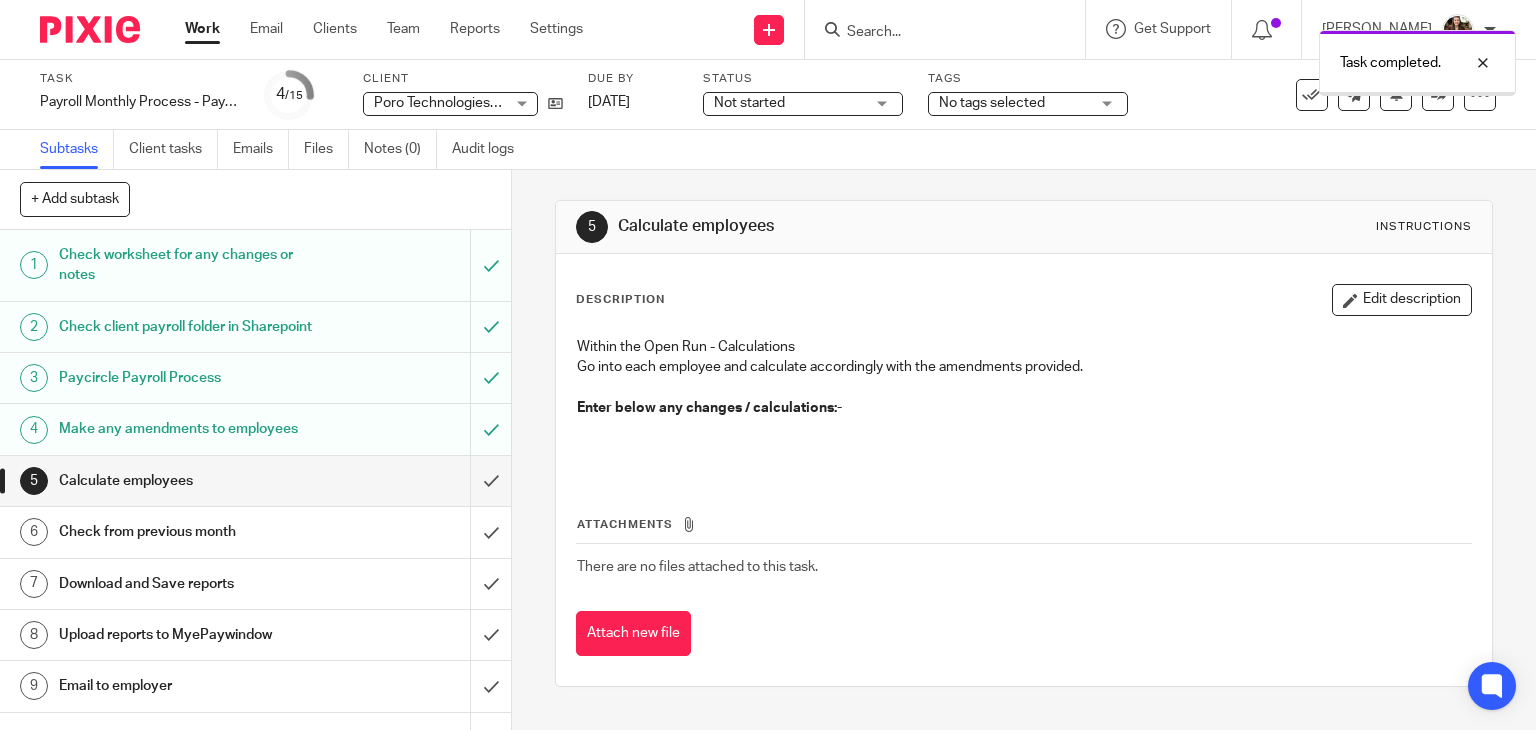scroll, scrollTop: 0, scrollLeft: 0, axis: both 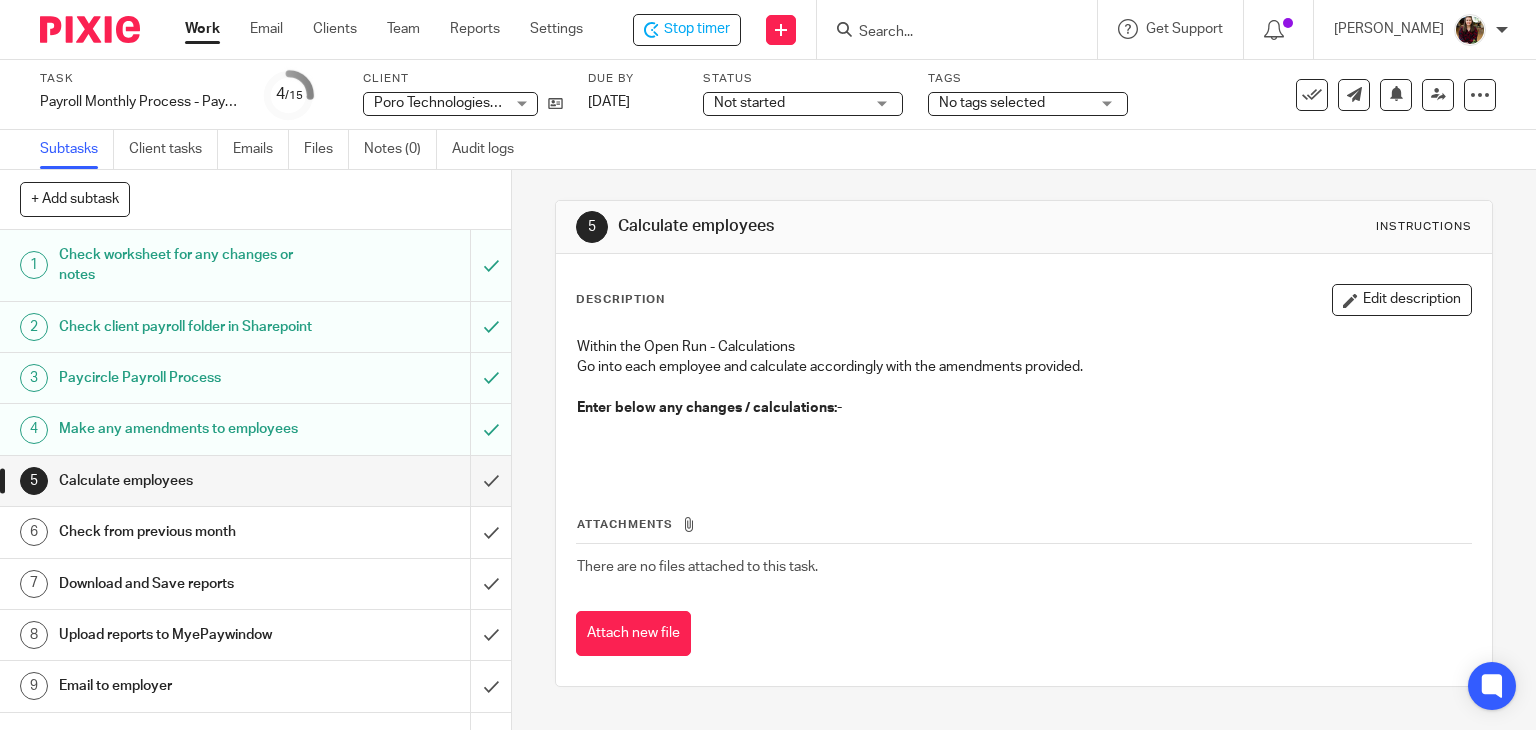 click on "Edit description" at bounding box center [1402, 300] 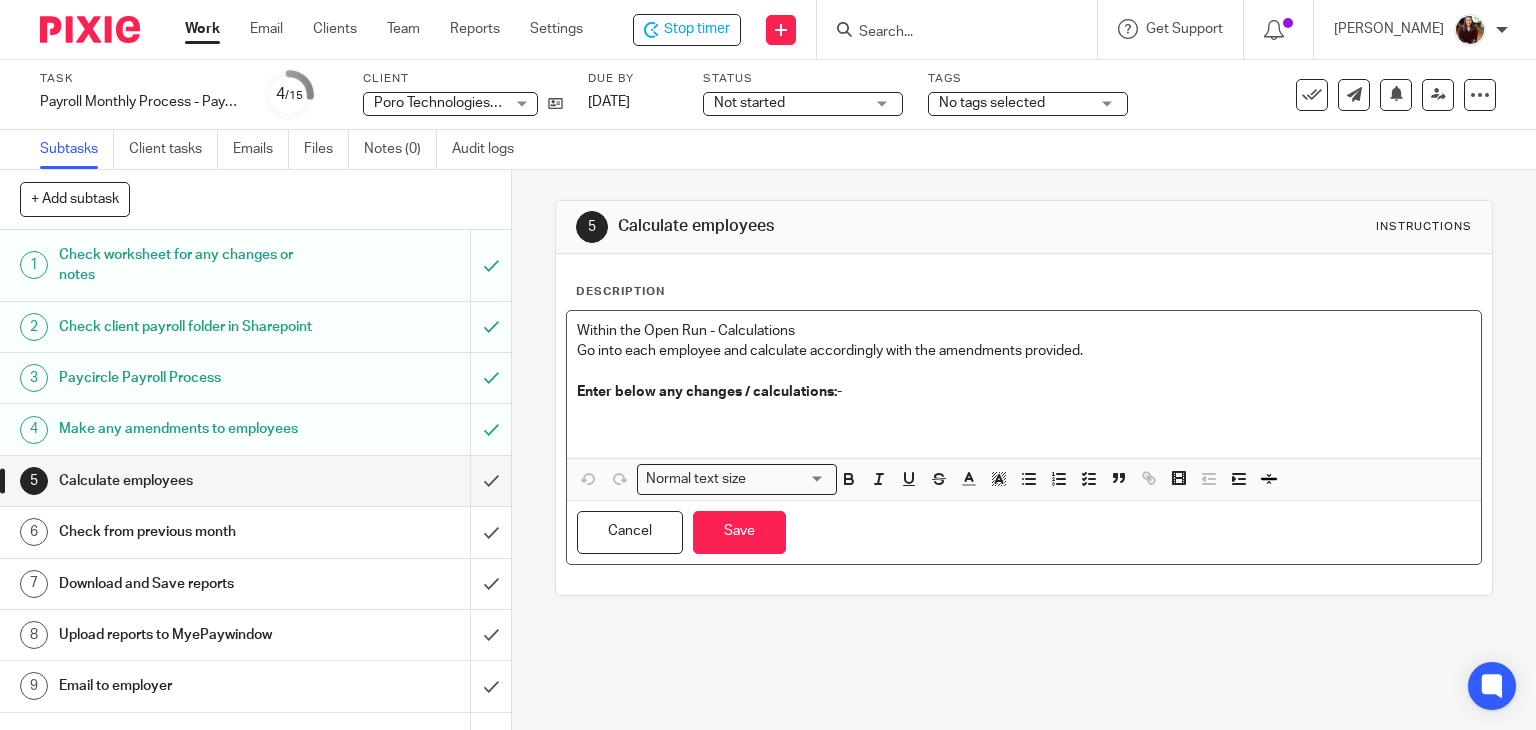 click at bounding box center (1024, 422) 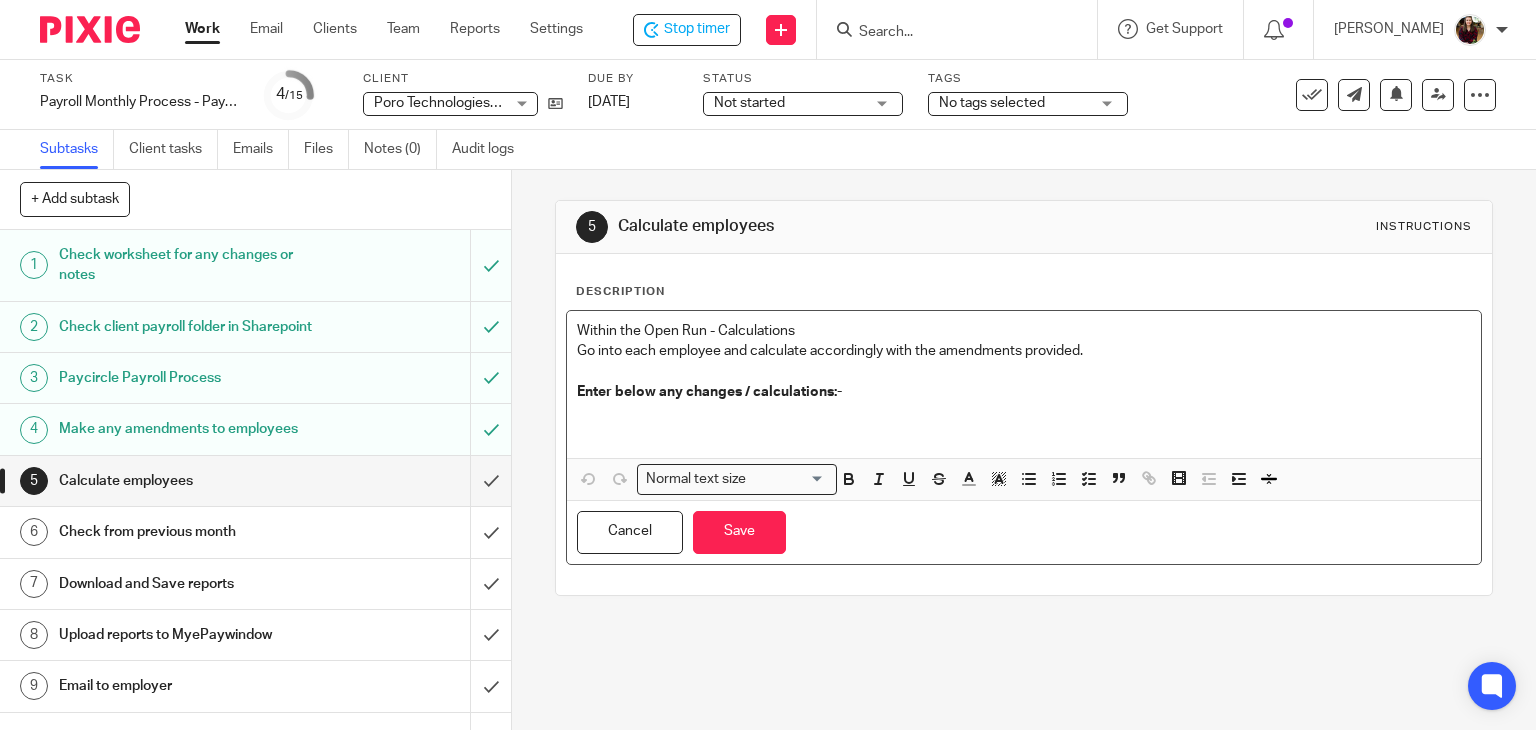 type 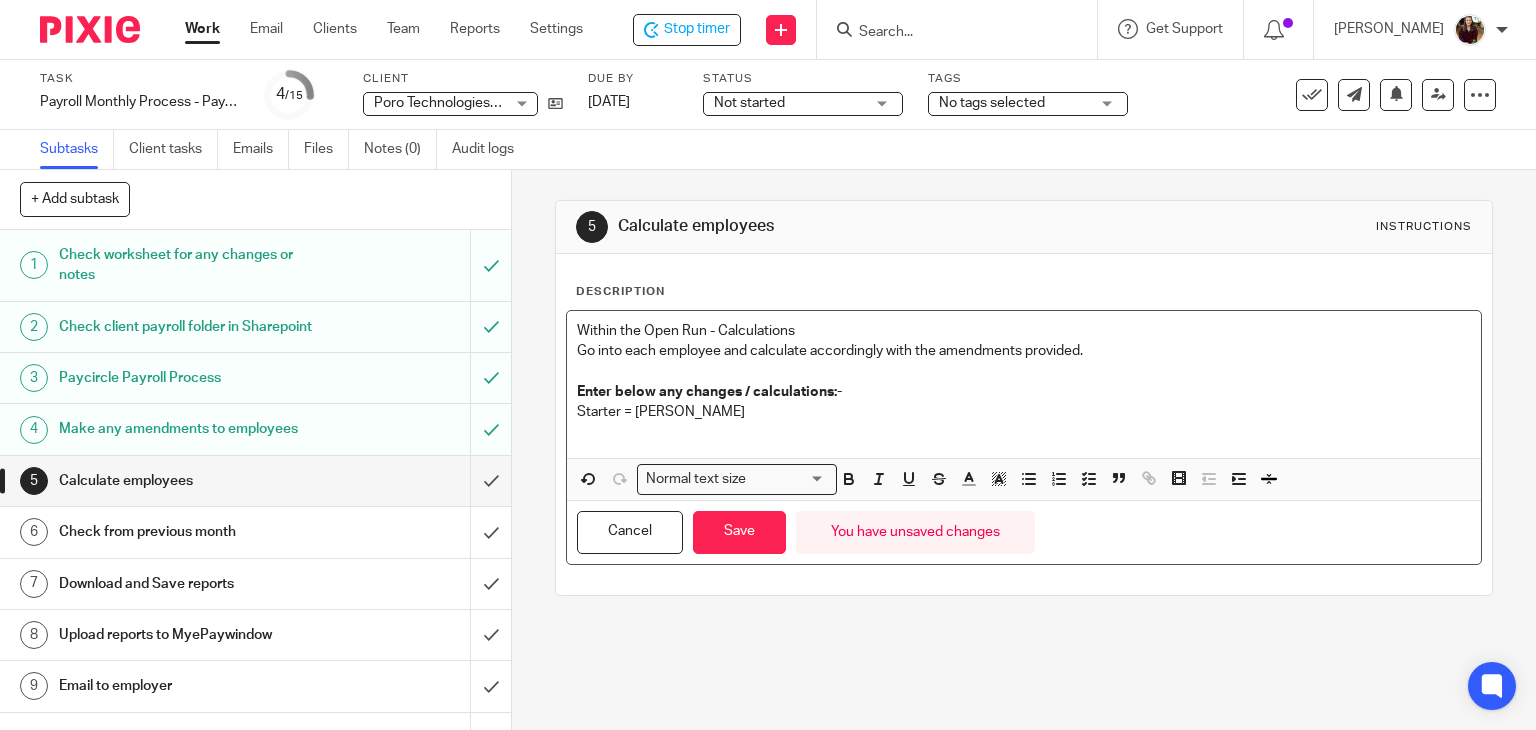 click on "Starter = Monica Kokoszka" at bounding box center (1024, 422) 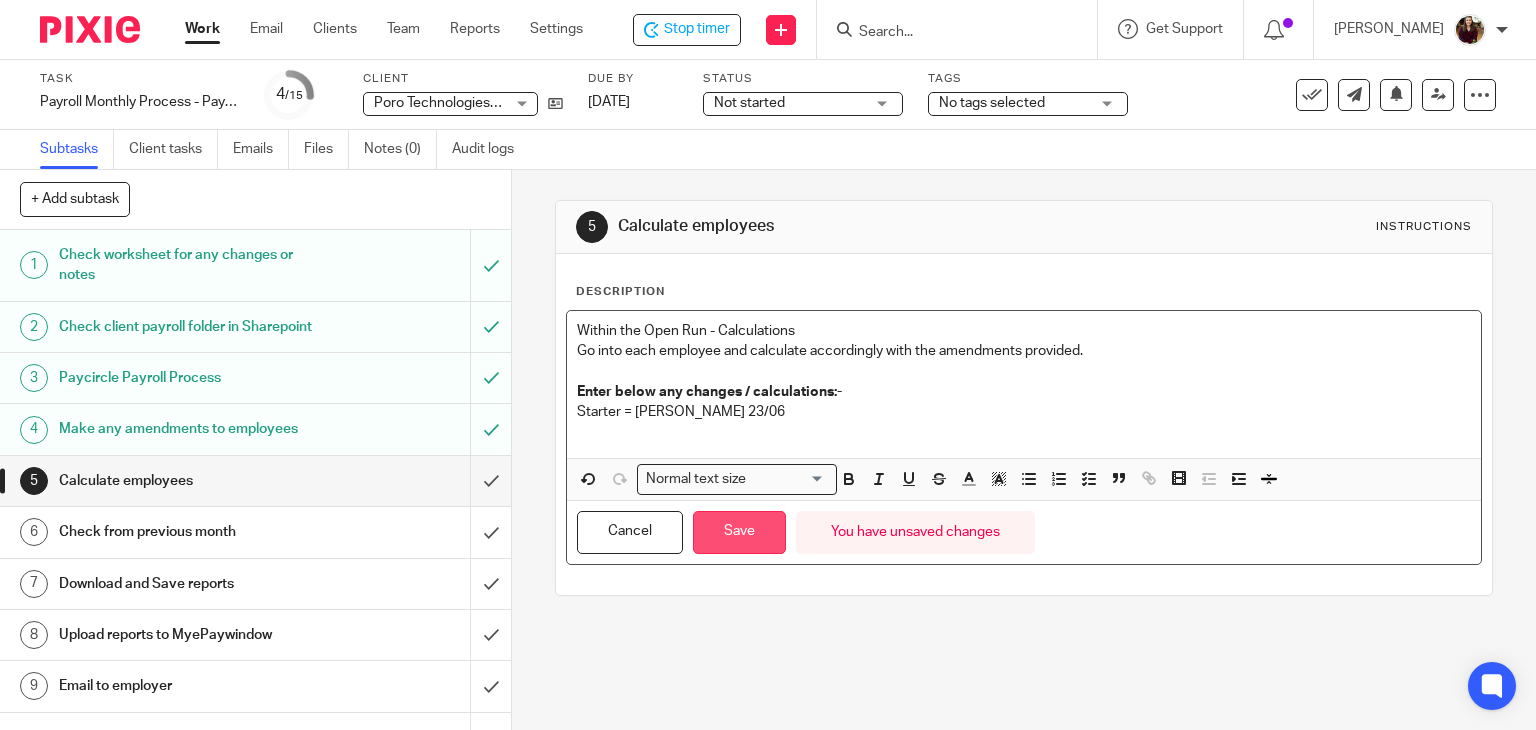 click on "Save" at bounding box center [739, 532] 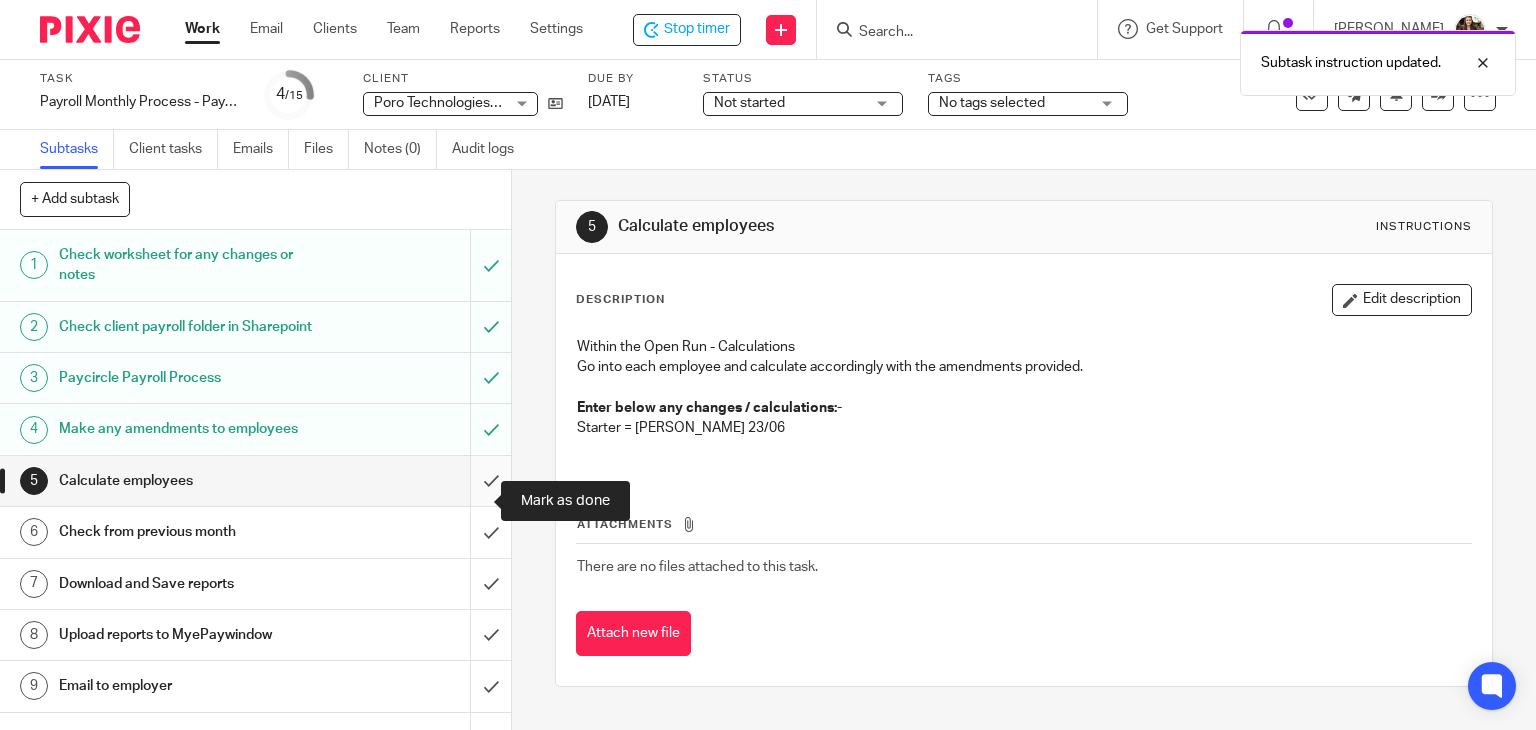 click at bounding box center [255, 481] 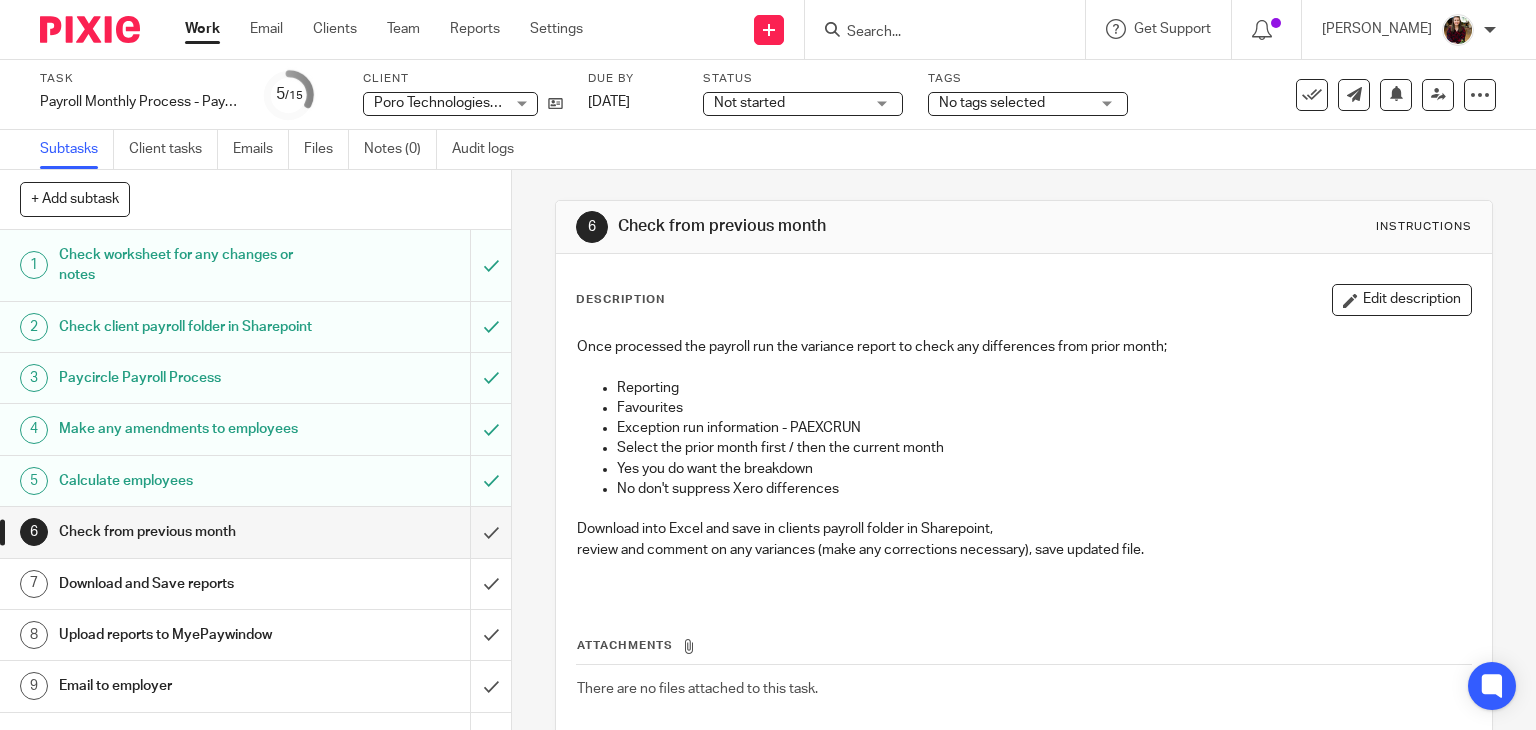 scroll, scrollTop: 0, scrollLeft: 0, axis: both 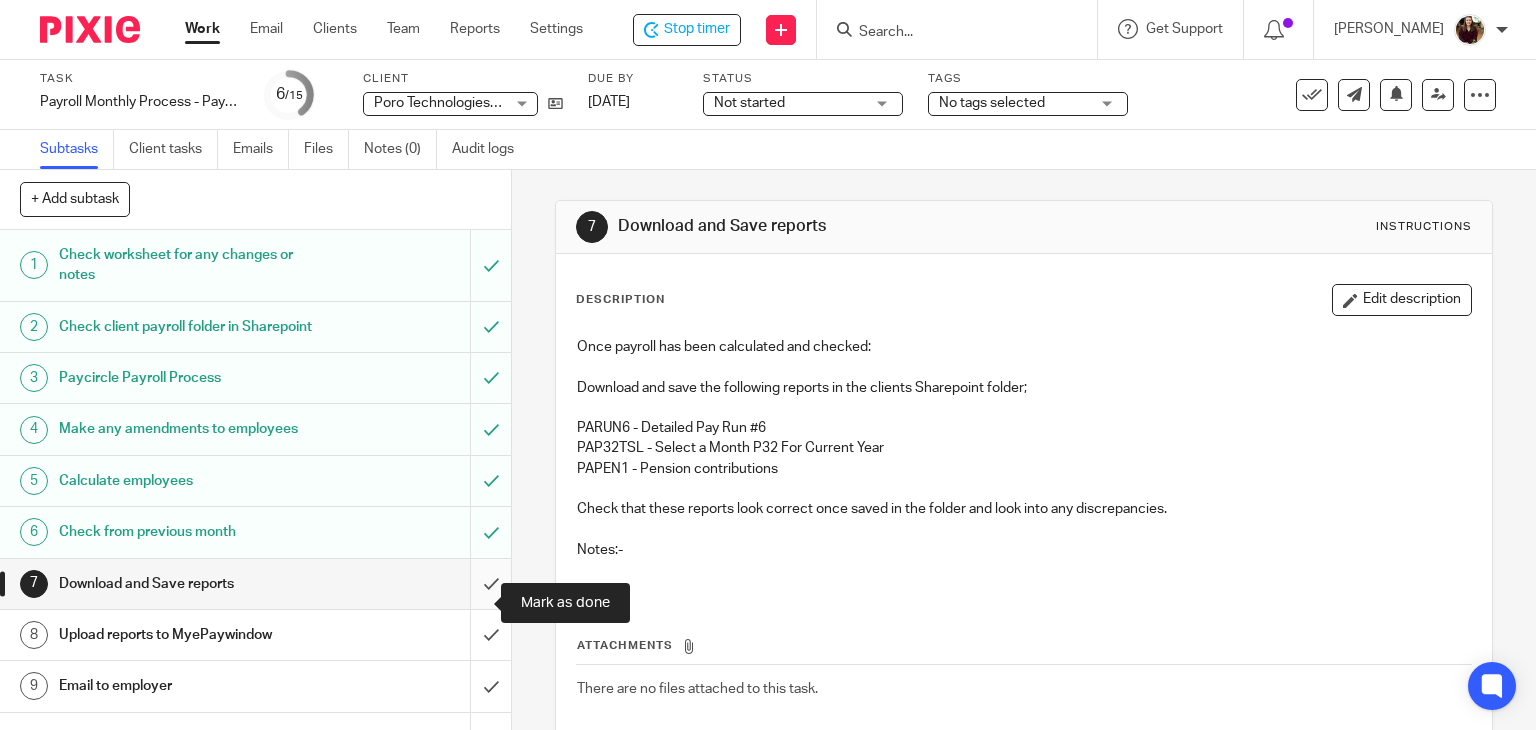 click at bounding box center (255, 584) 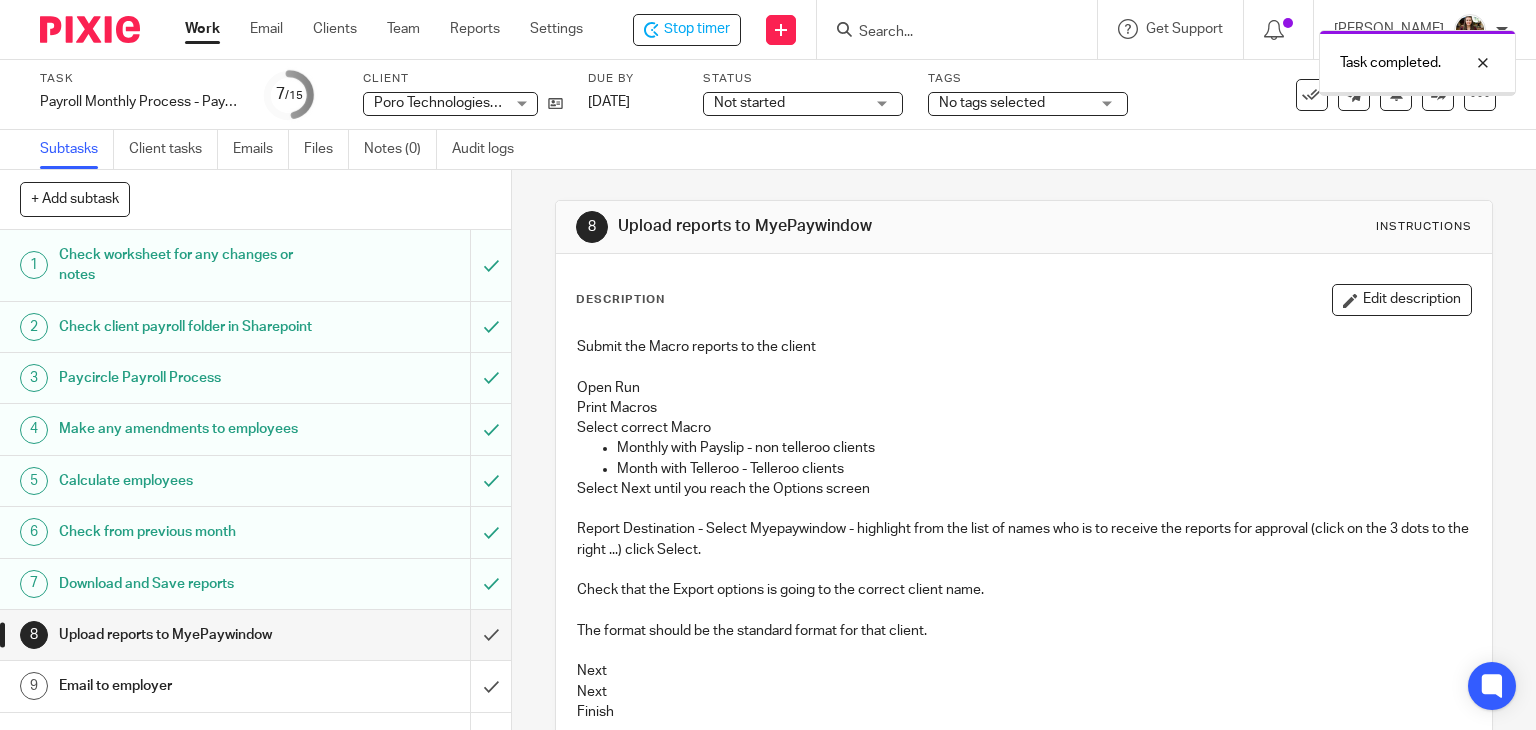 scroll, scrollTop: 0, scrollLeft: 0, axis: both 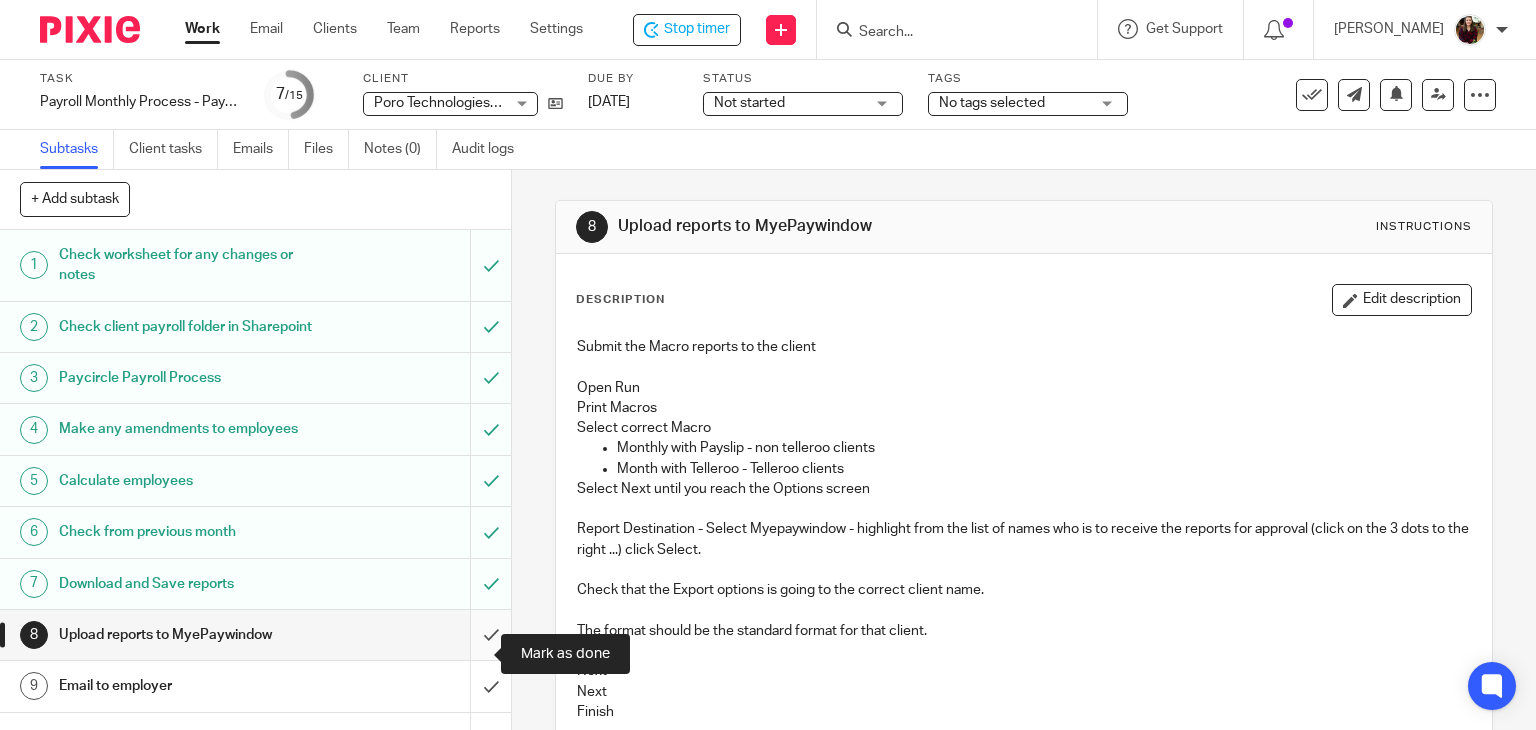 click at bounding box center [255, 635] 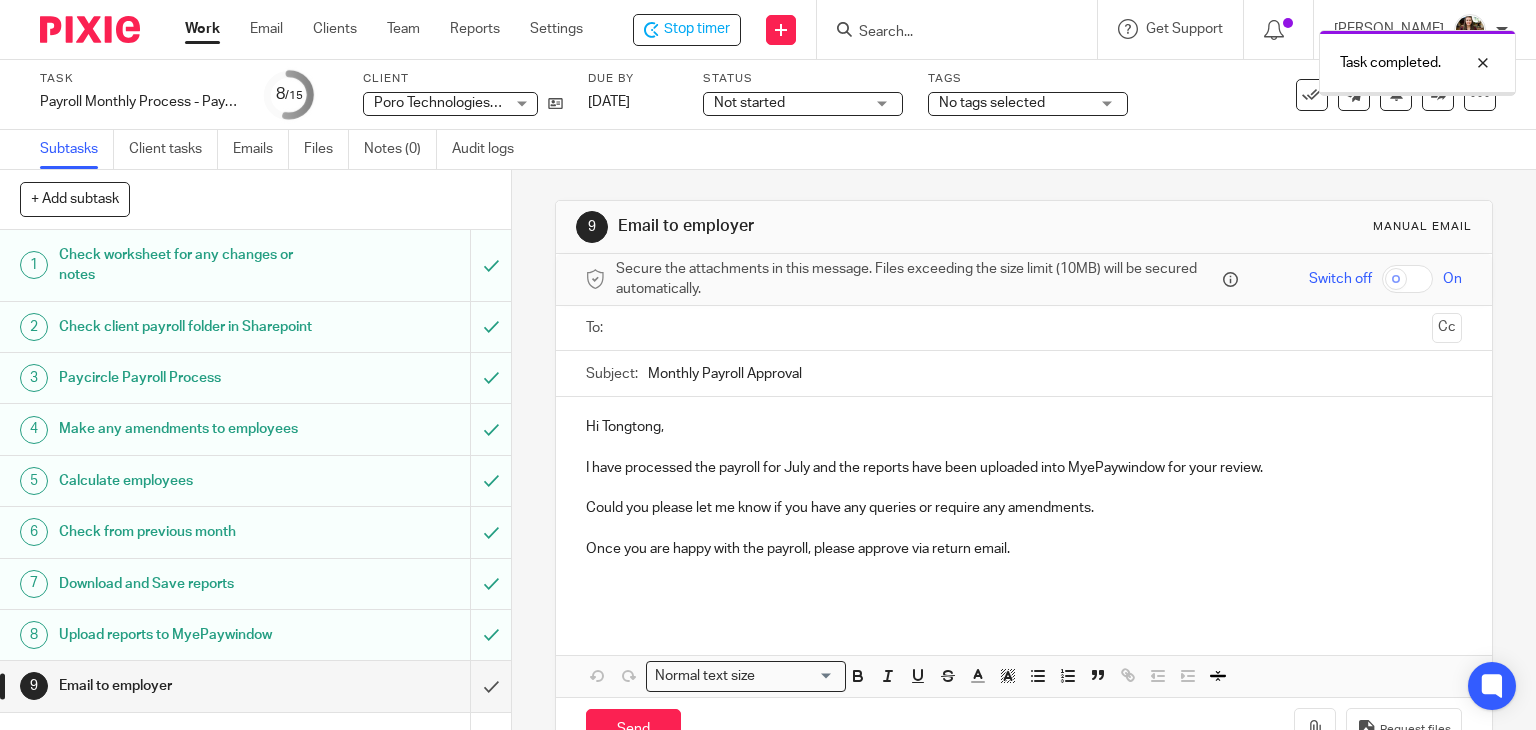 scroll, scrollTop: 0, scrollLeft: 0, axis: both 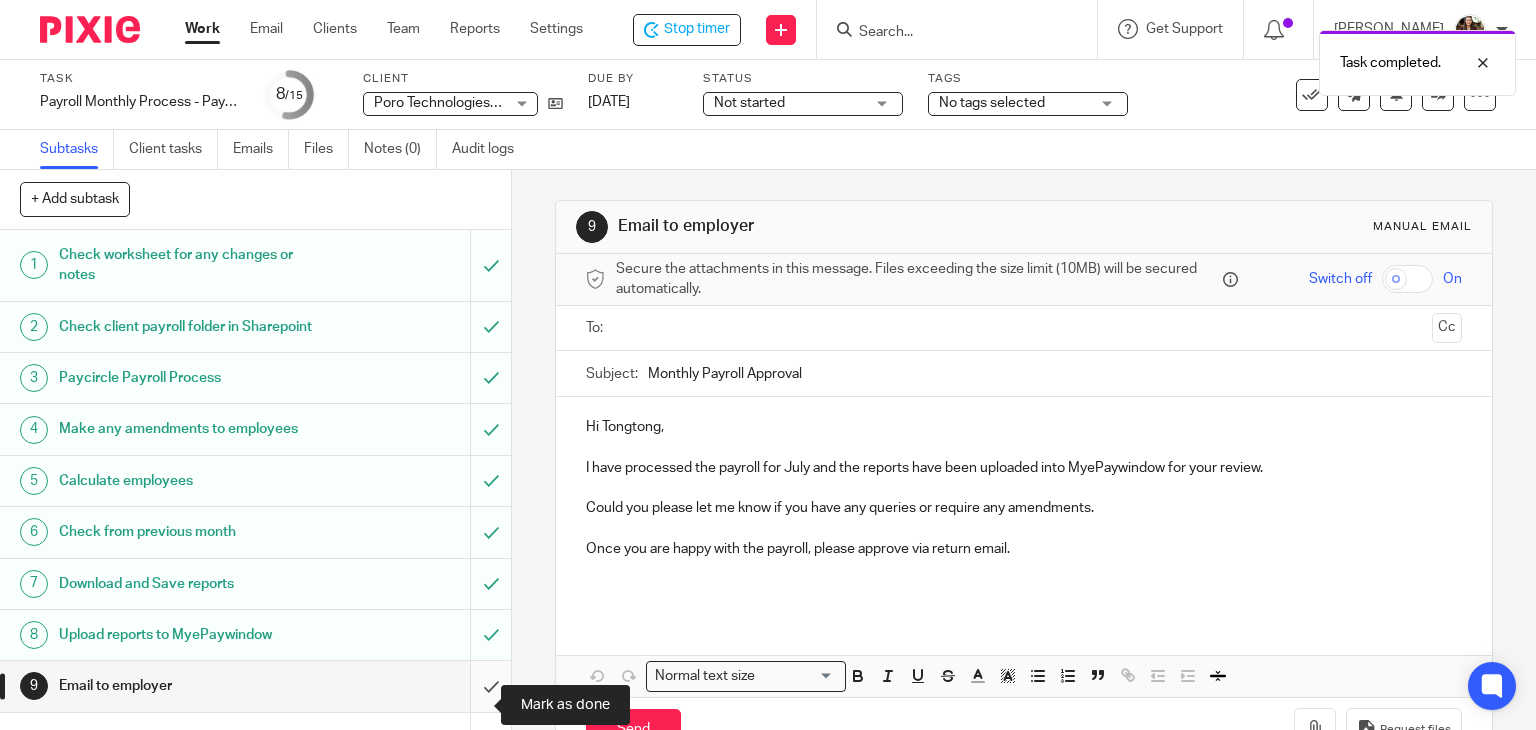click at bounding box center (255, 686) 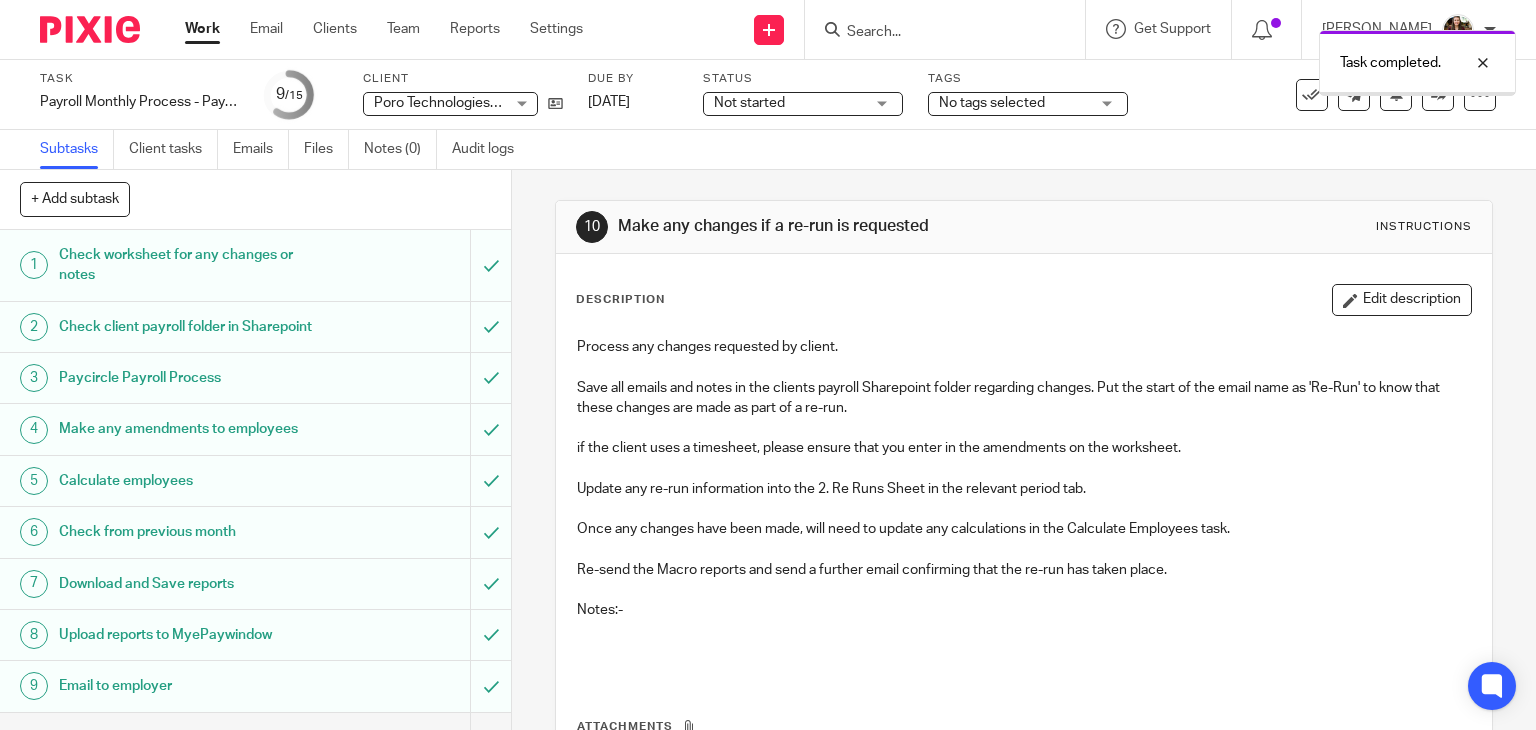 scroll, scrollTop: 0, scrollLeft: 0, axis: both 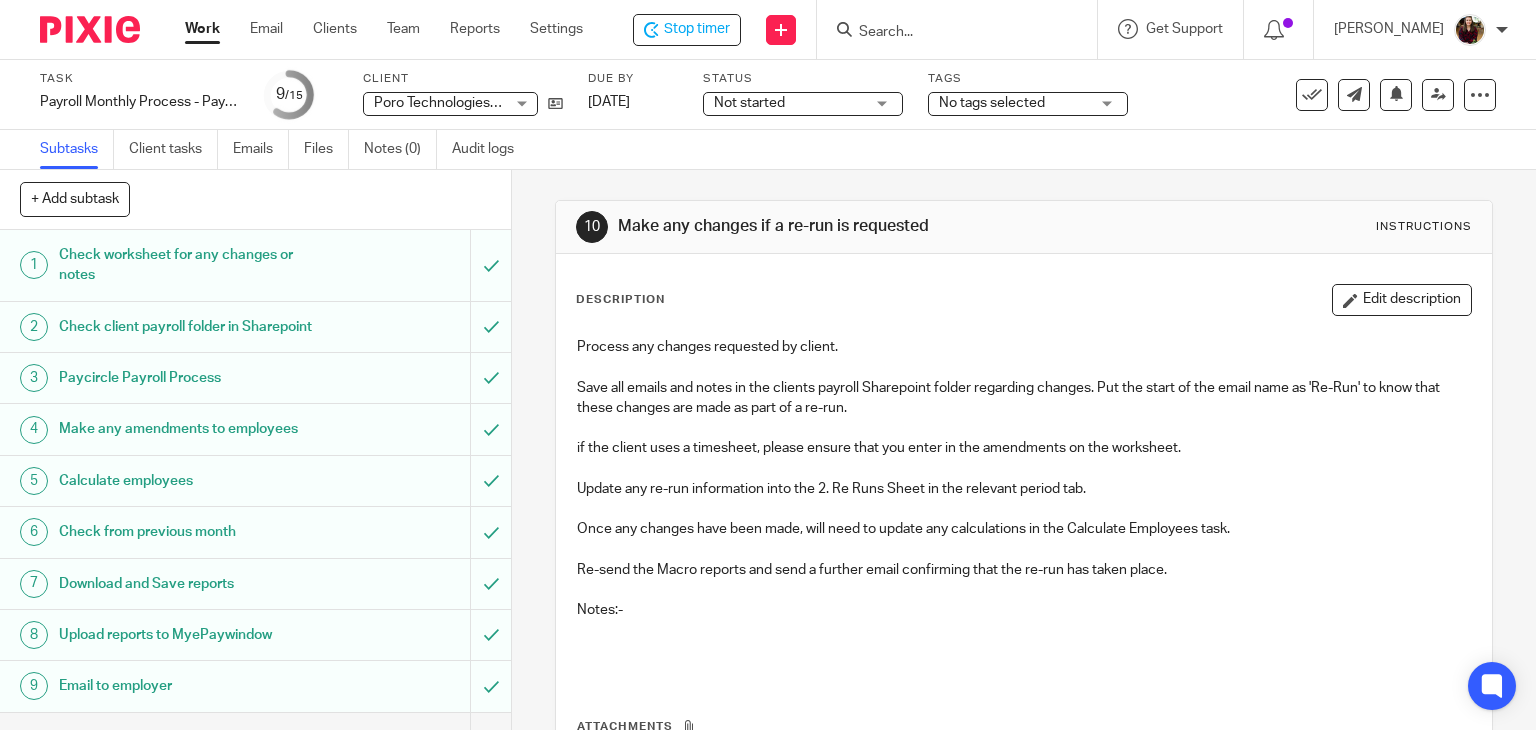 drag, startPoint x: 1112, startPoint y: 106, endPoint x: 1100, endPoint y: 109, distance: 12.369317 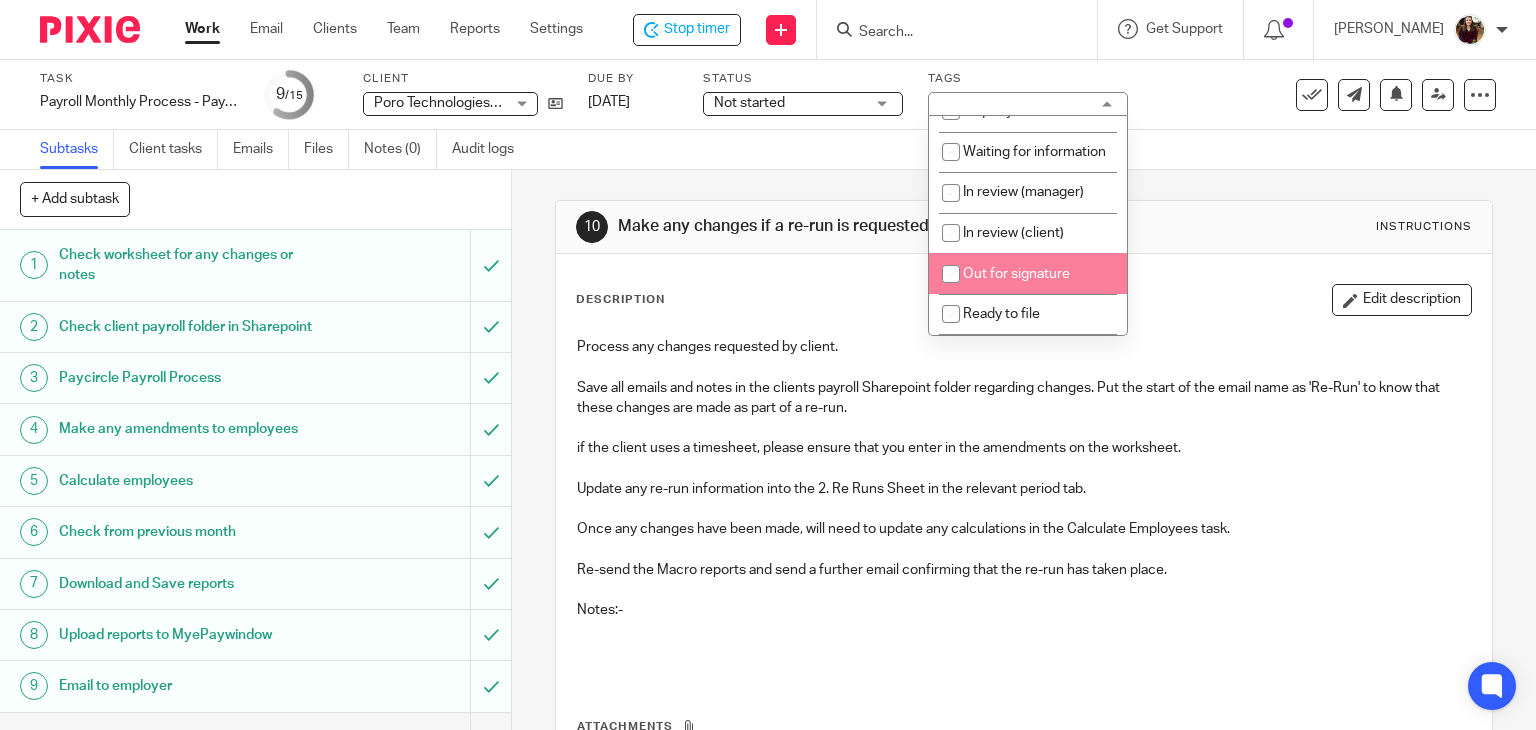 scroll, scrollTop: 200, scrollLeft: 0, axis: vertical 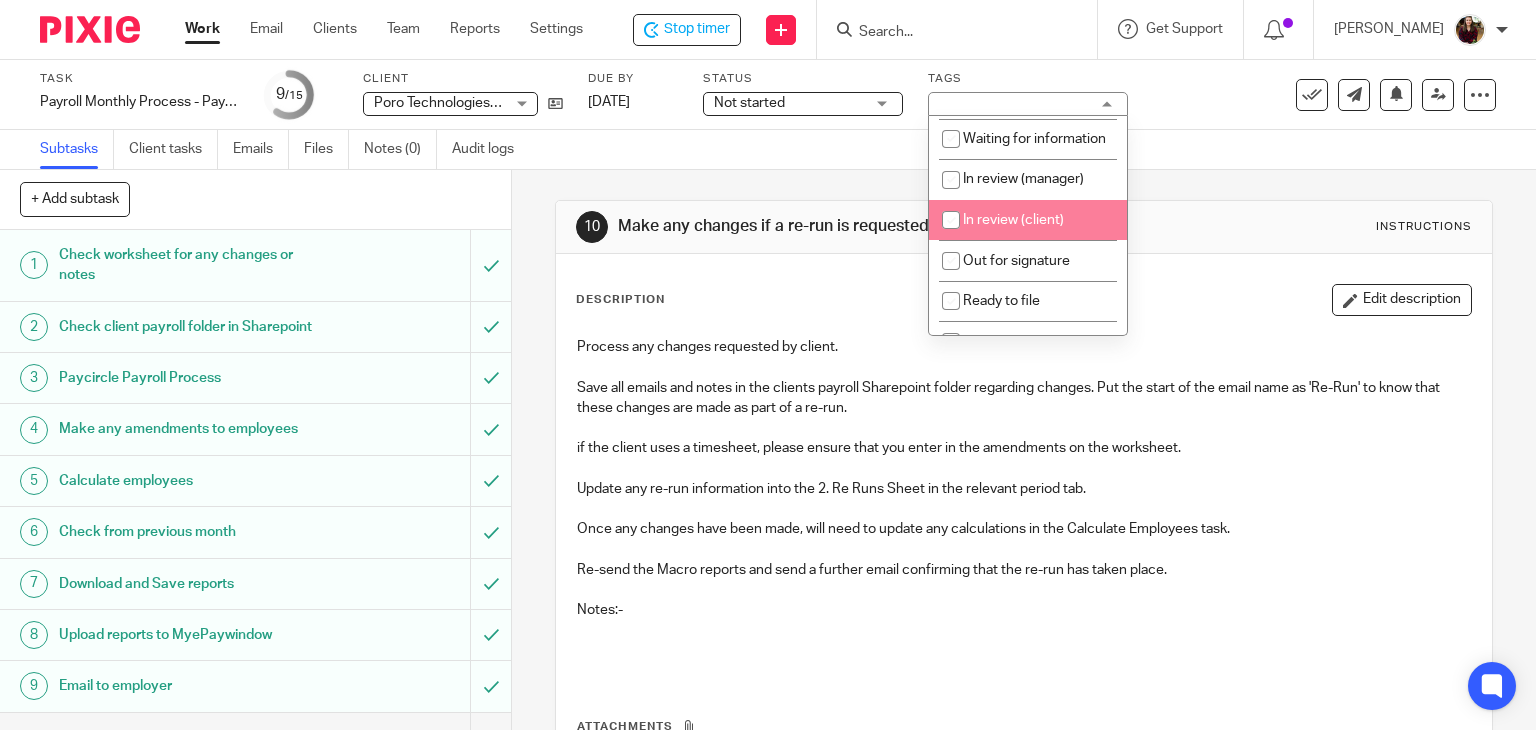 drag, startPoint x: 1028, startPoint y: 243, endPoint x: 1157, endPoint y: 143, distance: 163.2207 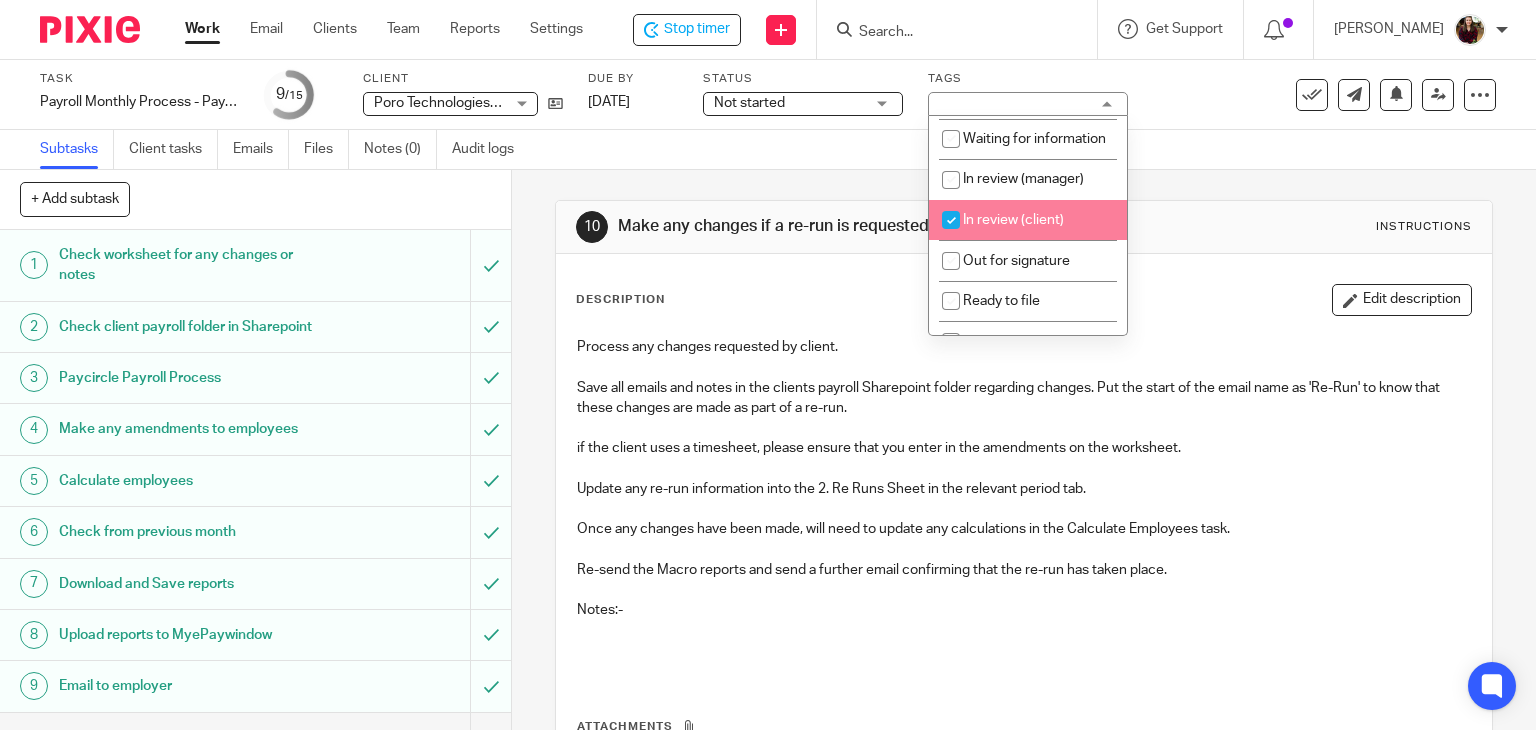 checkbox on "true" 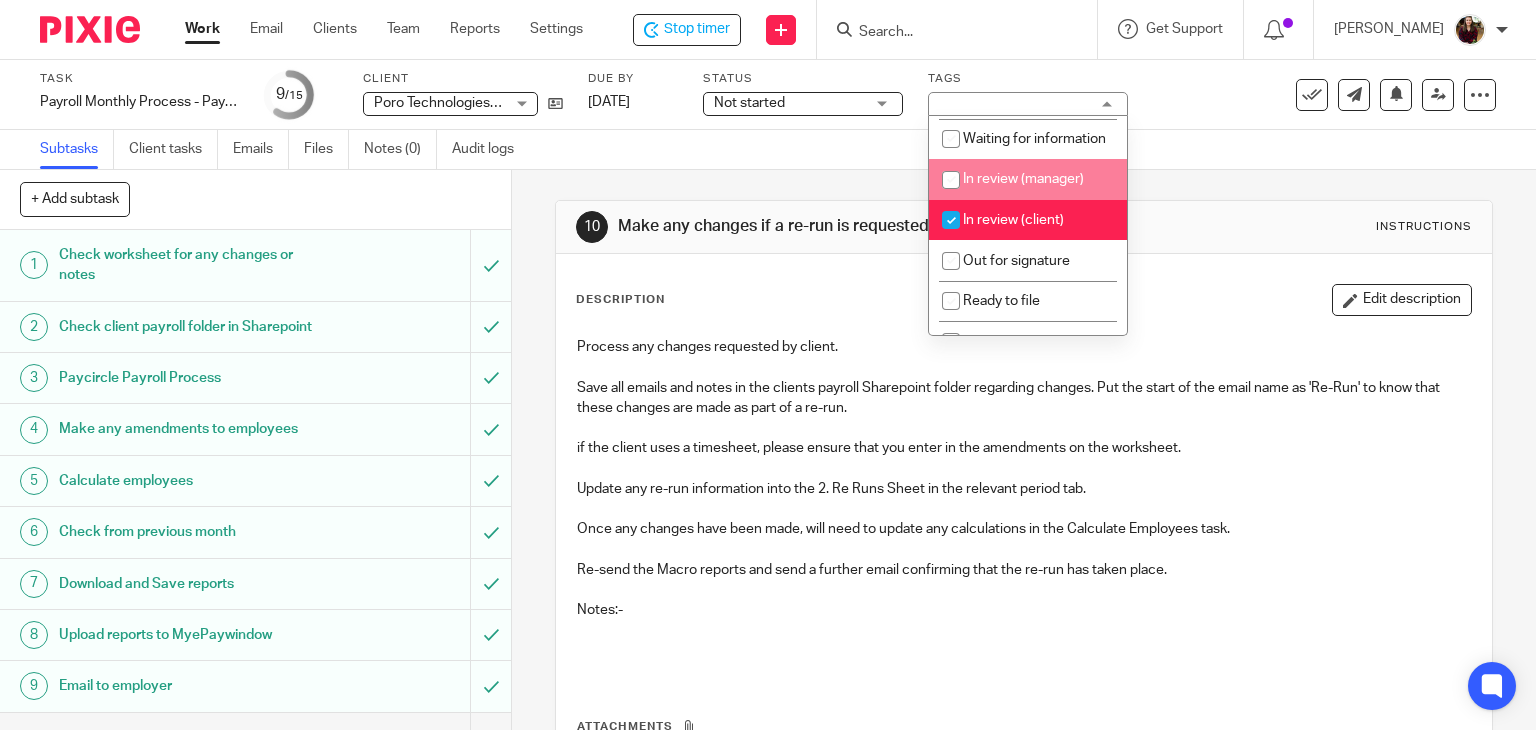 click on "Task
Payroll Monthly Process - Paycircle   Save
Payroll Monthly Process - Paycircle
9 /15
Client
Poro Technologies Ltd
Poro Technologies Ltd
No client selected
52 North Health Ltd
Accelercomm Ltd
Advanced Machinery Services Limited
Ad Venturist Ltd
Agaricus Robotics Ltd
Aivivo Ltd
AlgoDynamix Ltd
Allfocal Optics Ltd
Almanac Ventures Limited
Analytica Resources Ltd
Apian Limited
Artlogic International Limited
Atlas Labs Ltd T/A Popp
Audelation Ltd
Audio Analytic Limited" at bounding box center (768, 95) 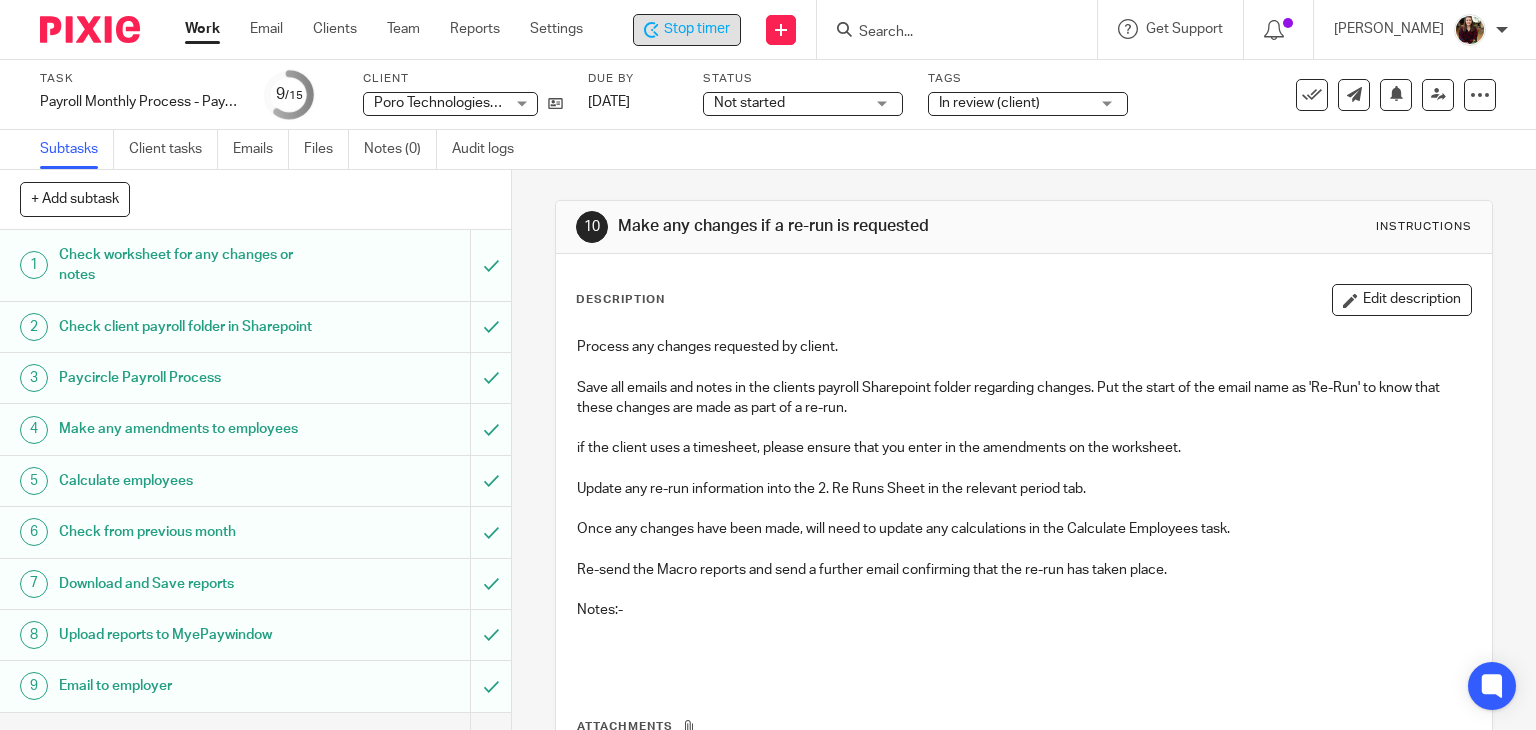 click on "Stop timer" at bounding box center [697, 29] 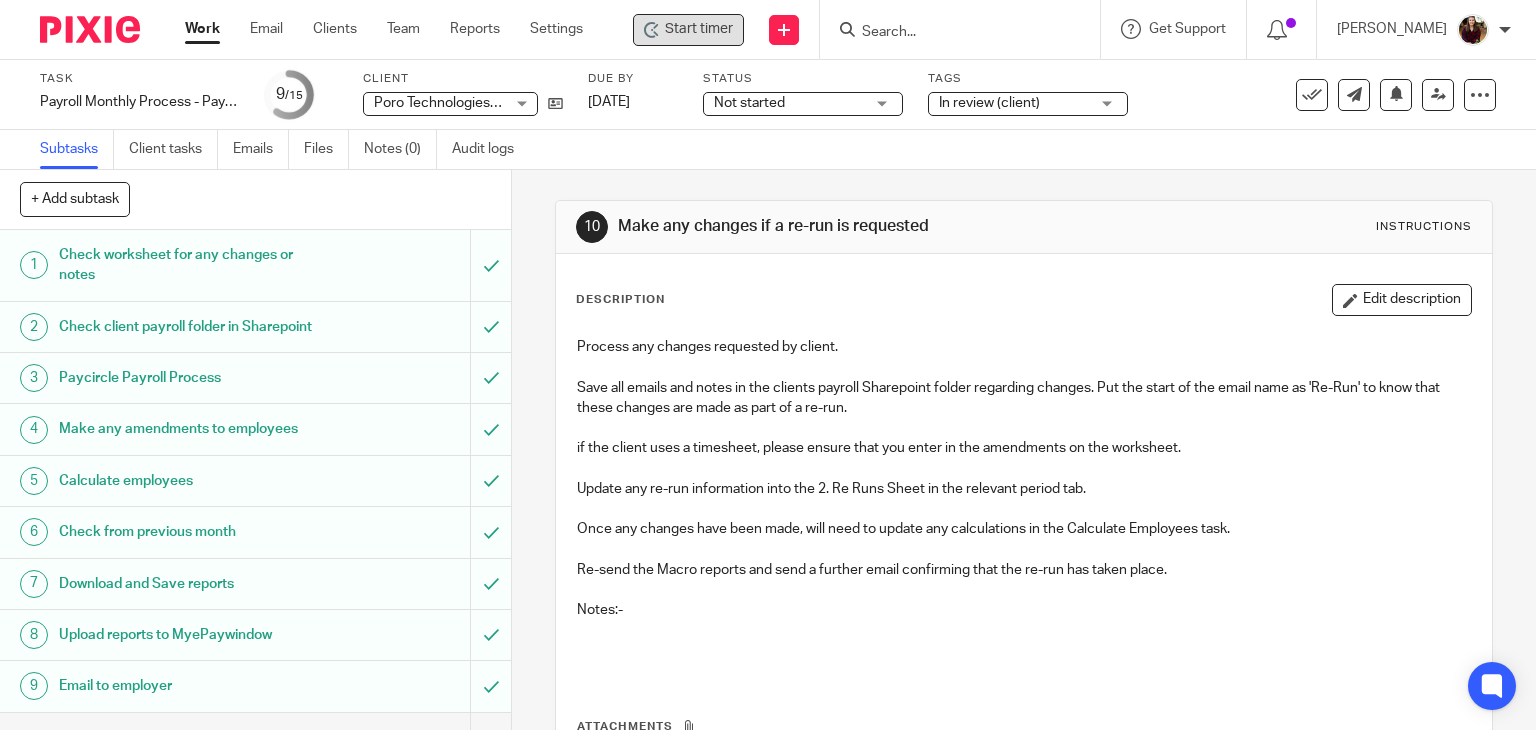 click at bounding box center [950, 33] 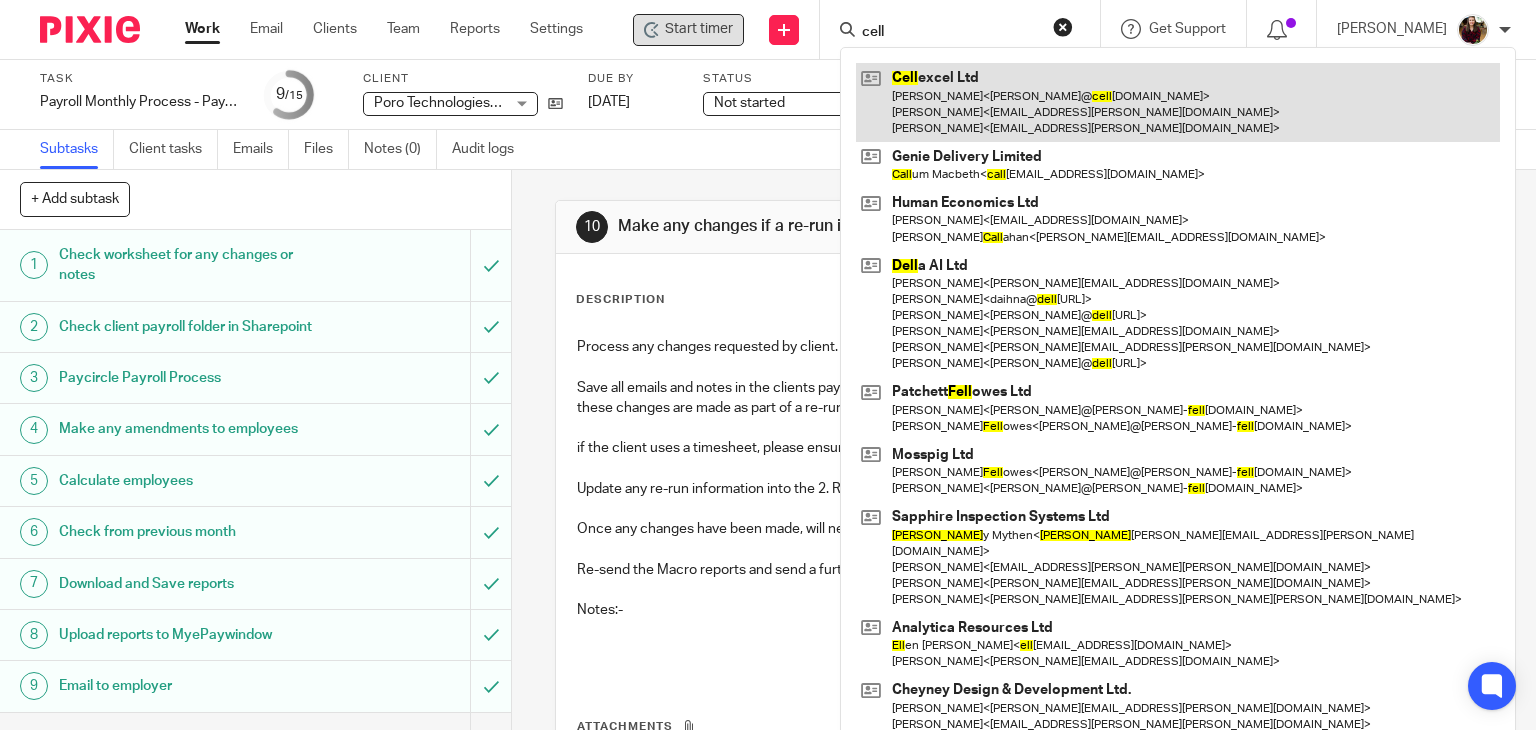 type on "cell" 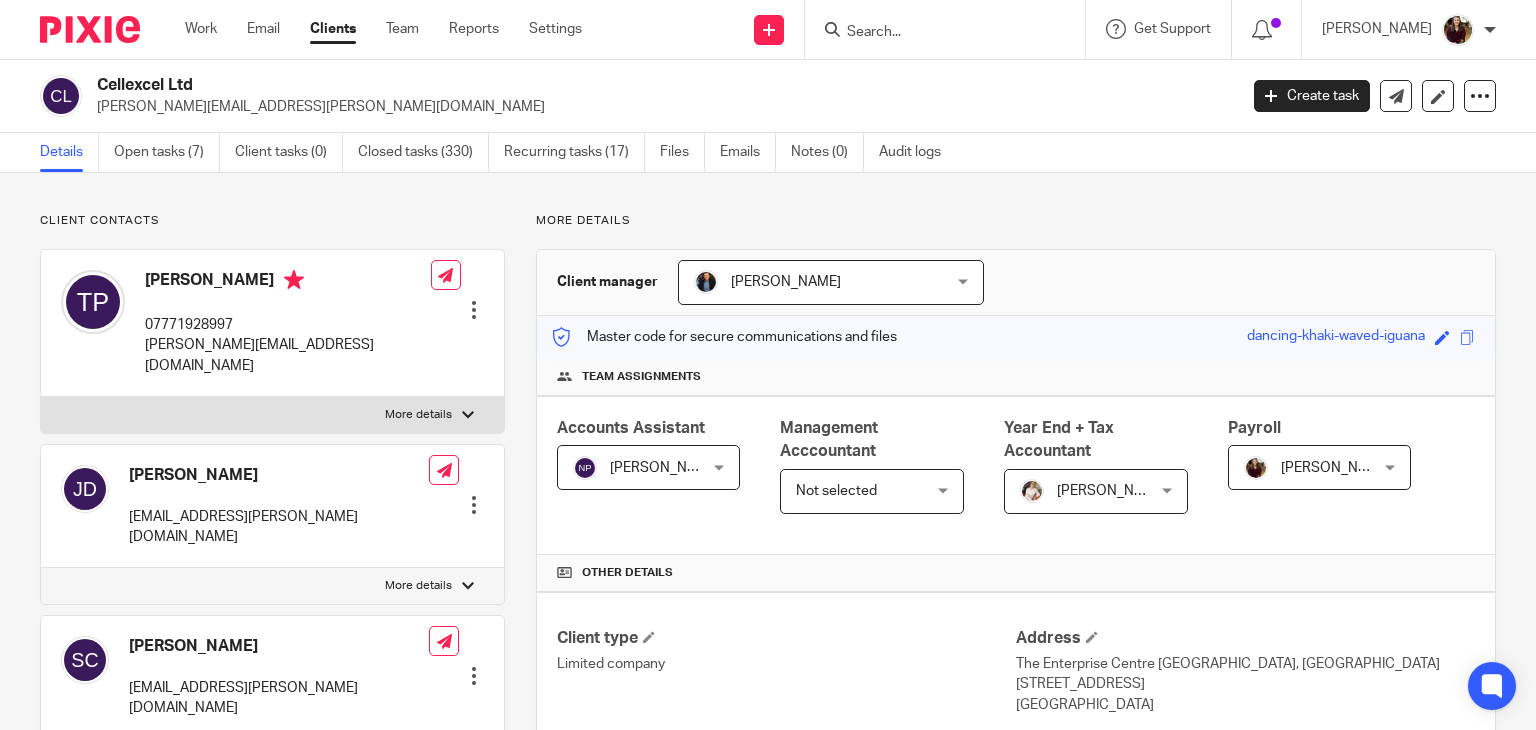 scroll, scrollTop: 0, scrollLeft: 0, axis: both 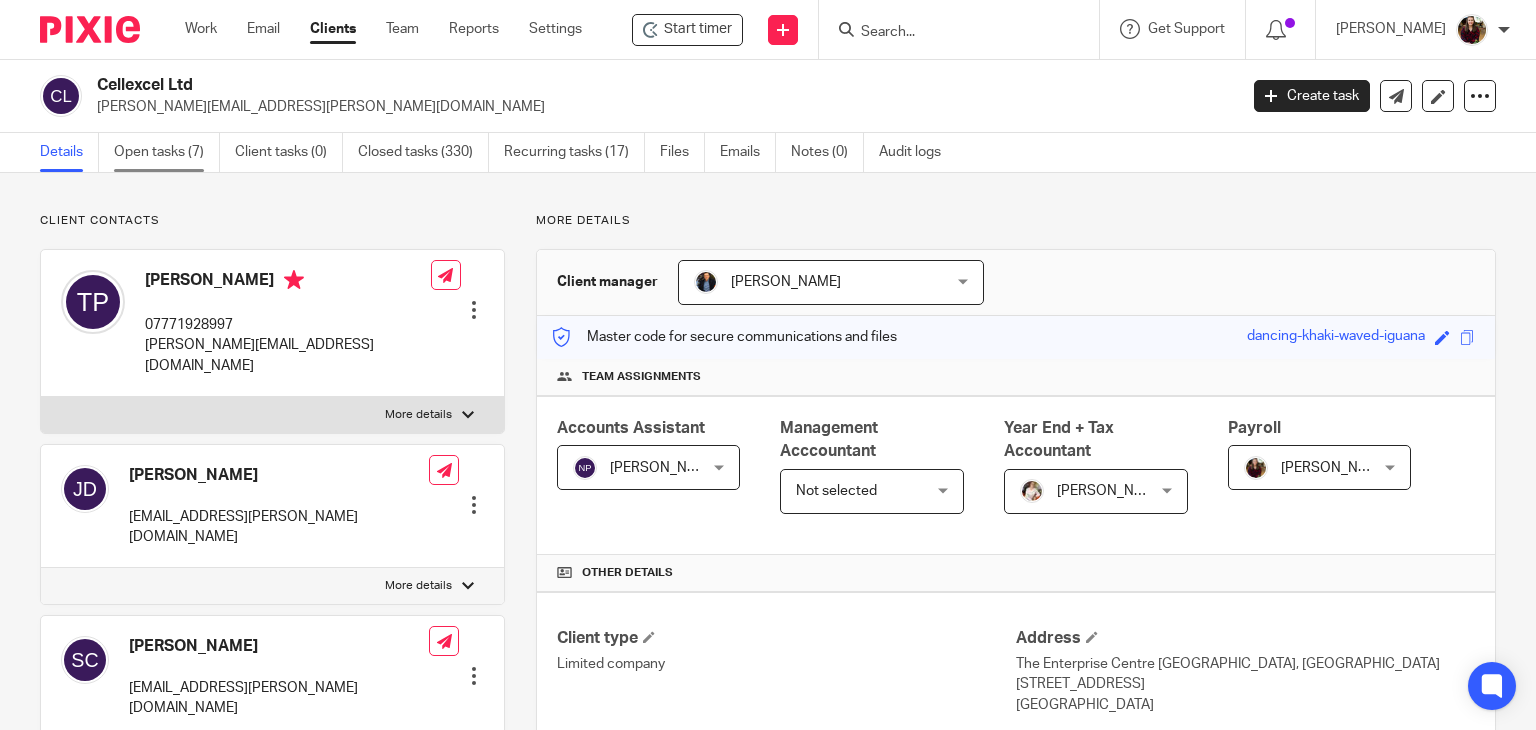 click on "Open tasks (7)" at bounding box center (167, 152) 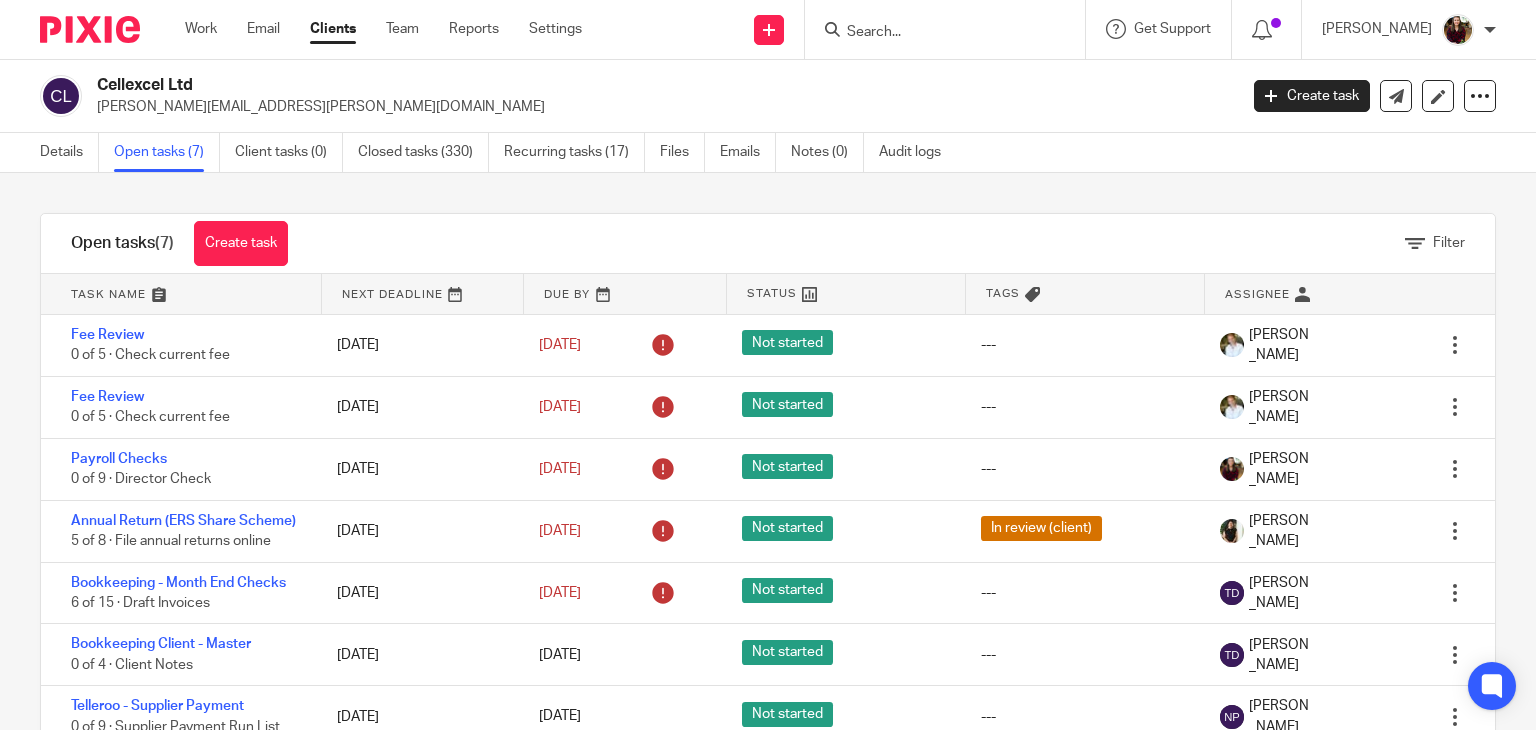 scroll, scrollTop: 0, scrollLeft: 0, axis: both 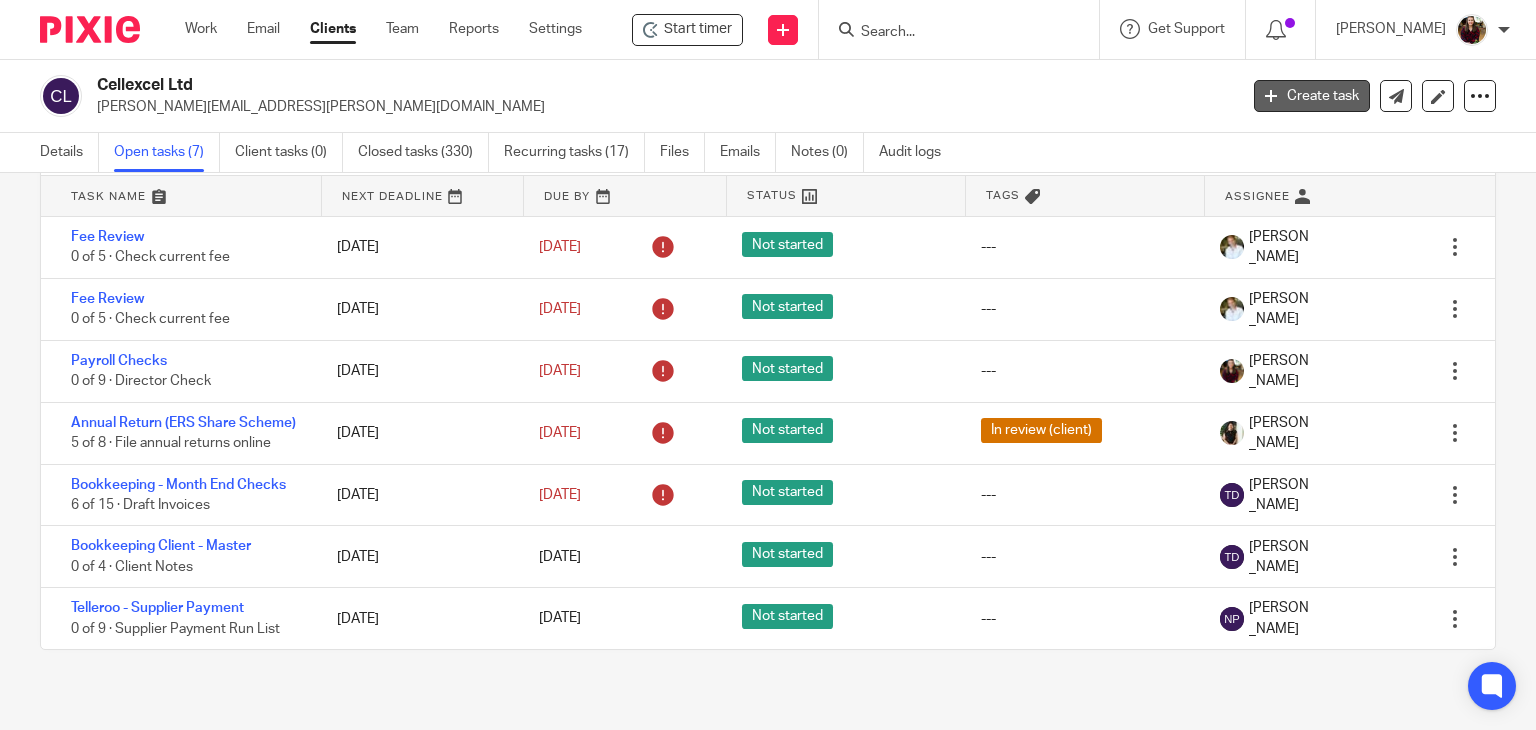 click on "Create task" at bounding box center (1312, 96) 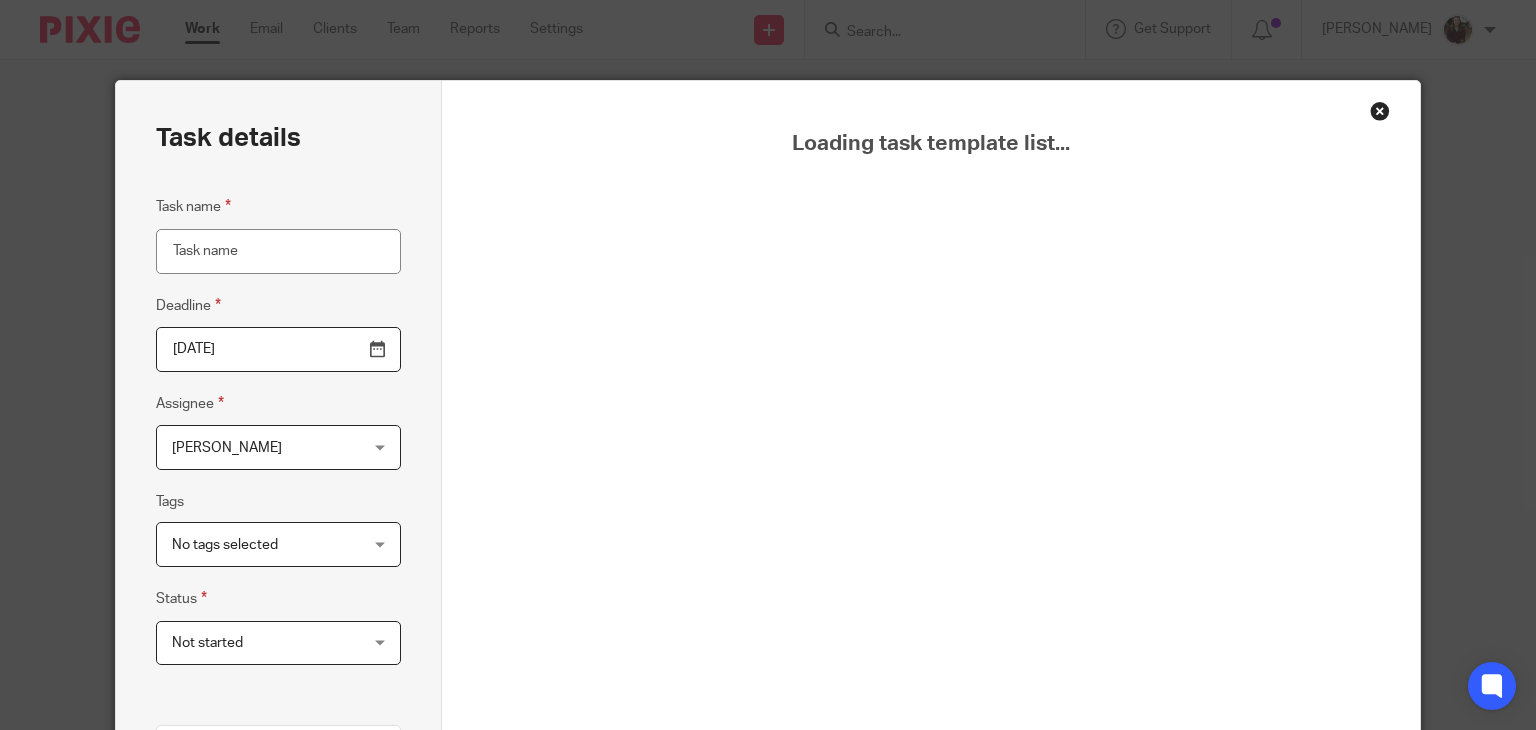 scroll, scrollTop: 0, scrollLeft: 0, axis: both 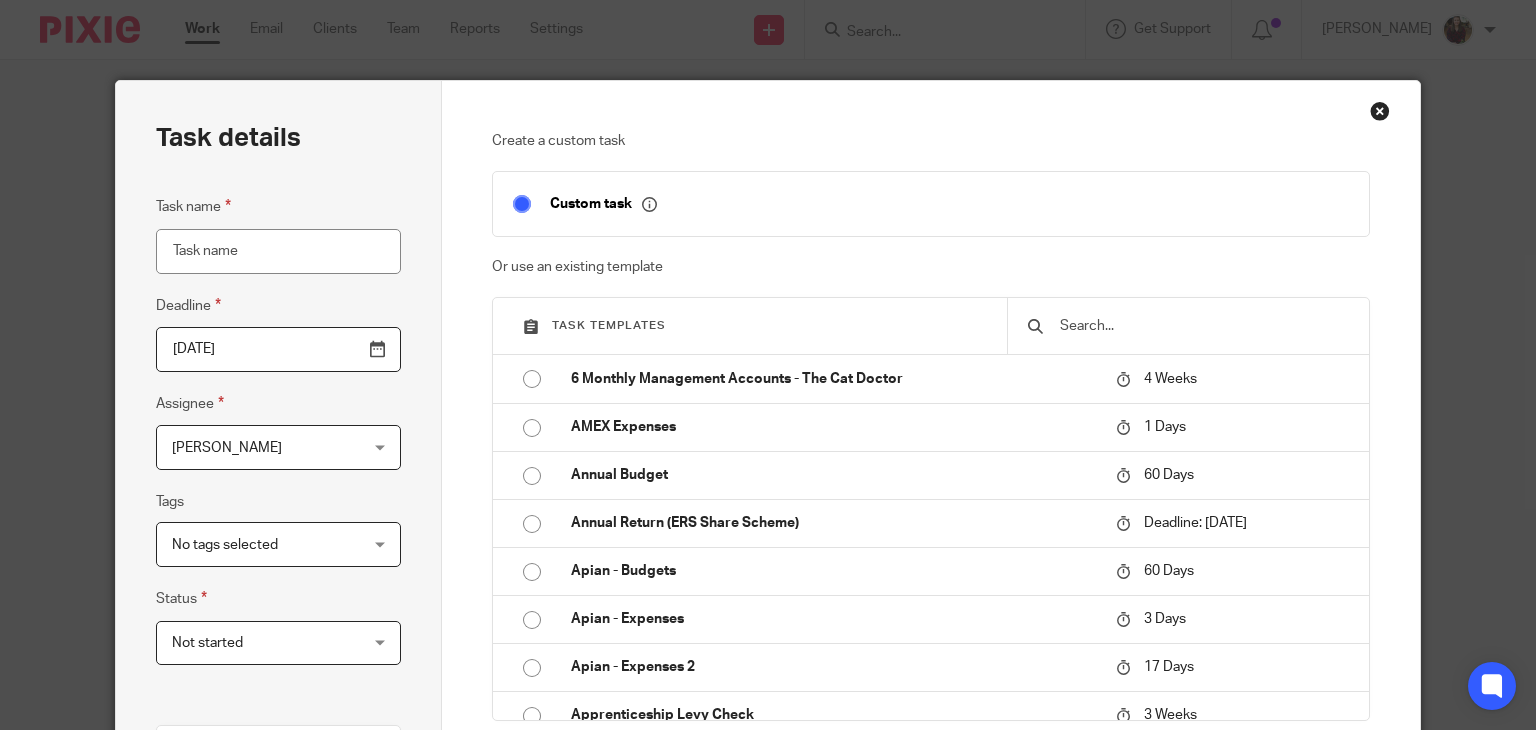 click at bounding box center (1203, 326) 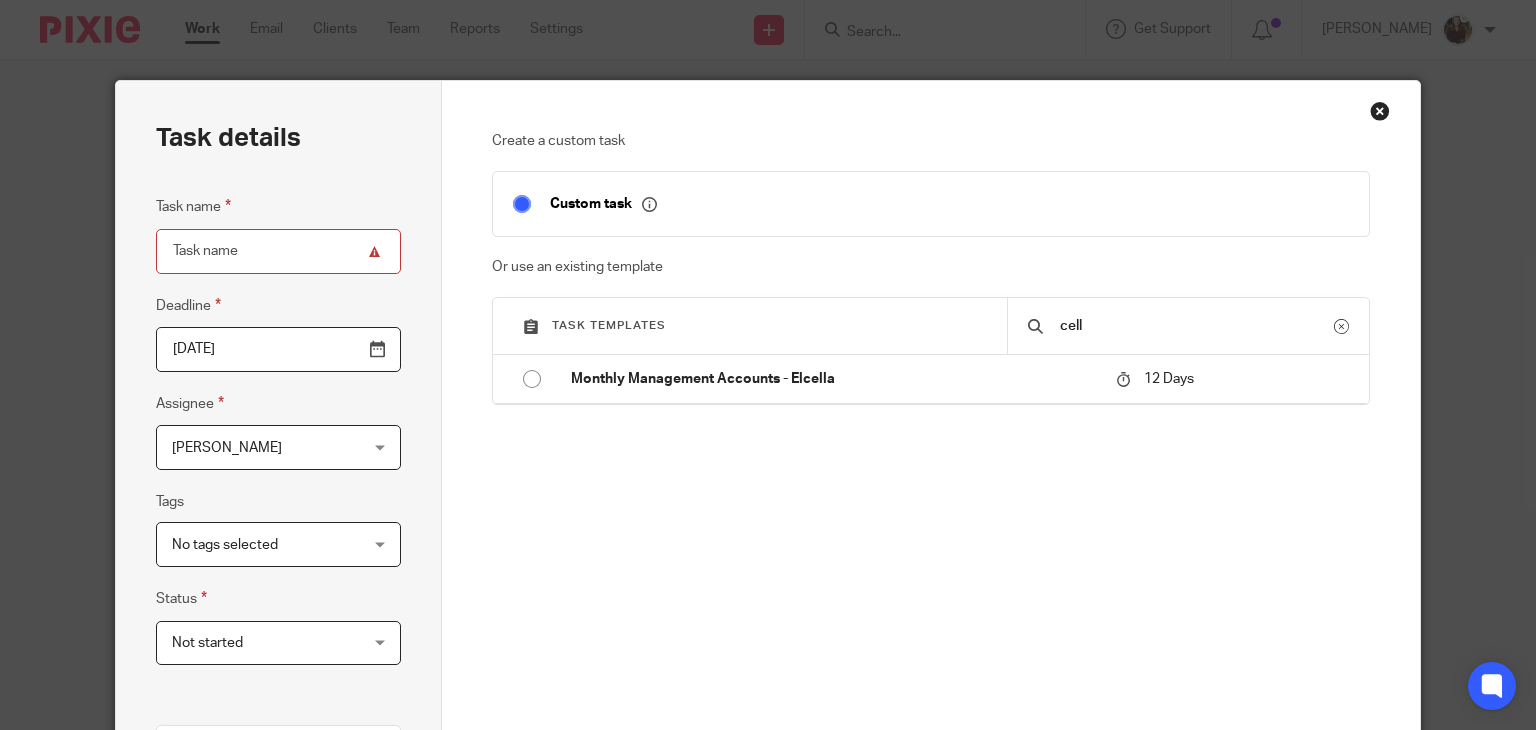 drag, startPoint x: 1079, startPoint y: 326, endPoint x: 863, endPoint y: 322, distance: 216.03703 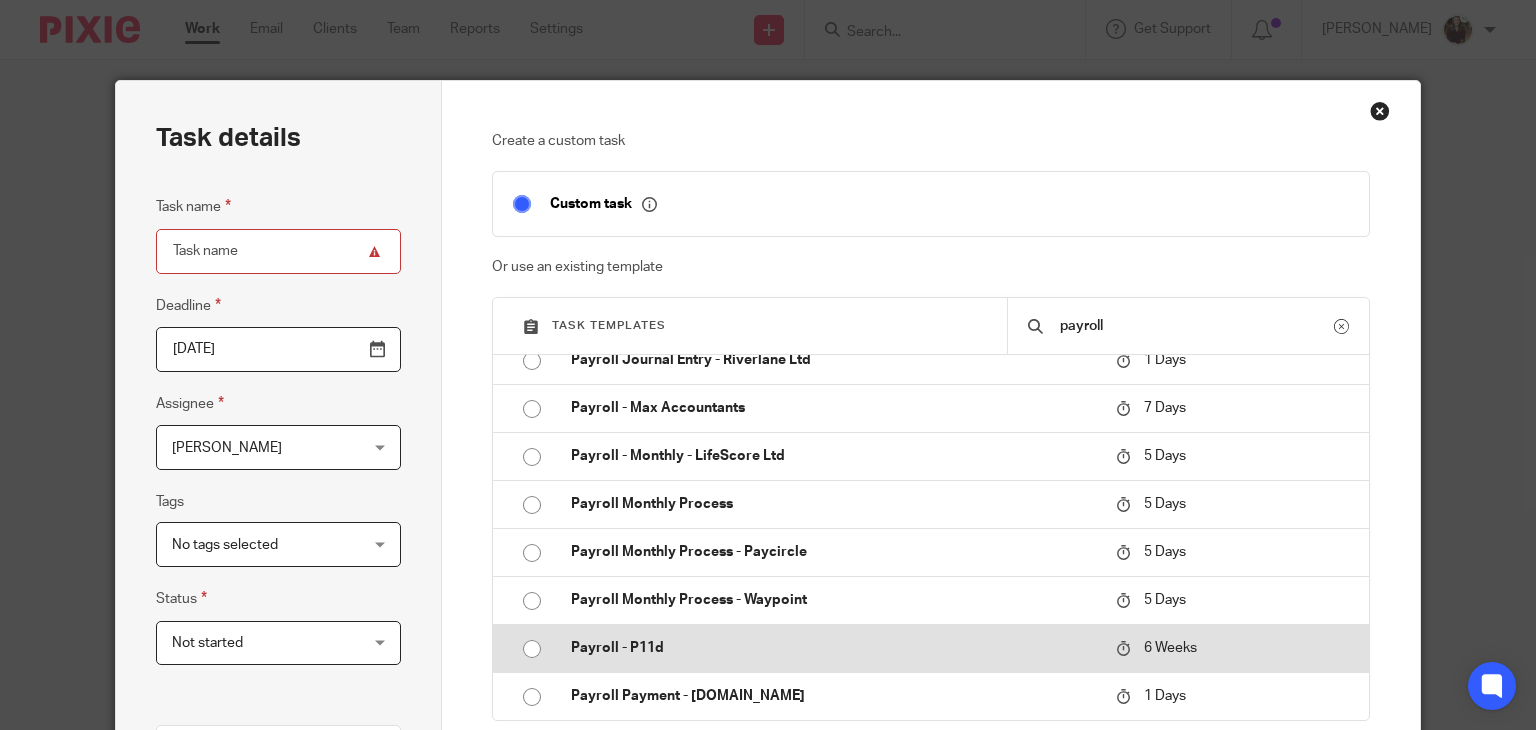 scroll, scrollTop: 700, scrollLeft: 0, axis: vertical 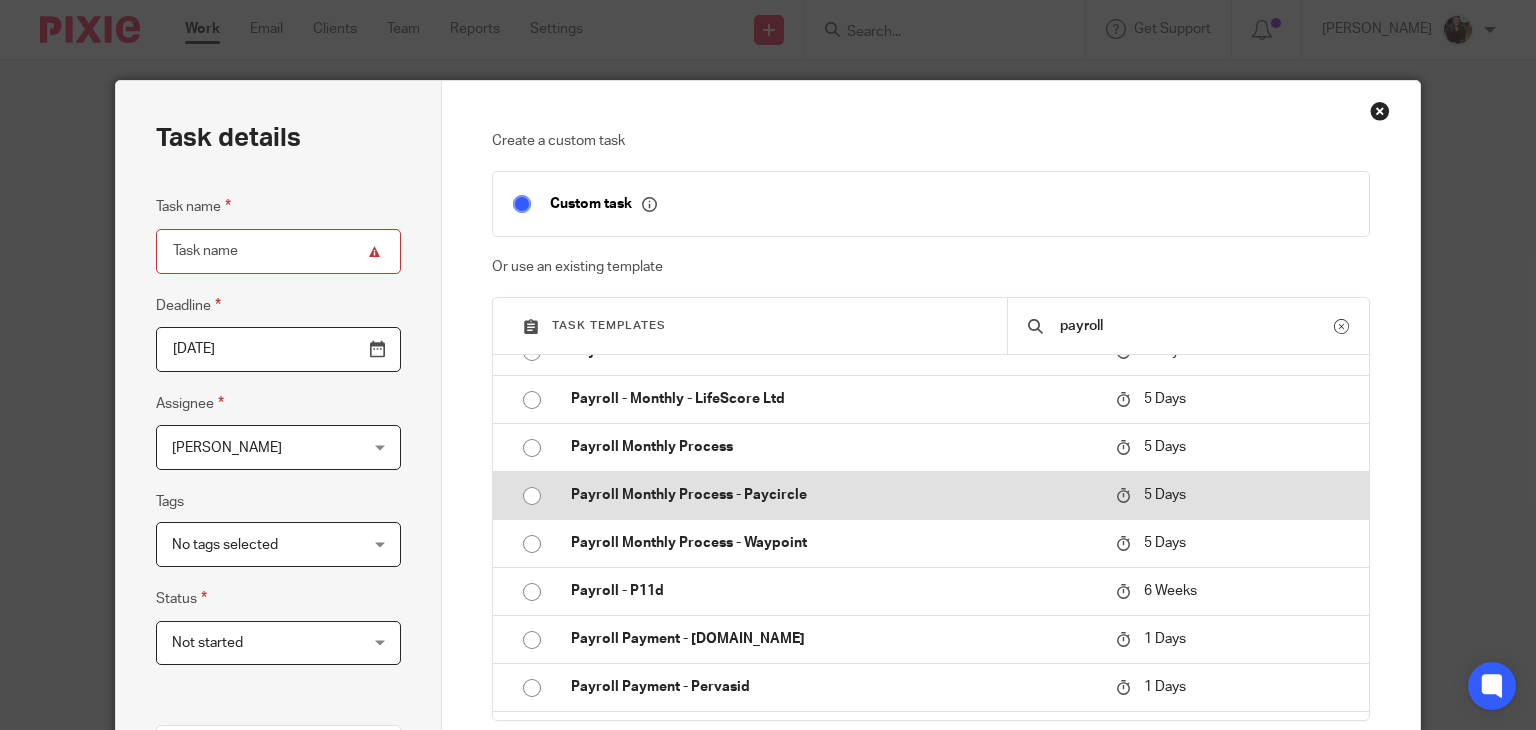 type on "payroll" 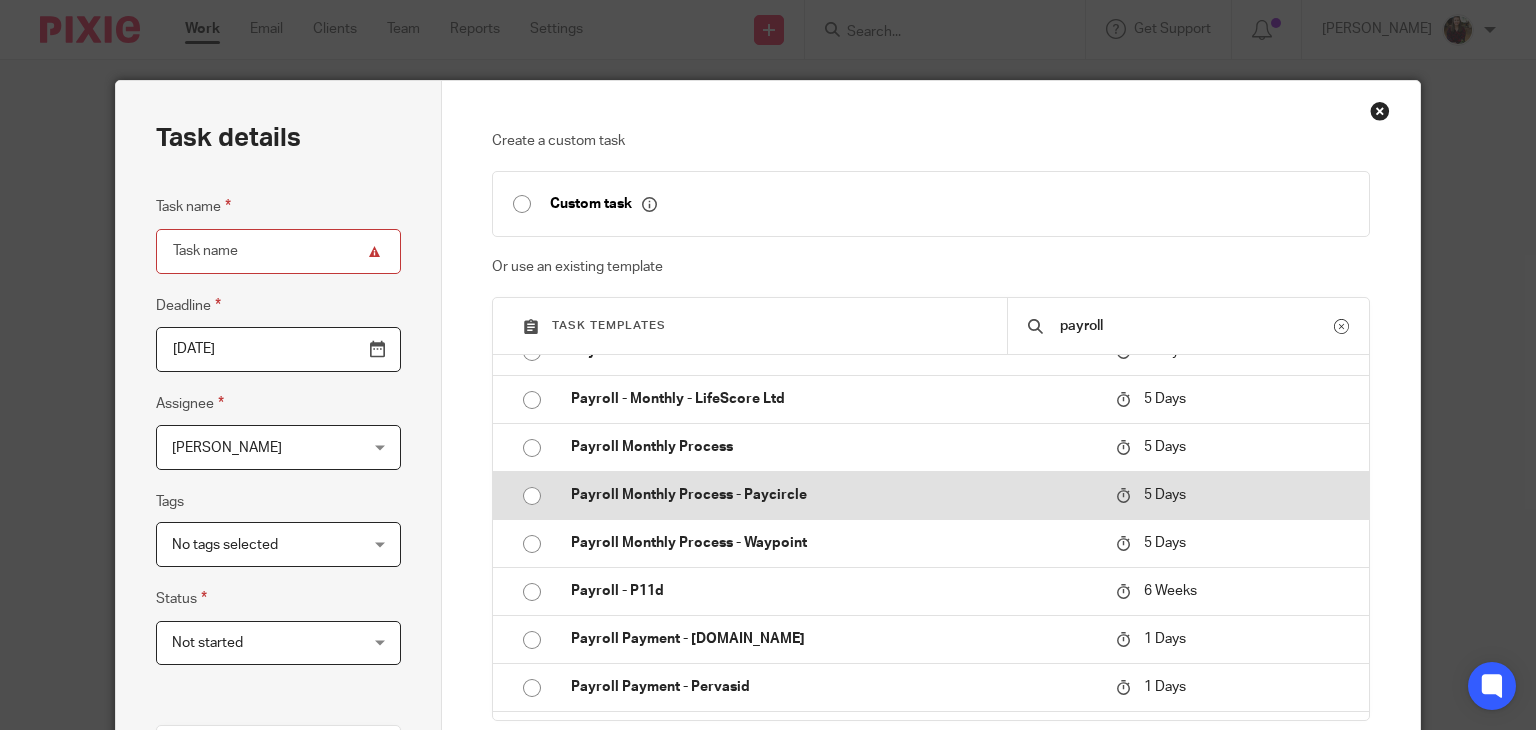 type on "[DATE]" 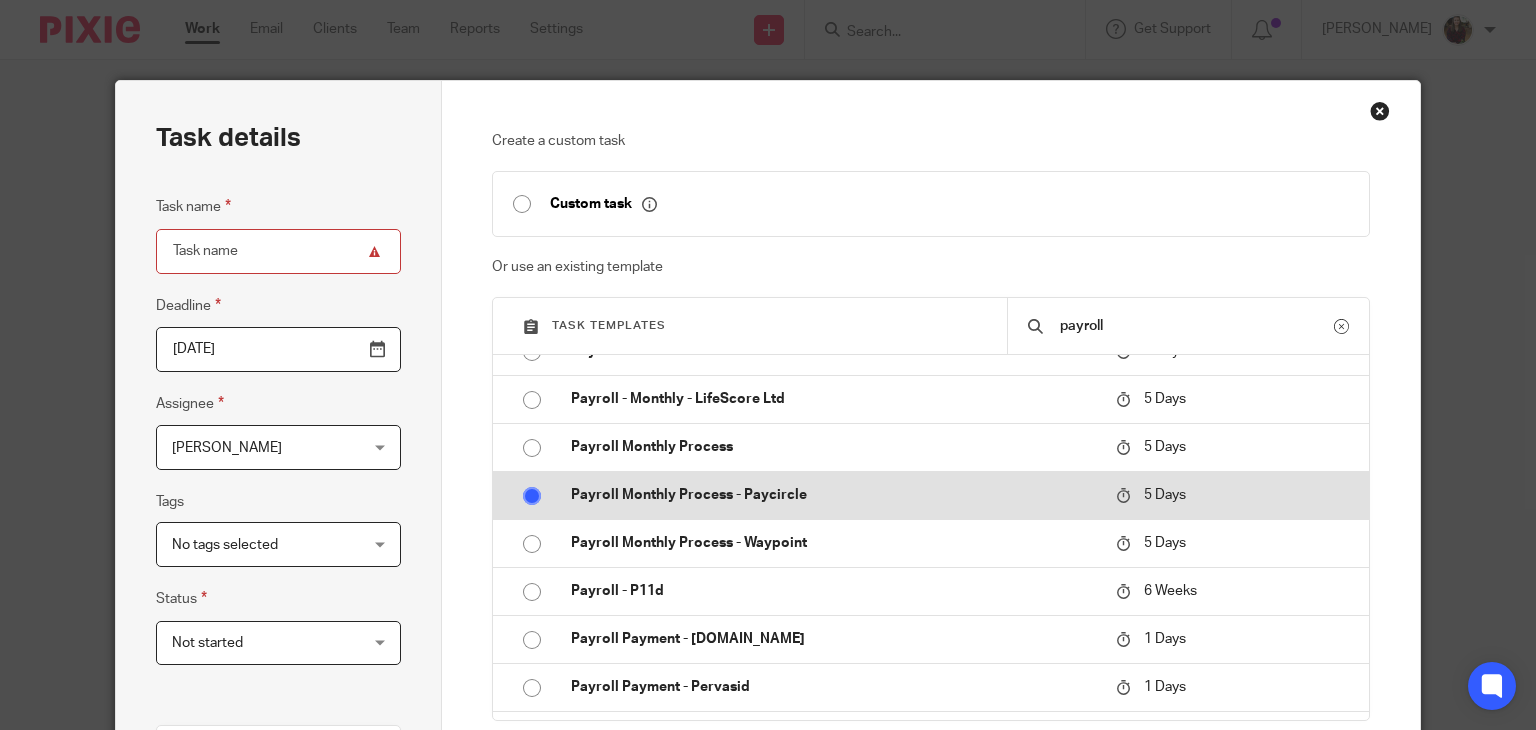 type on "Payroll Monthly Process - Paycircle" 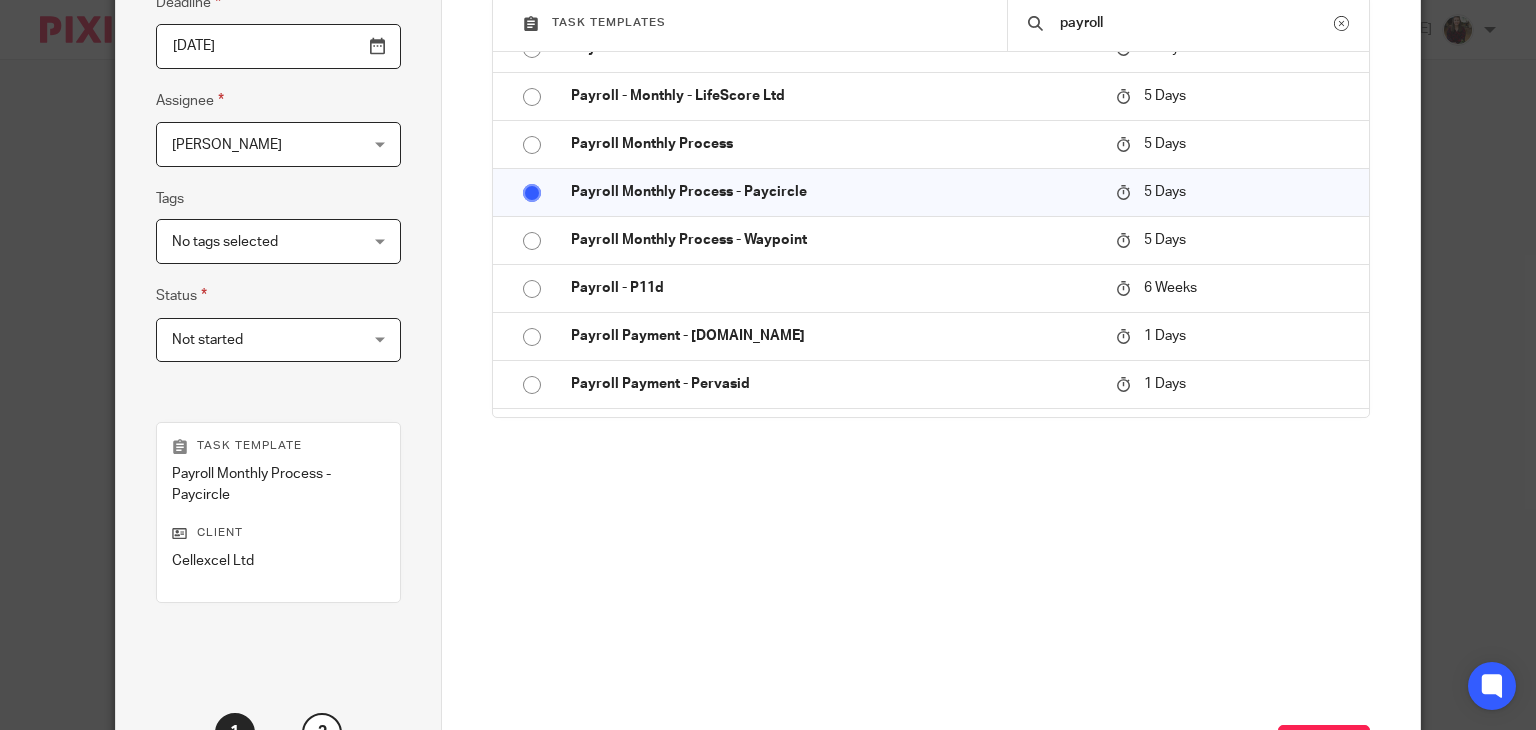 scroll, scrollTop: 400, scrollLeft: 0, axis: vertical 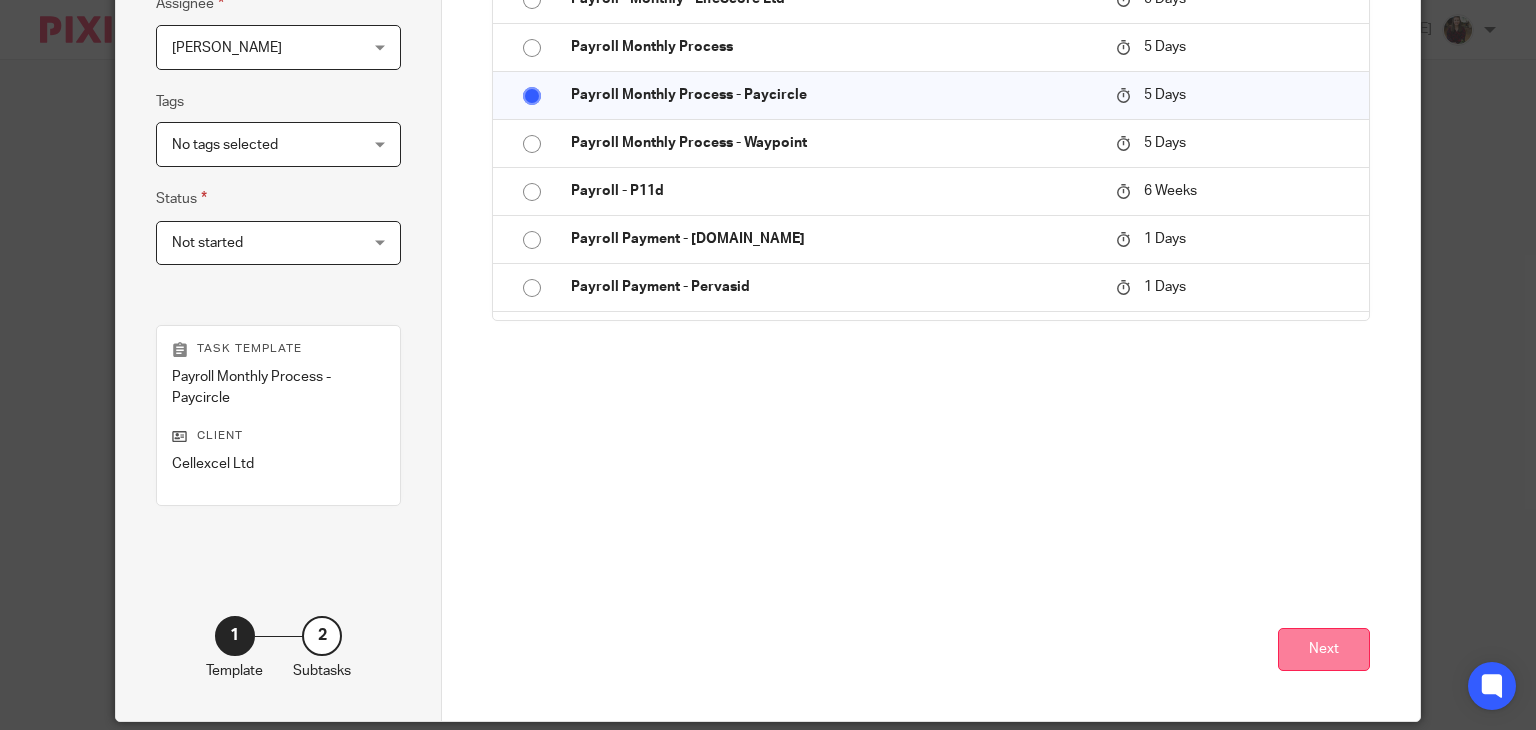 click on "Next" at bounding box center (1324, 649) 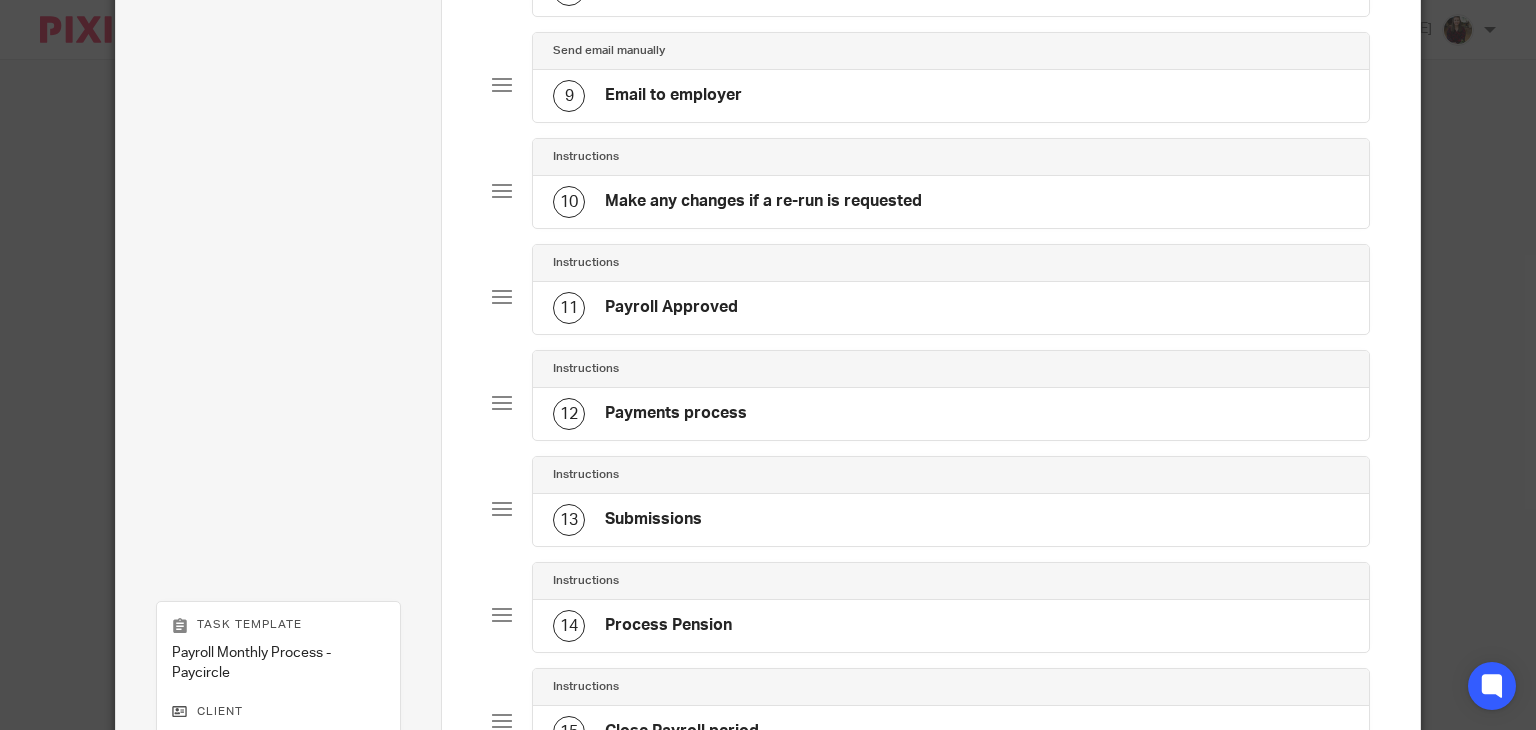 scroll, scrollTop: 1338, scrollLeft: 0, axis: vertical 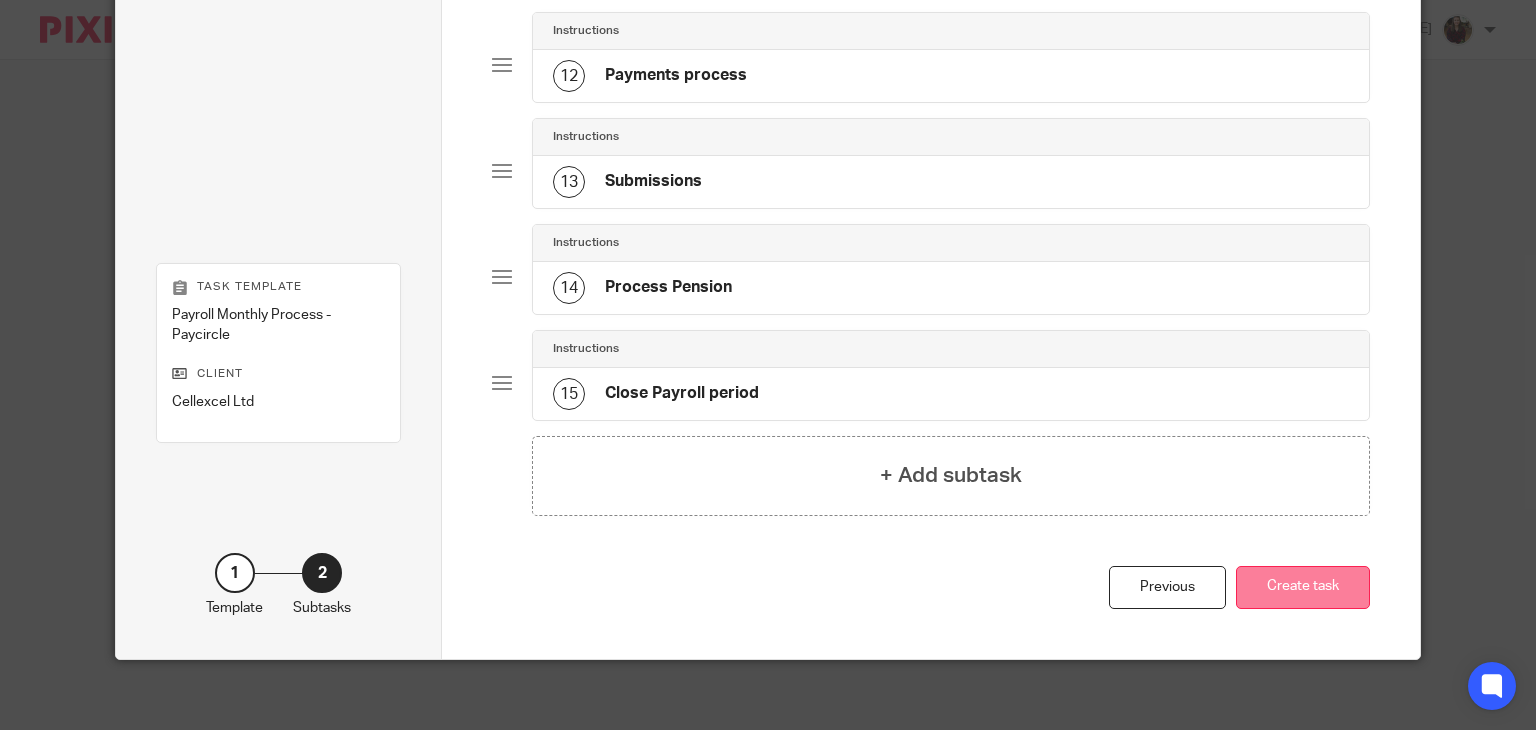 click on "Create task" at bounding box center (1303, 587) 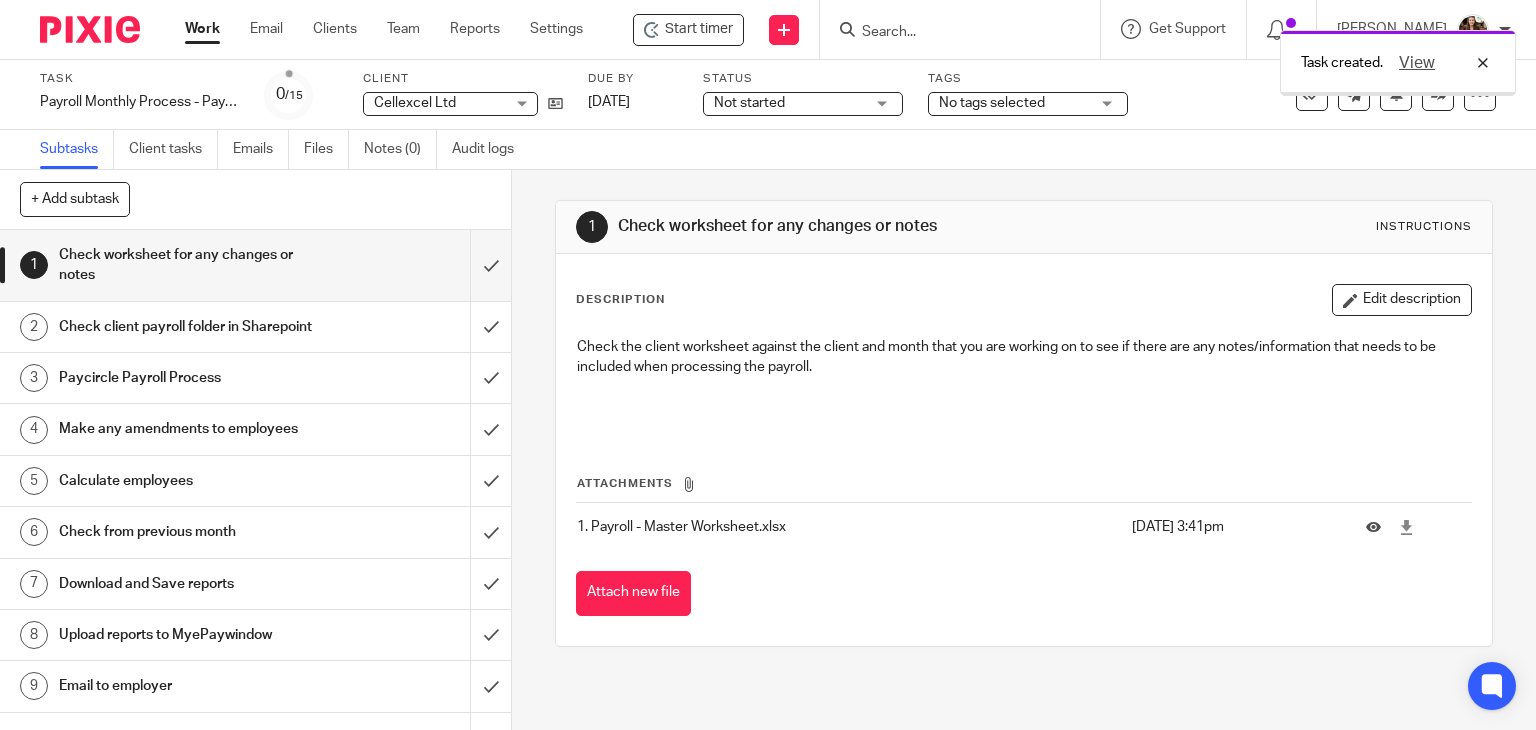 scroll, scrollTop: 0, scrollLeft: 0, axis: both 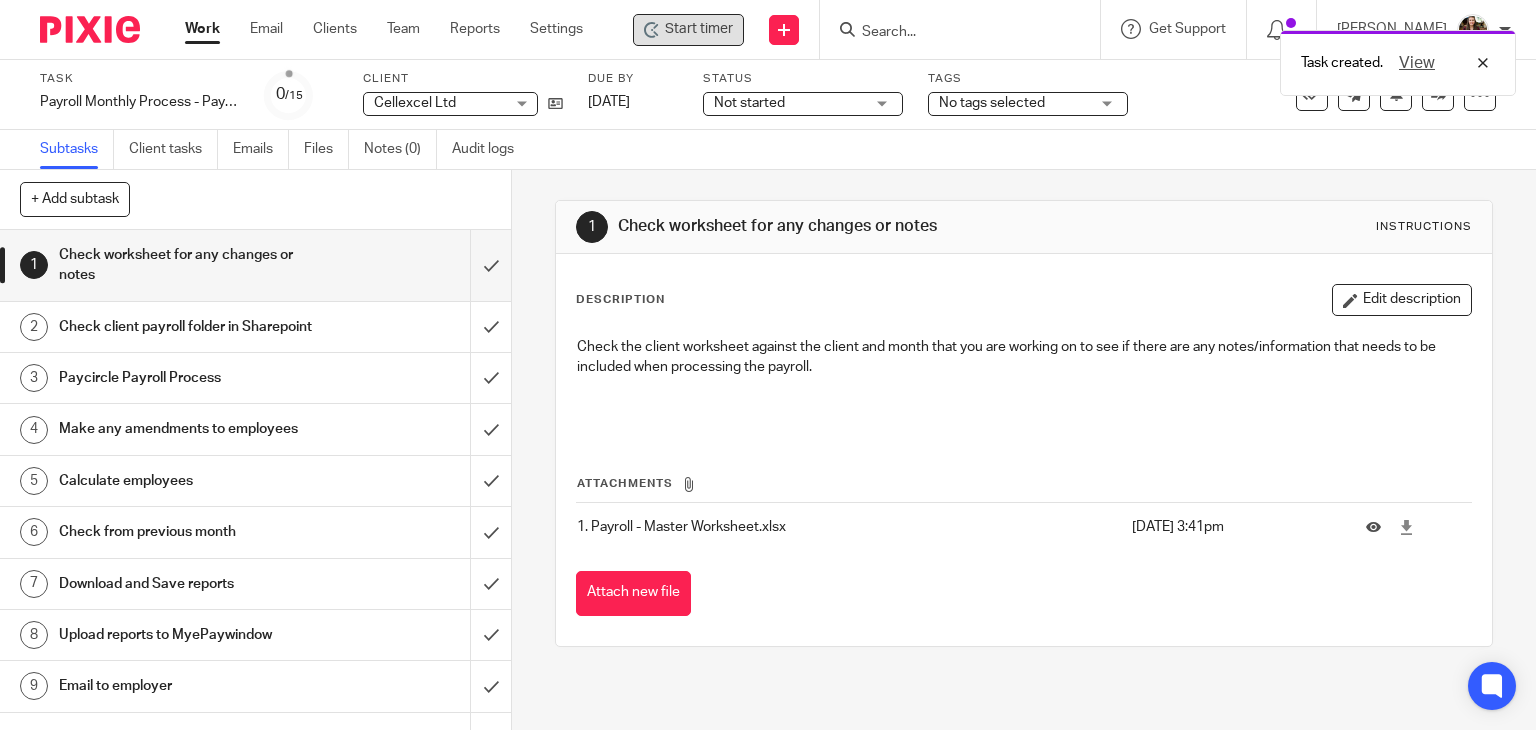 click on "Start timer" at bounding box center [699, 29] 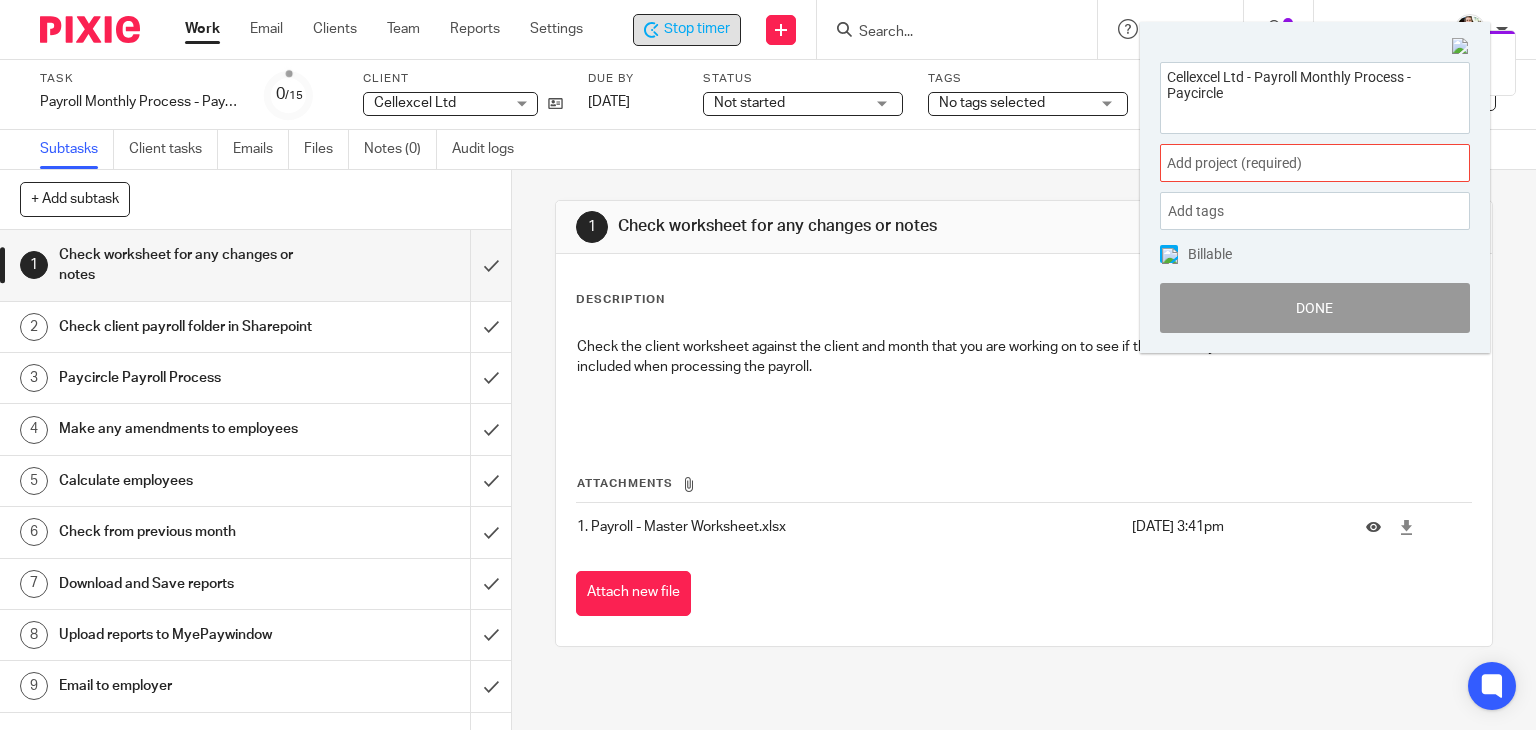 click on "Add project (required) :" at bounding box center [1315, 163] 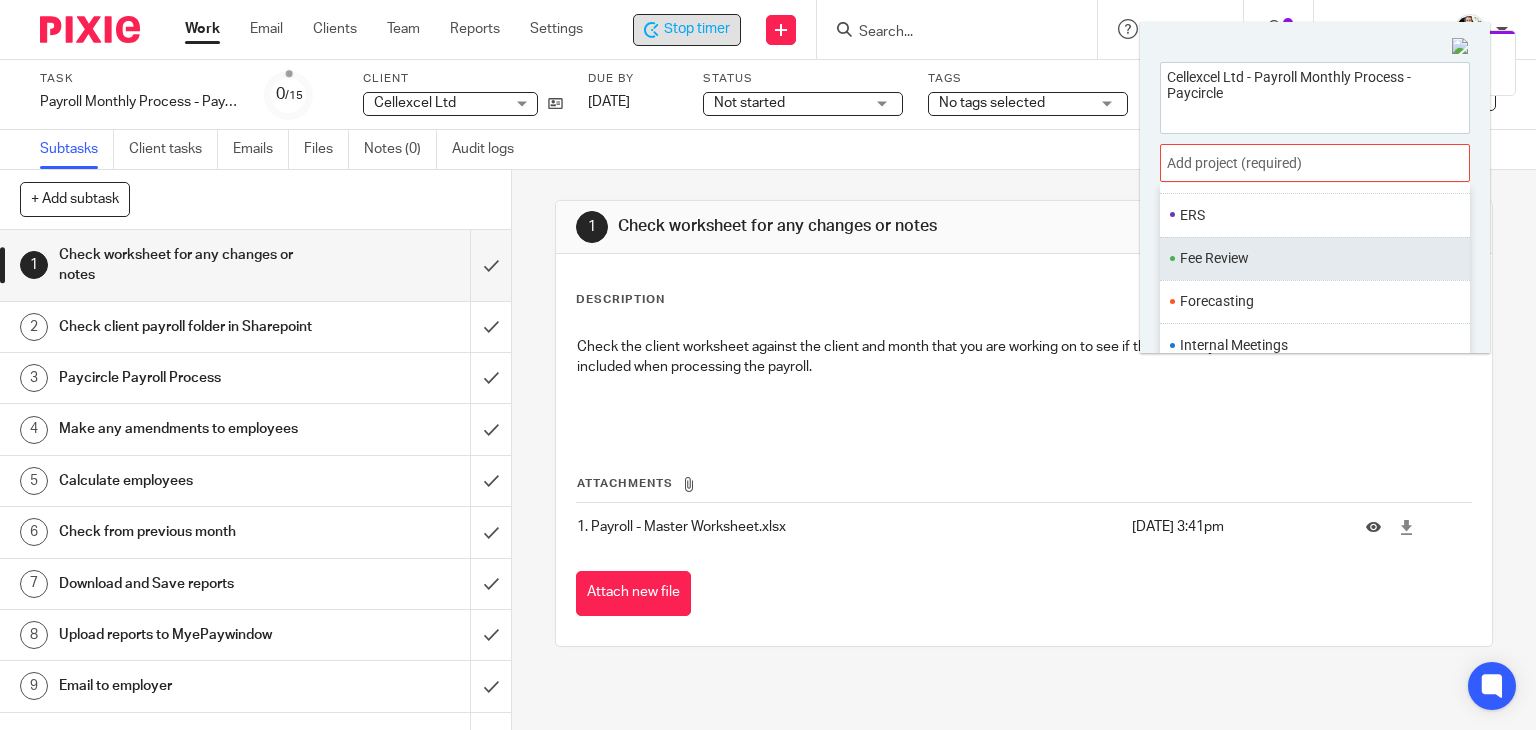 scroll, scrollTop: 748, scrollLeft: 0, axis: vertical 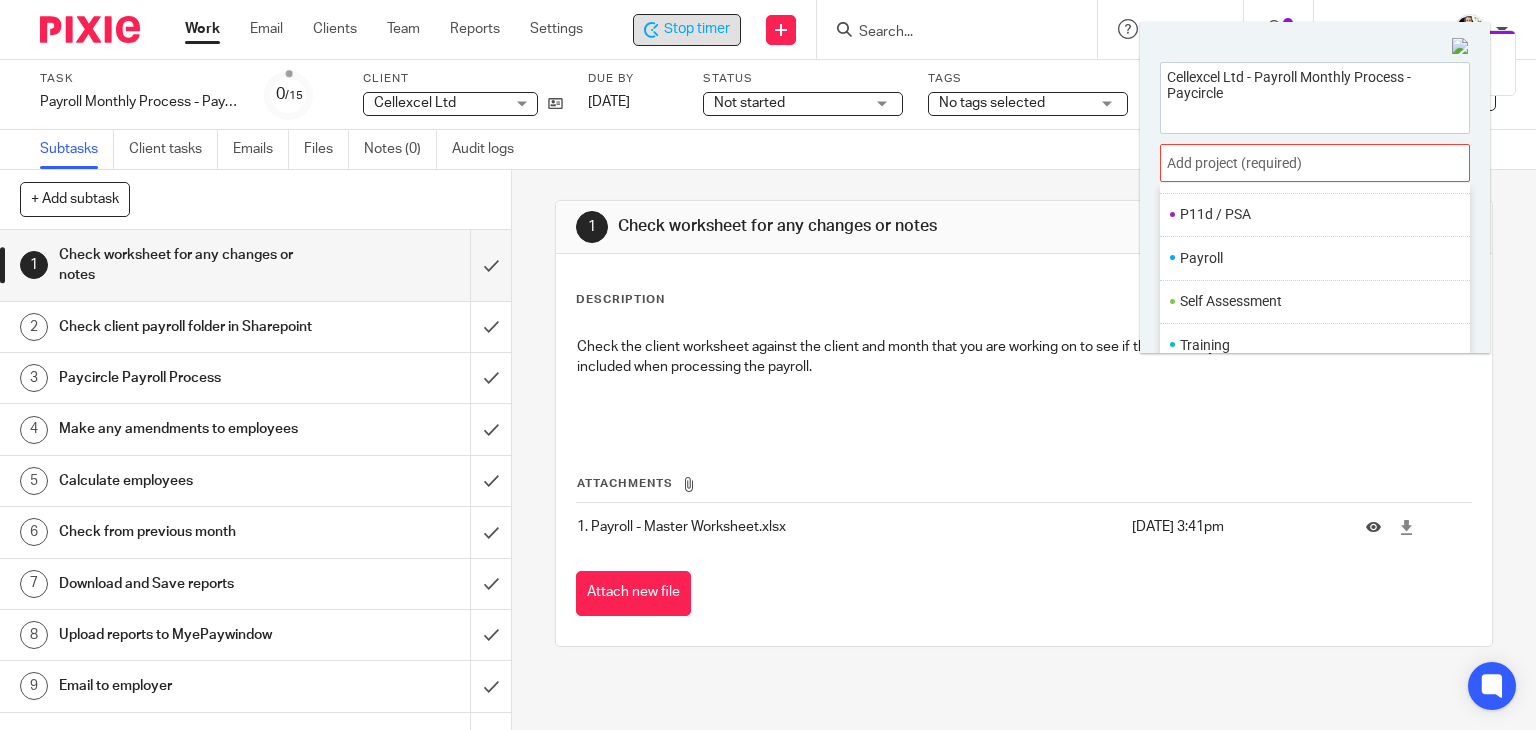 drag, startPoint x: 1243, startPoint y: 251, endPoint x: 1278, endPoint y: 287, distance: 50.20956 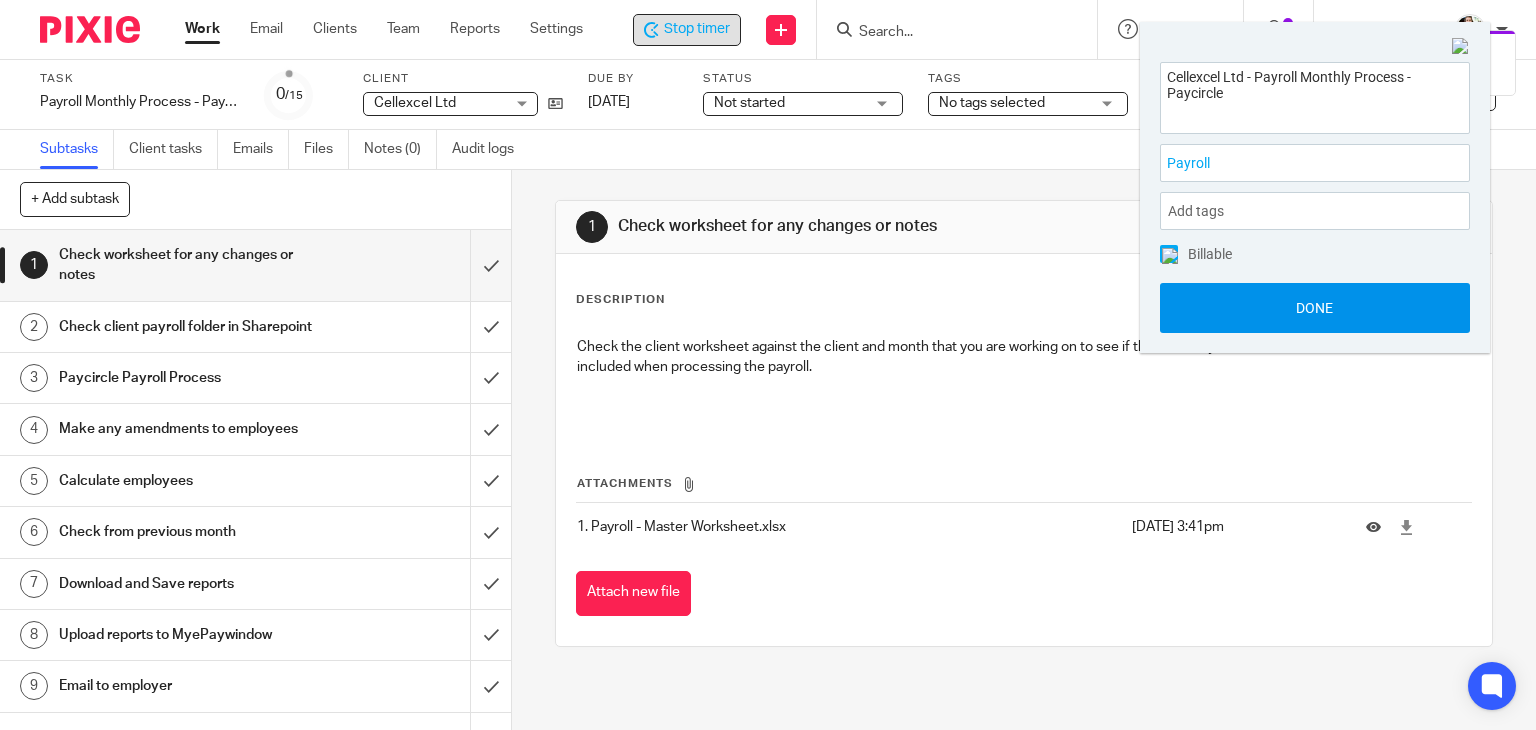 click on "Done" at bounding box center [1315, 308] 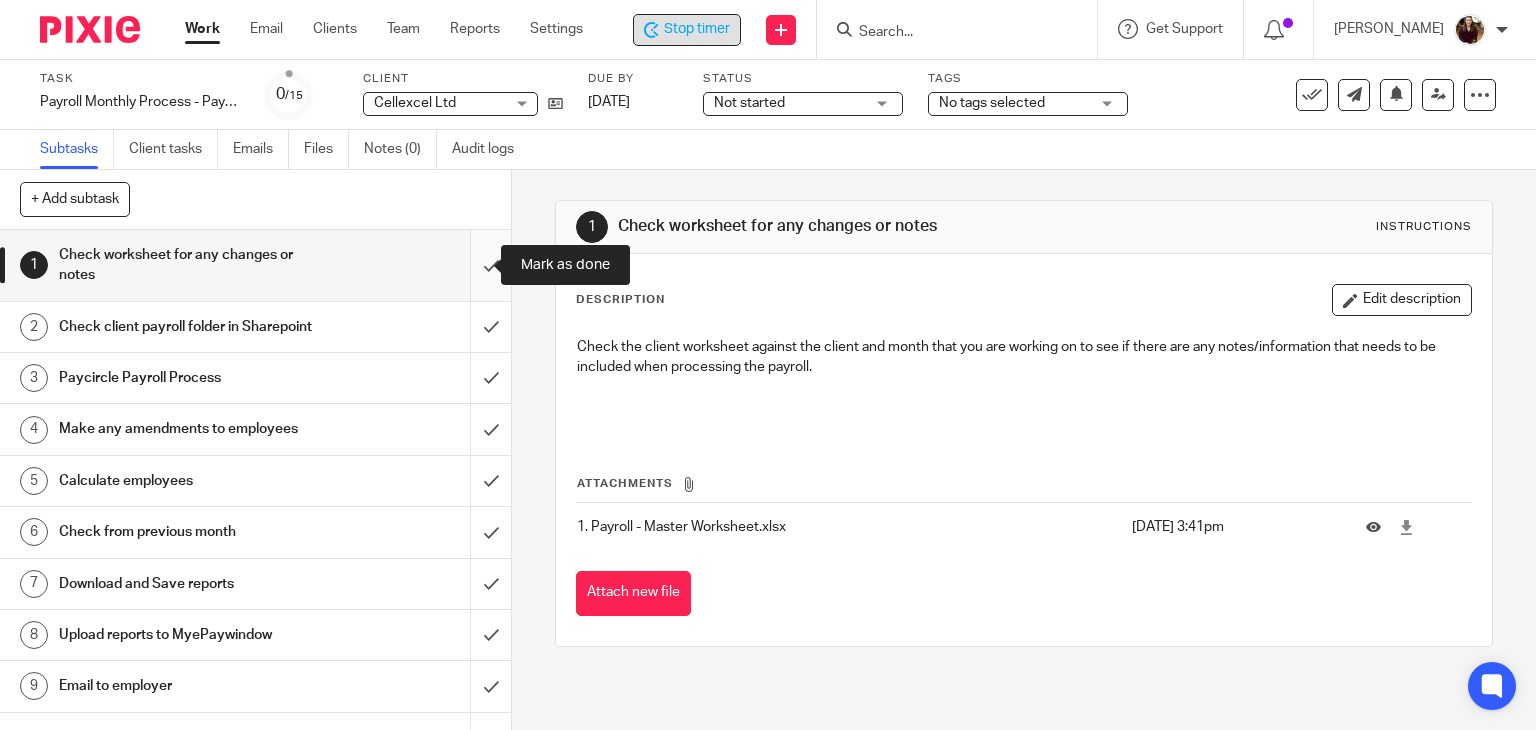 click at bounding box center (255, 265) 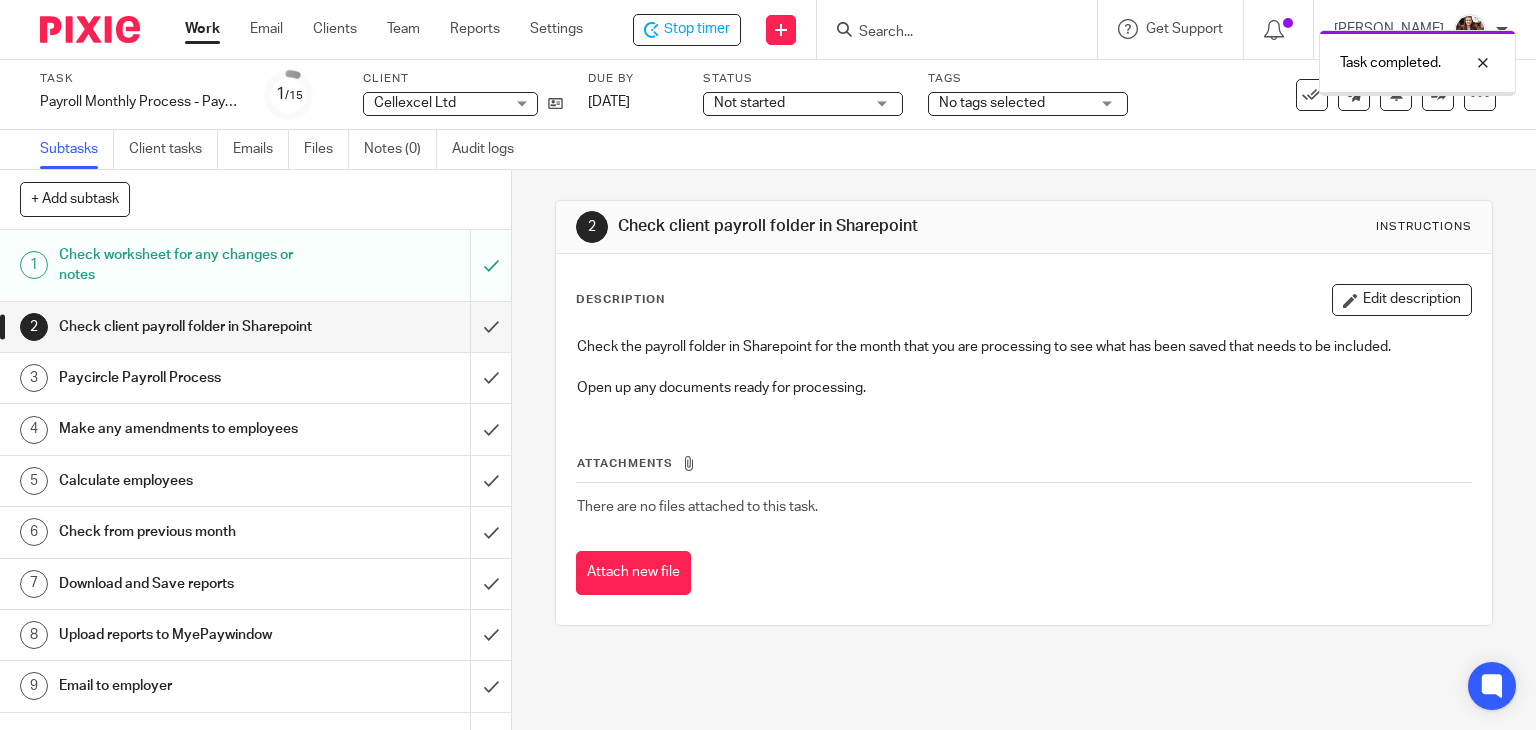 scroll, scrollTop: 0, scrollLeft: 0, axis: both 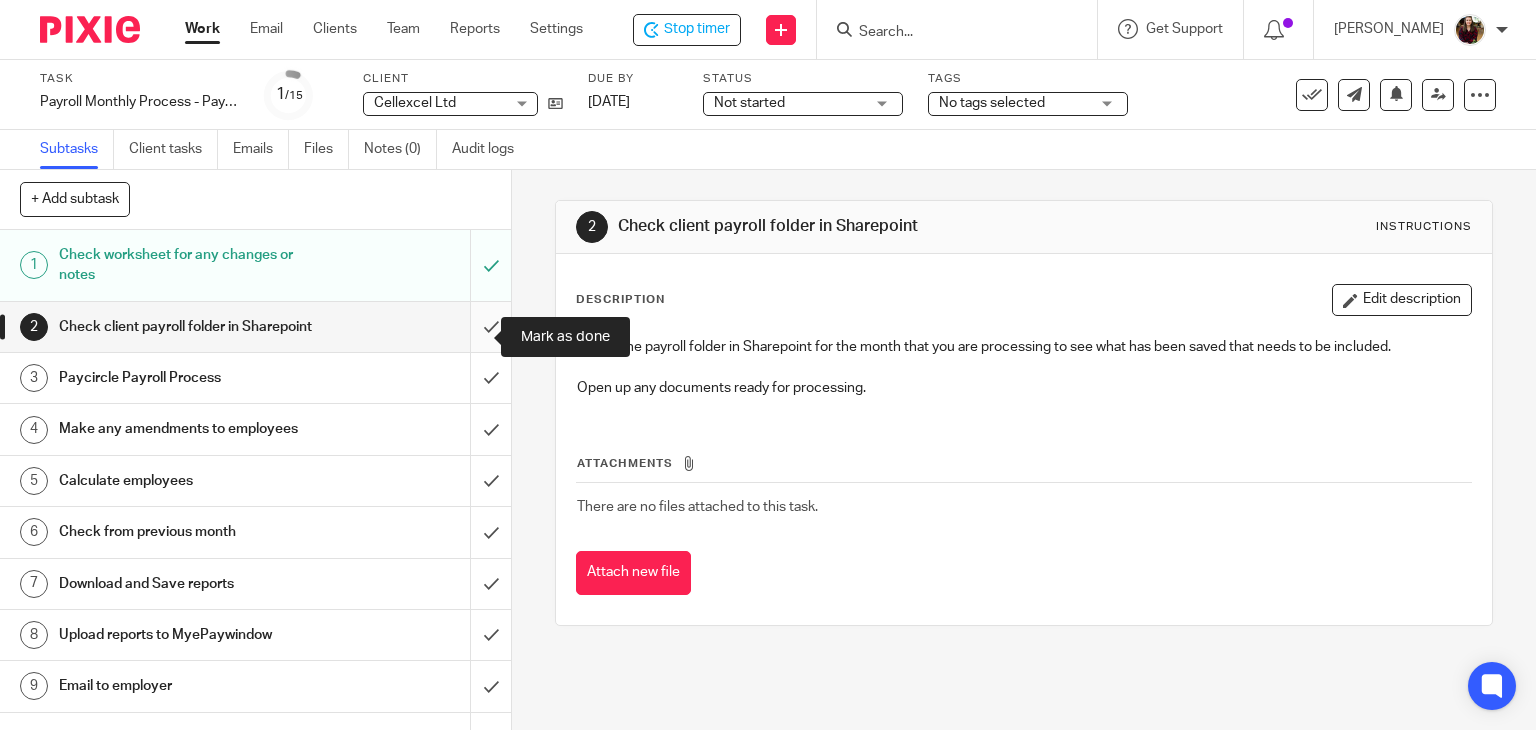 click at bounding box center (255, 327) 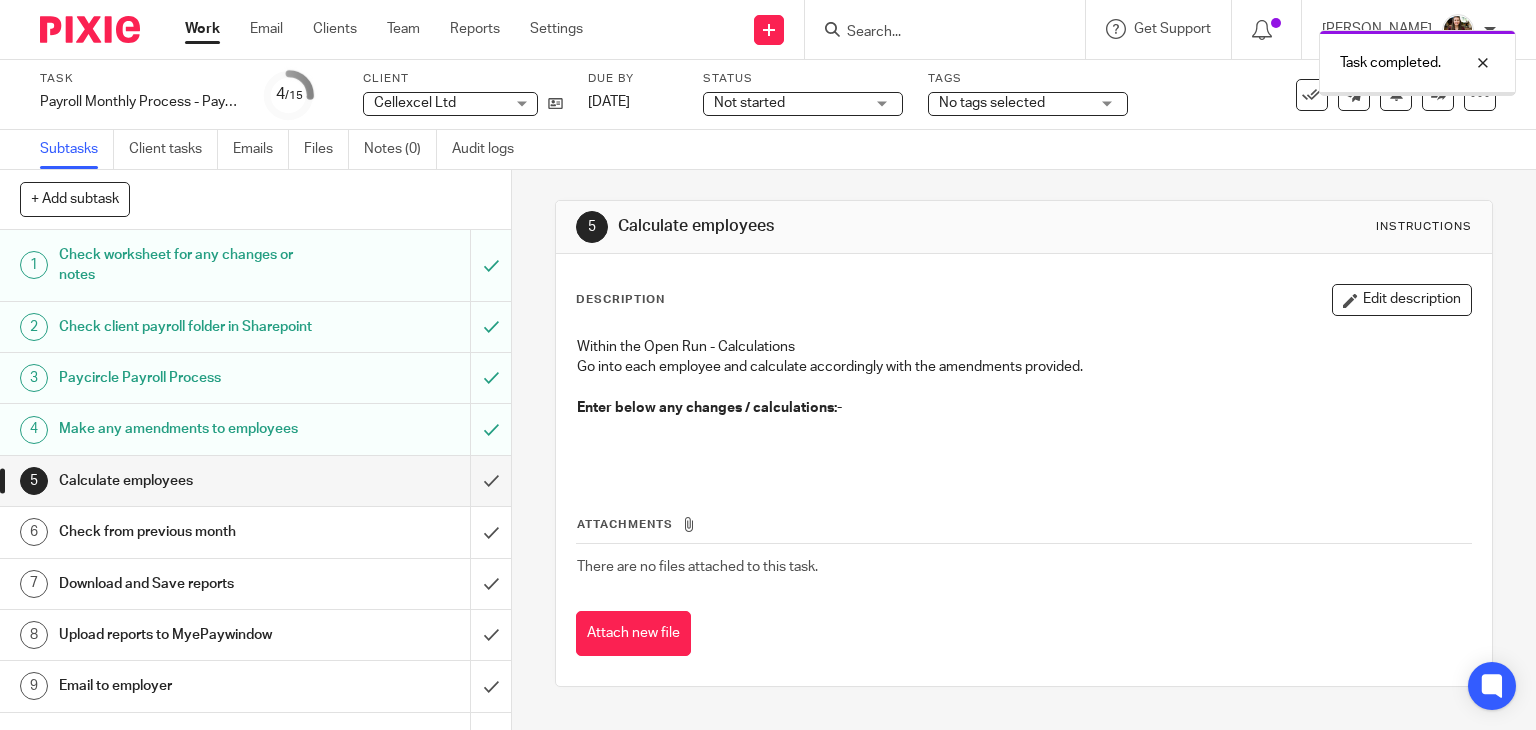 scroll, scrollTop: 0, scrollLeft: 0, axis: both 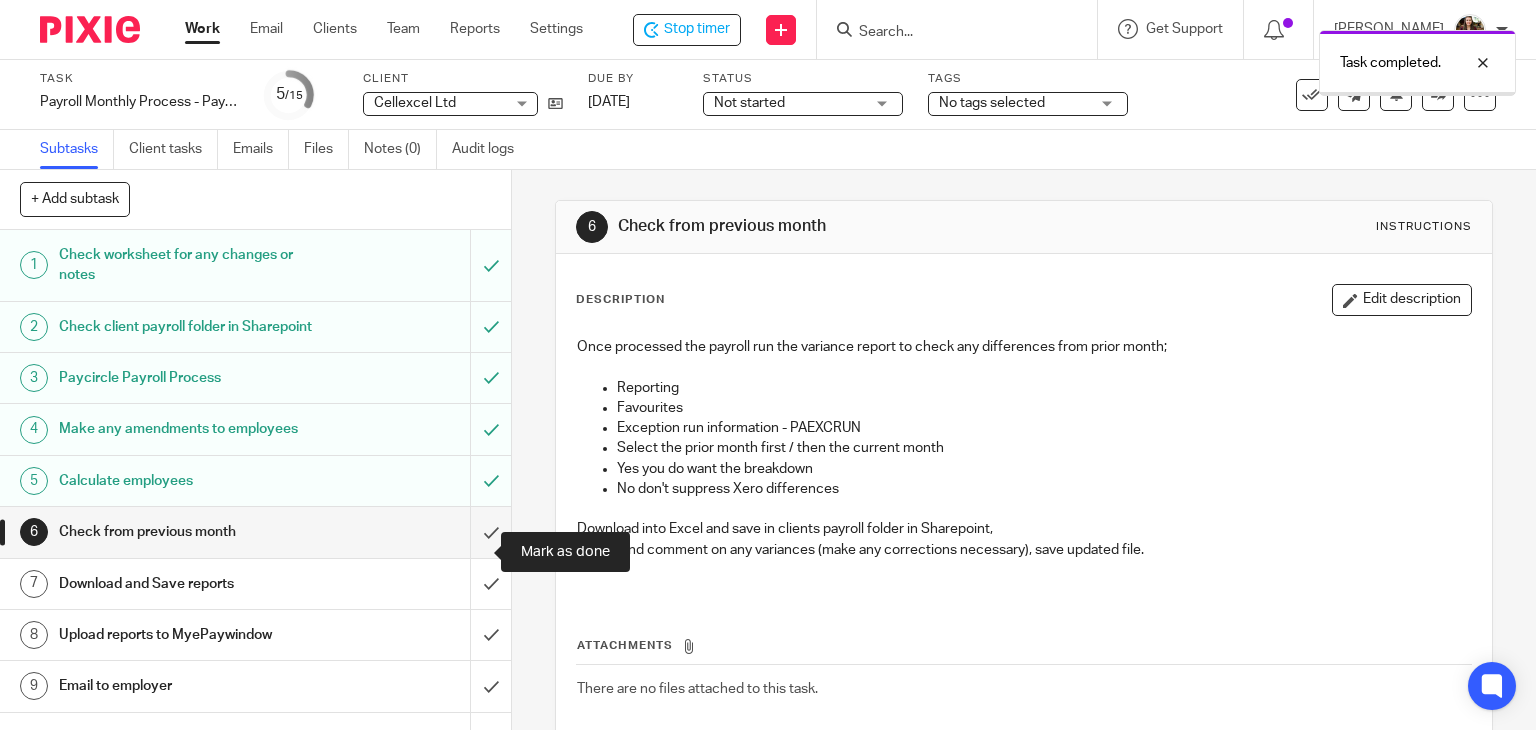 click at bounding box center [255, 532] 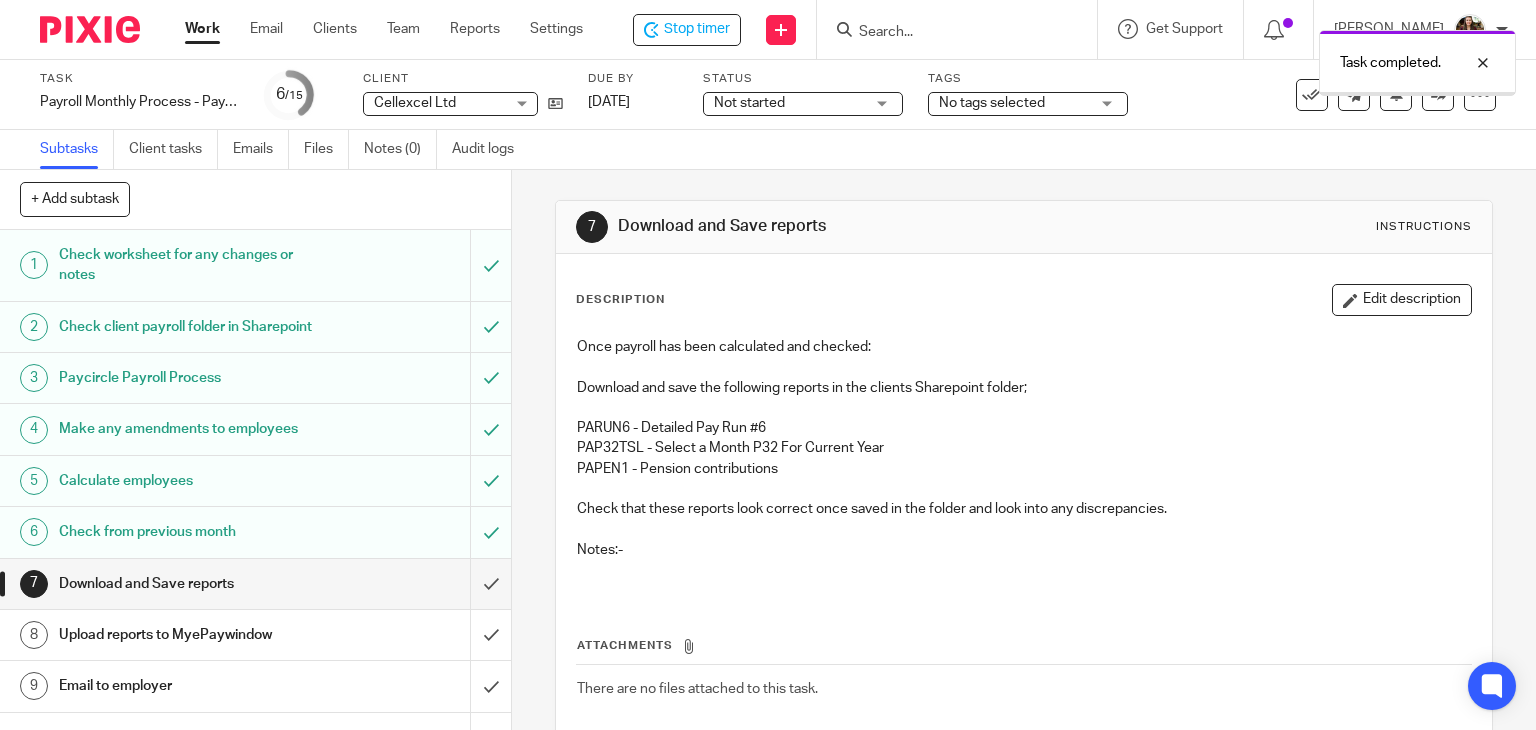 scroll, scrollTop: 0, scrollLeft: 0, axis: both 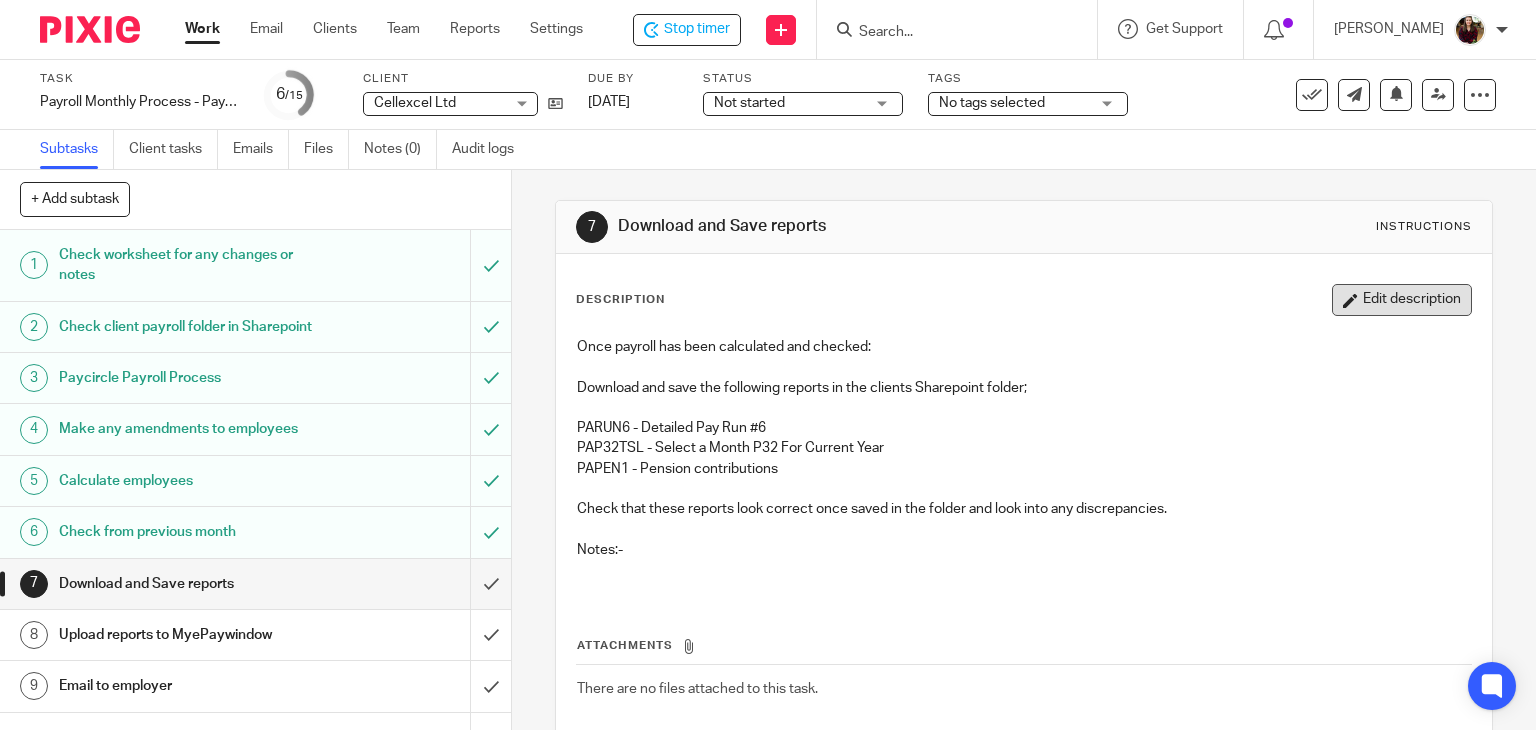 click on "Edit description" at bounding box center [1402, 300] 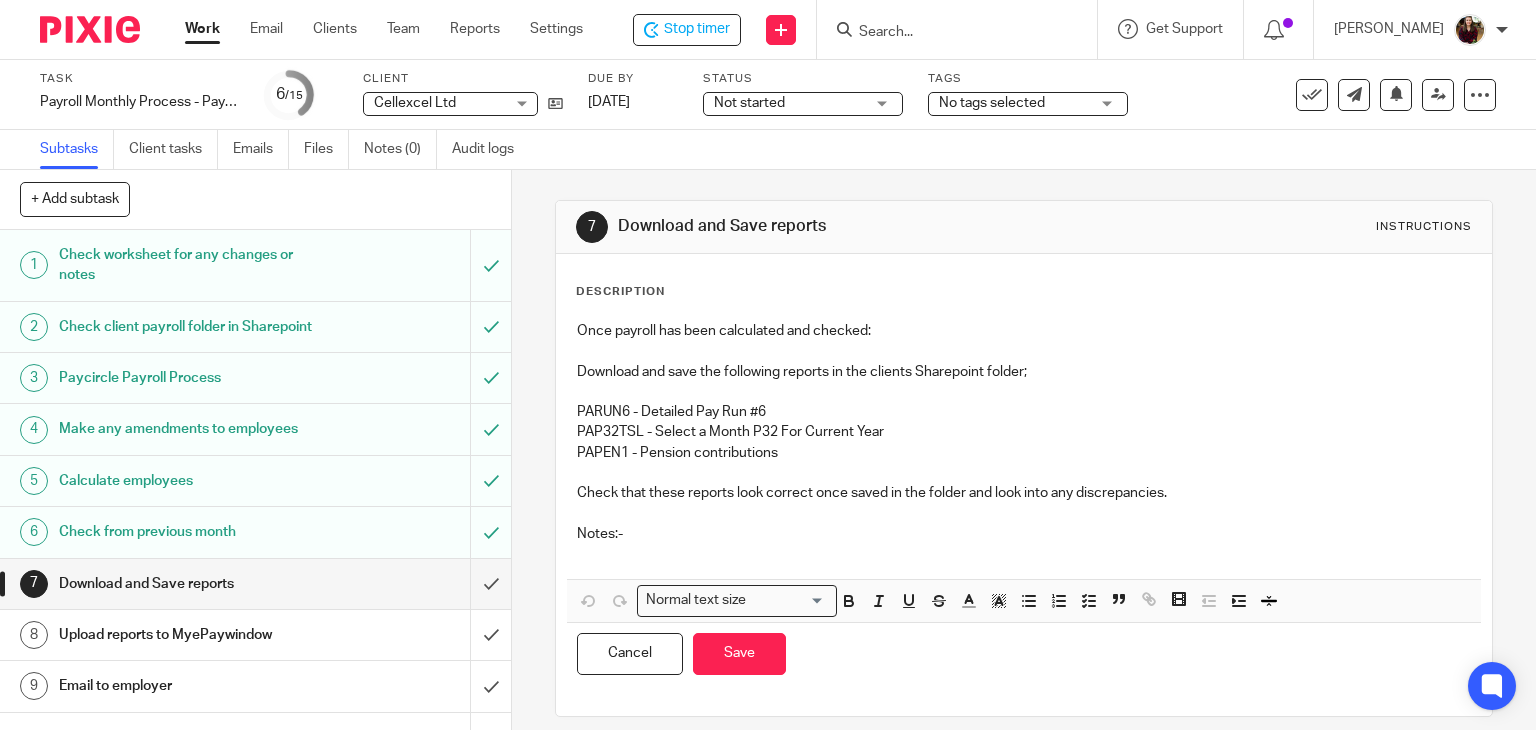 click at bounding box center [1024, 554] 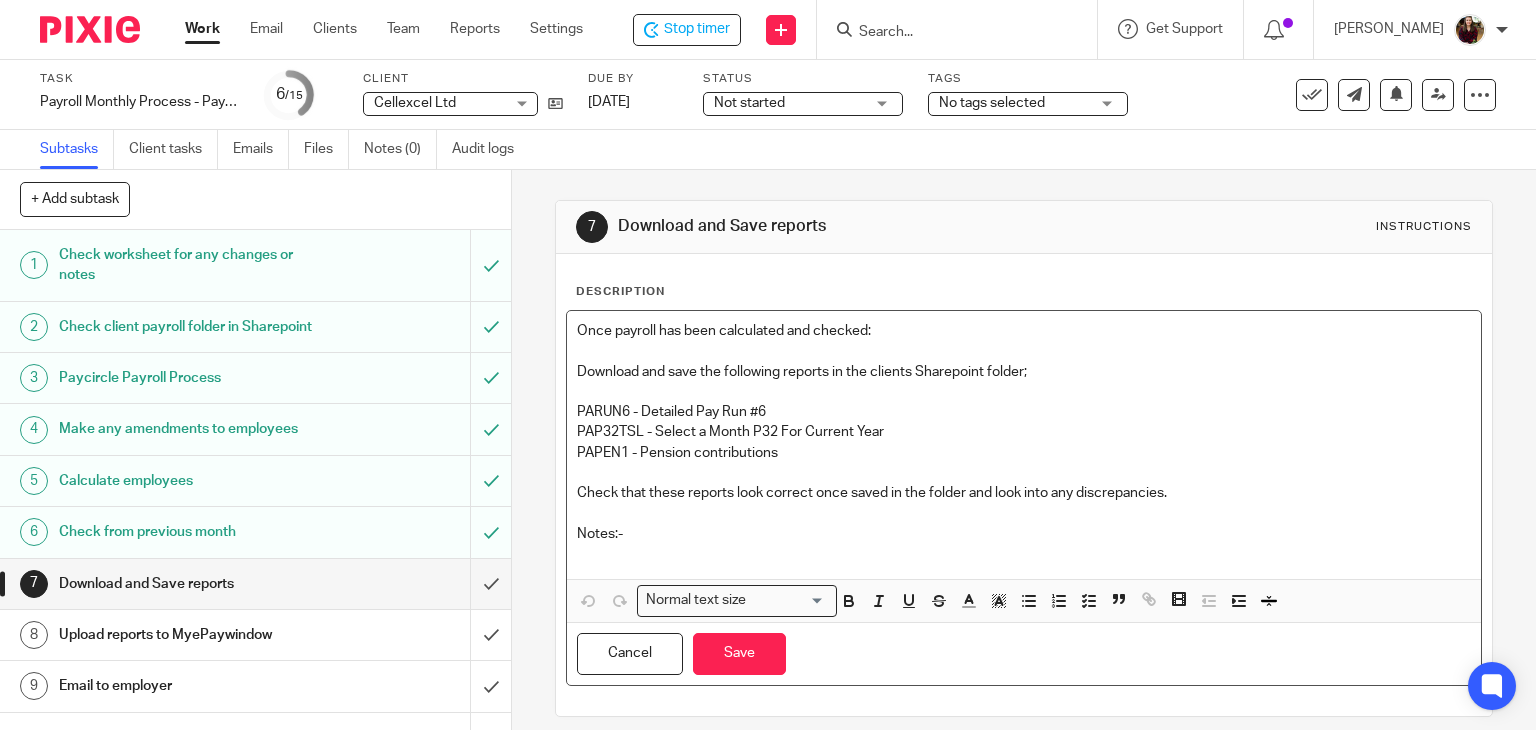 type 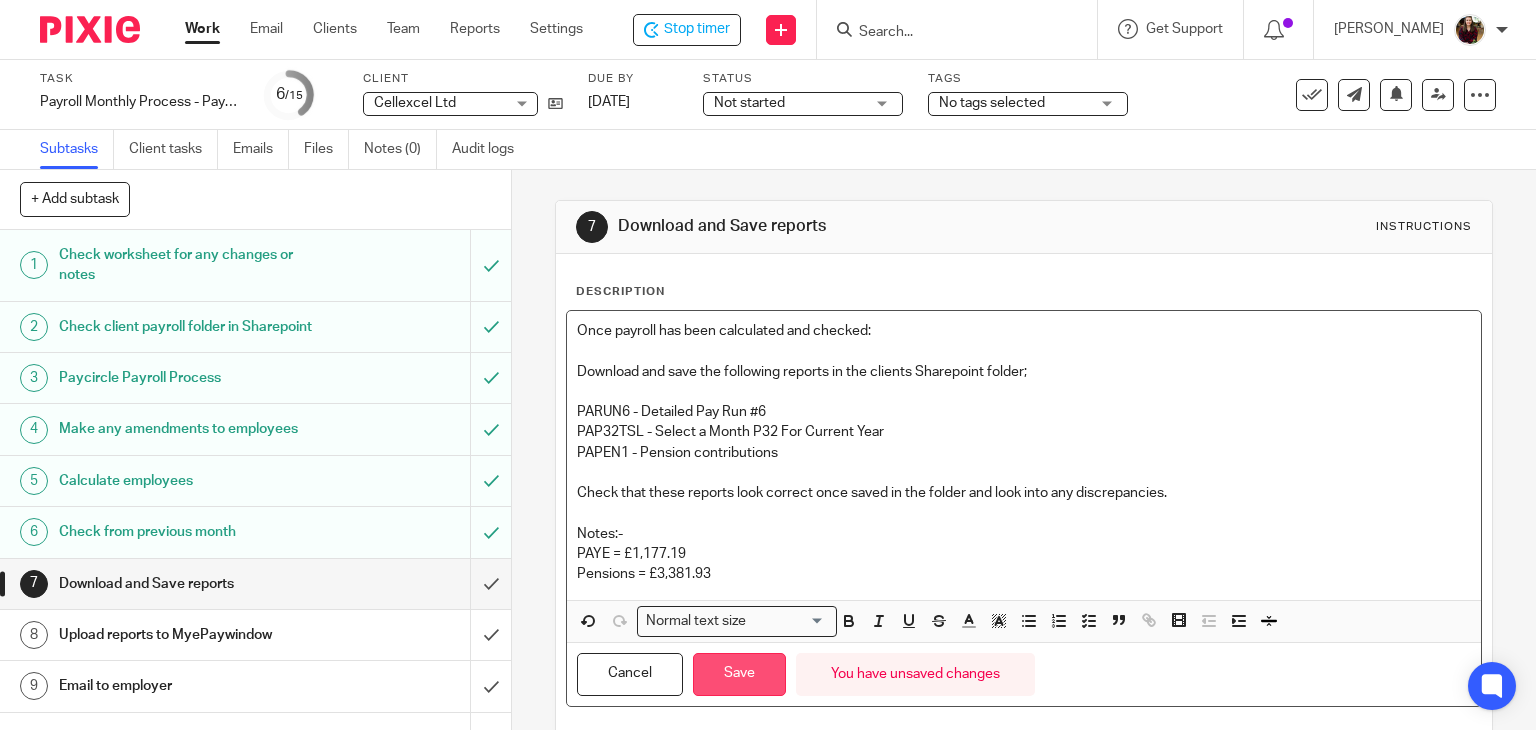 click on "Save" at bounding box center [739, 674] 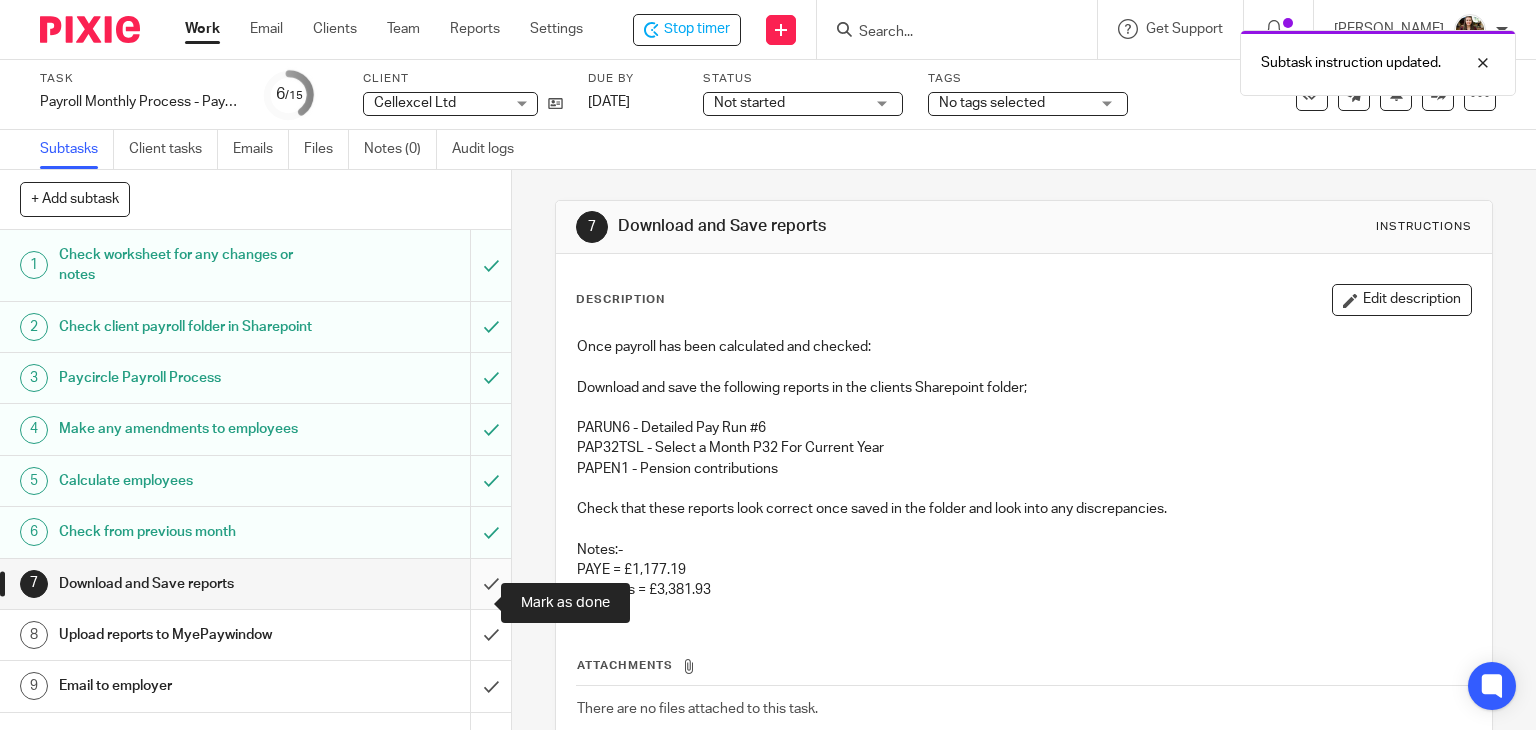 click at bounding box center (255, 584) 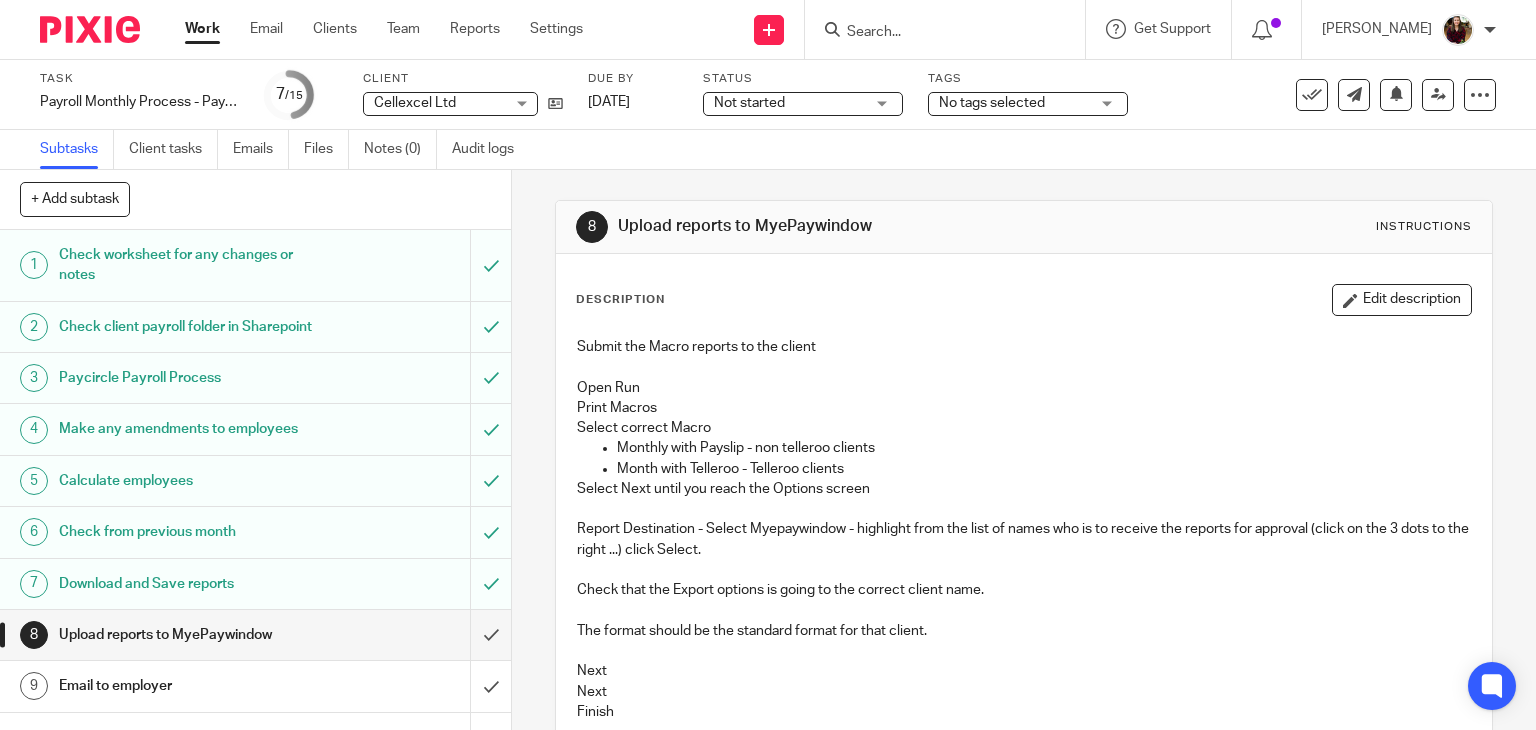 scroll, scrollTop: 0, scrollLeft: 0, axis: both 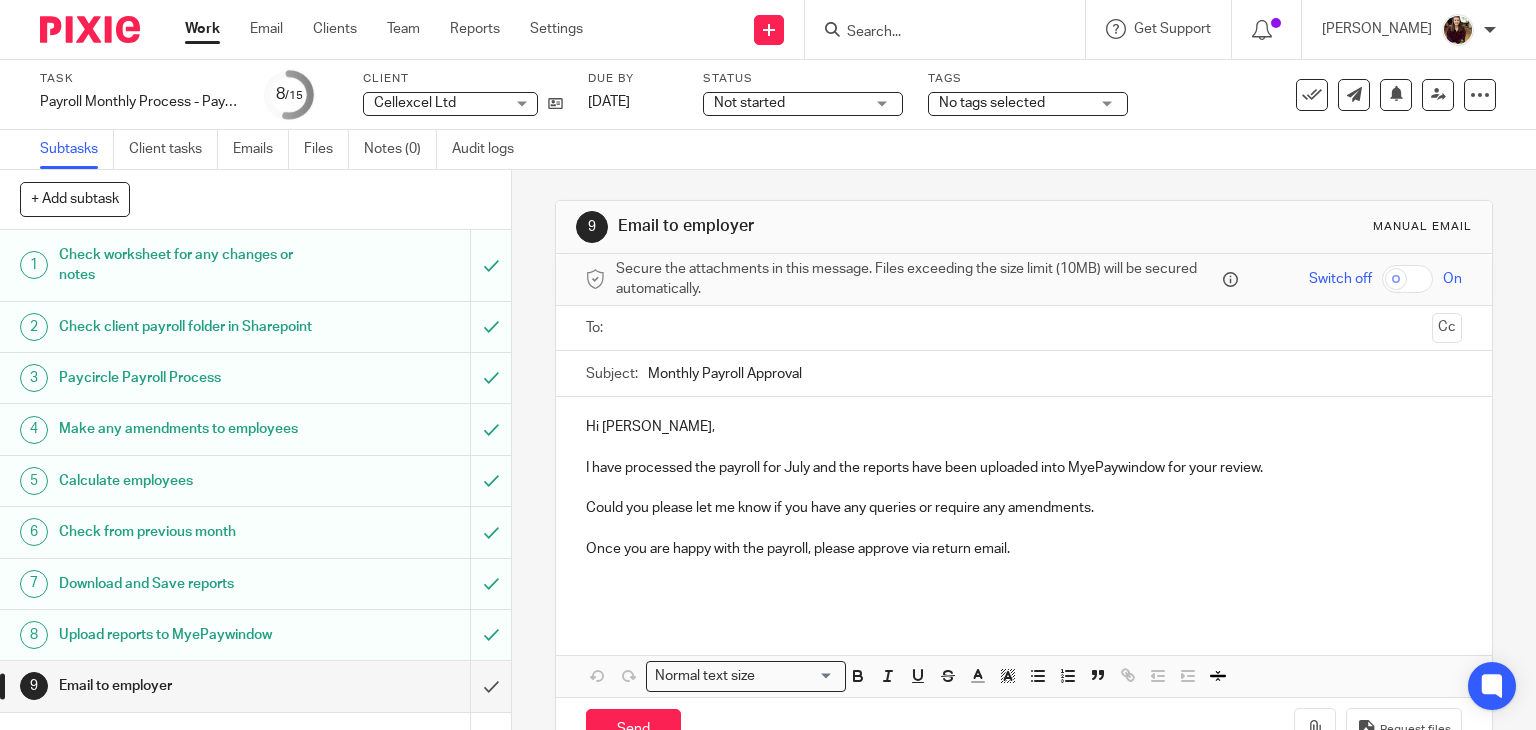 click at bounding box center [255, 686] 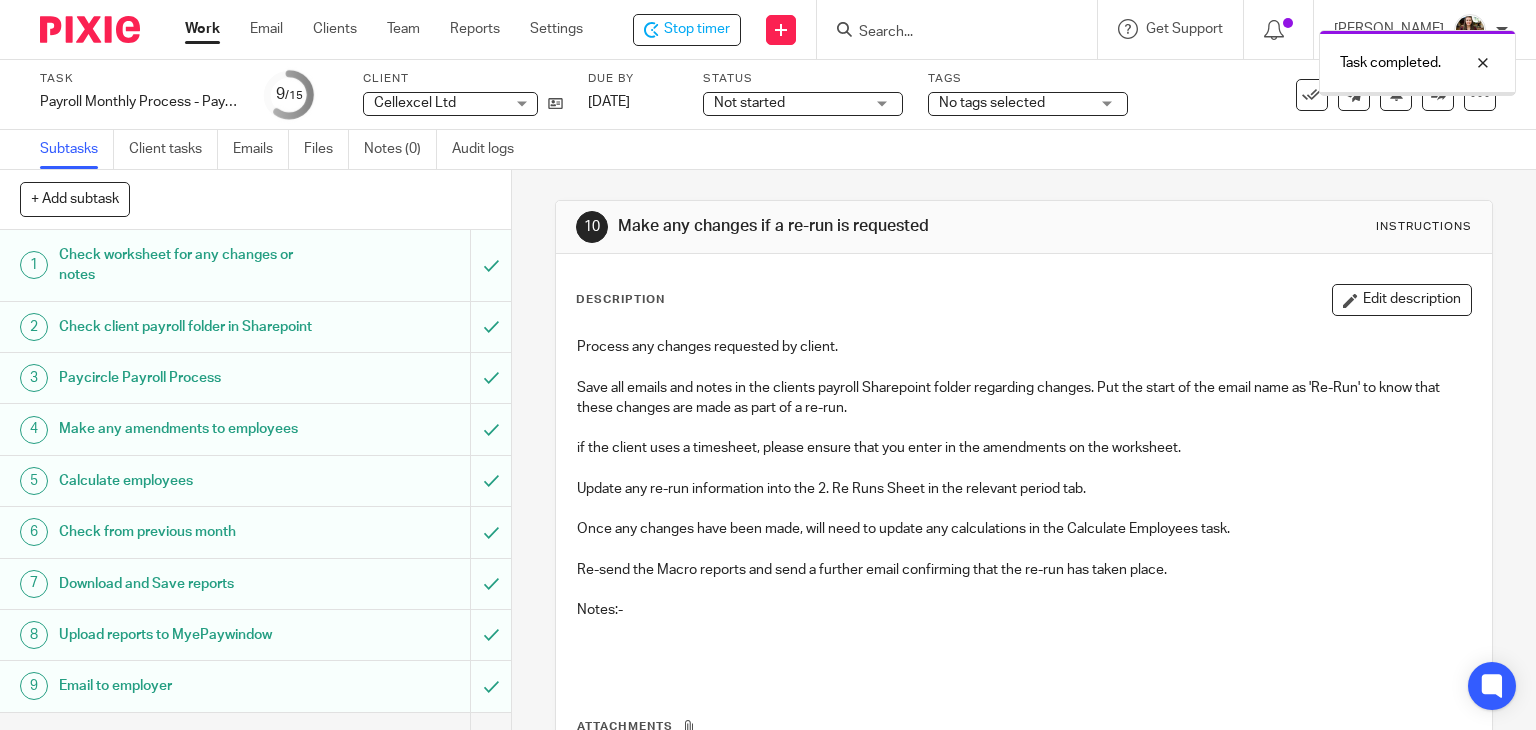 scroll, scrollTop: 0, scrollLeft: 0, axis: both 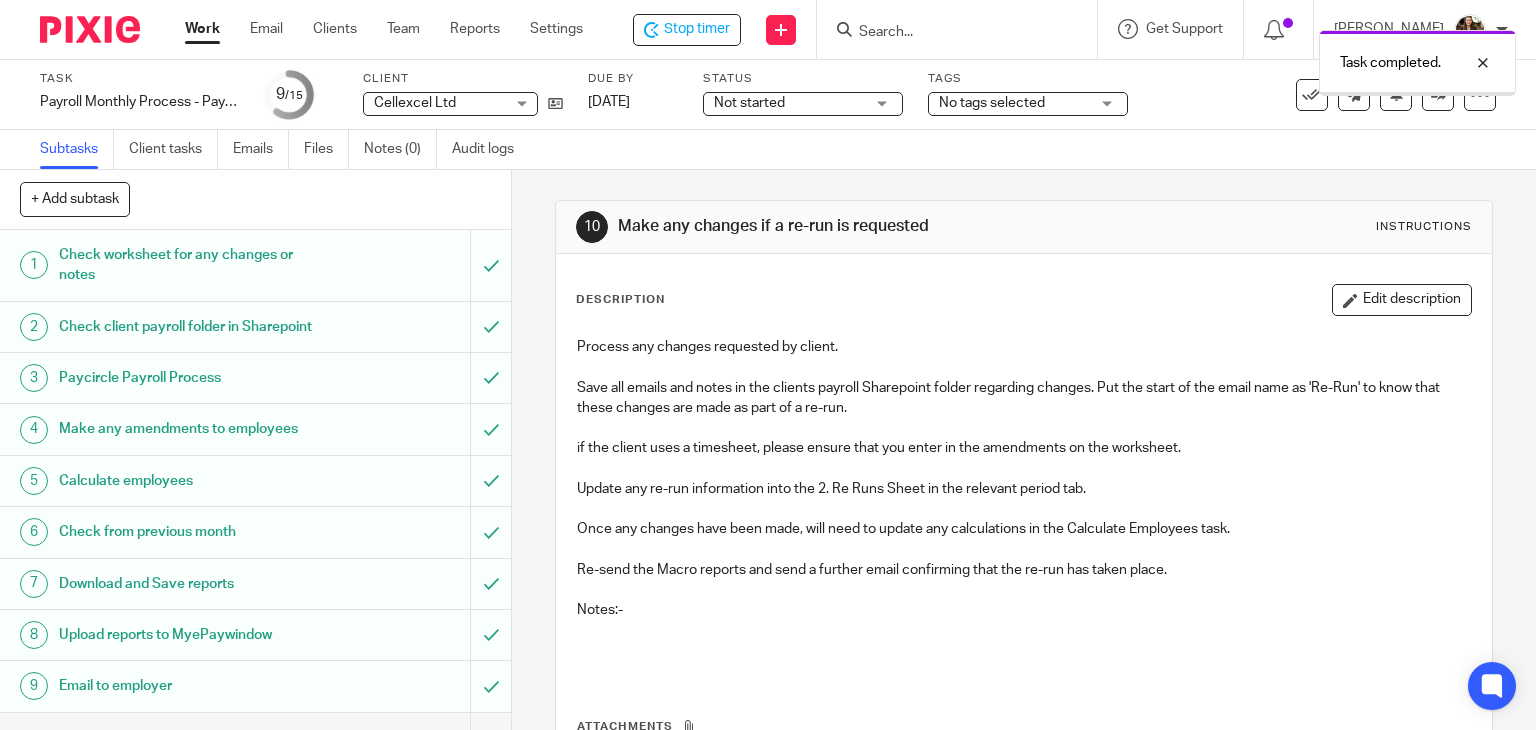 click on "No tags selected" at bounding box center [1028, 104] 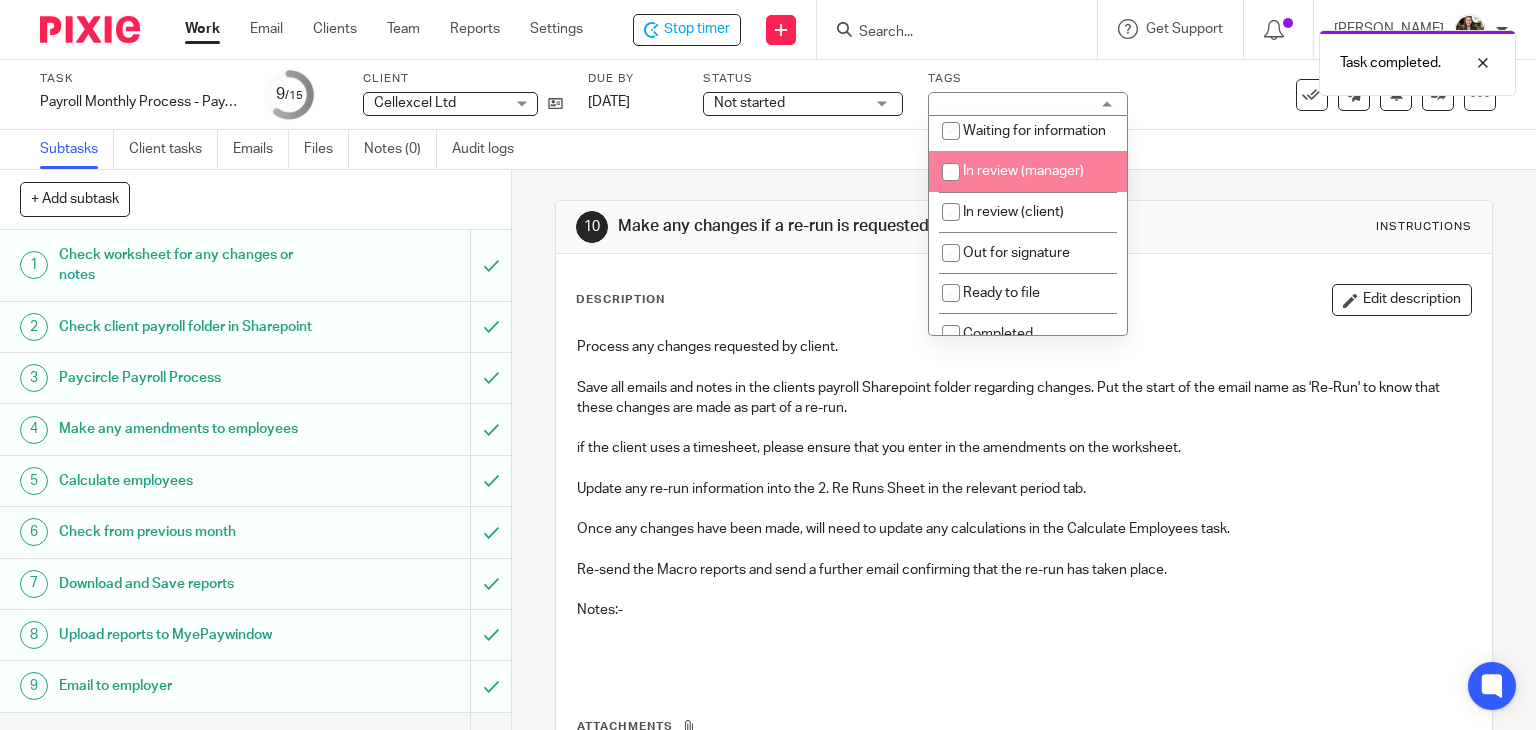 scroll, scrollTop: 300, scrollLeft: 0, axis: vertical 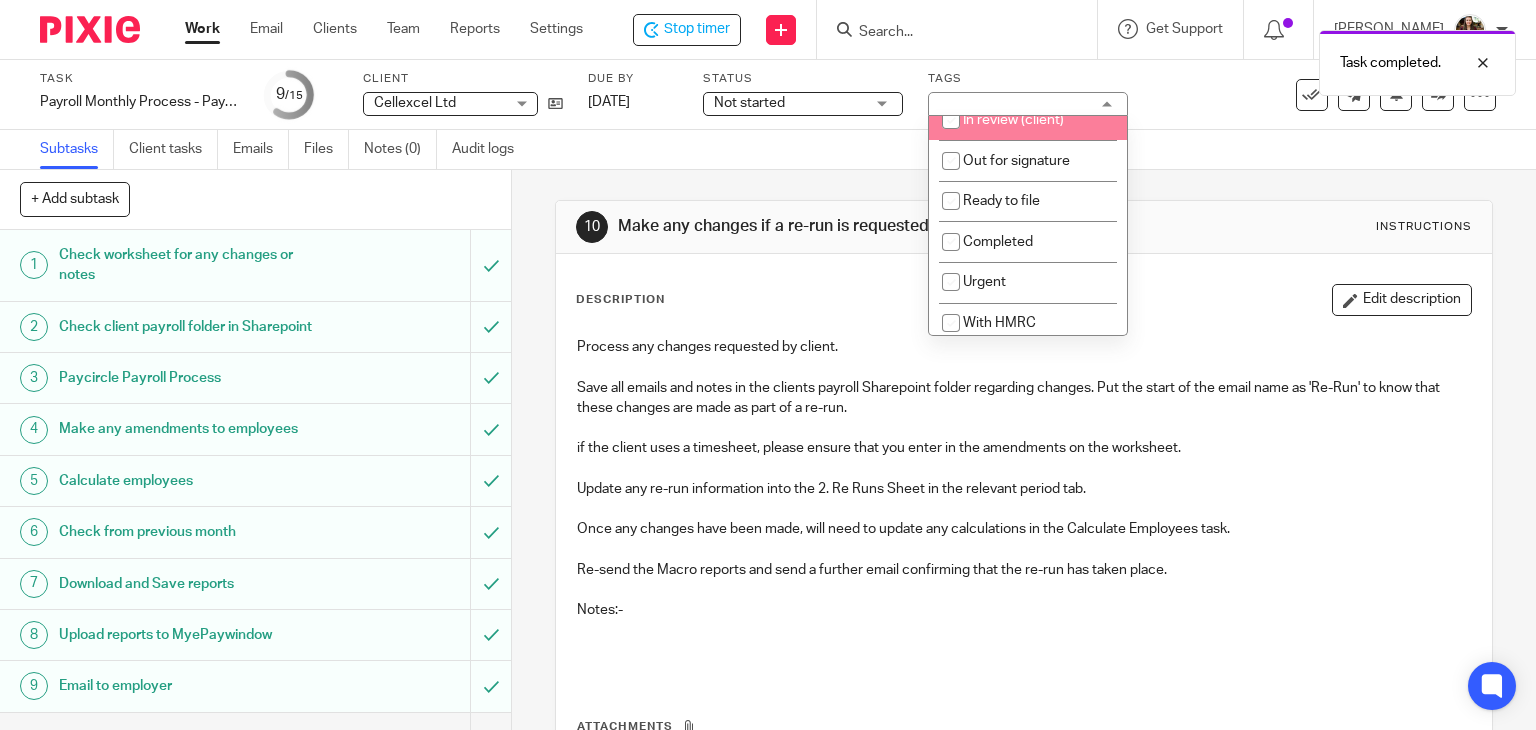 click on "In review (client)" at bounding box center [1013, 120] 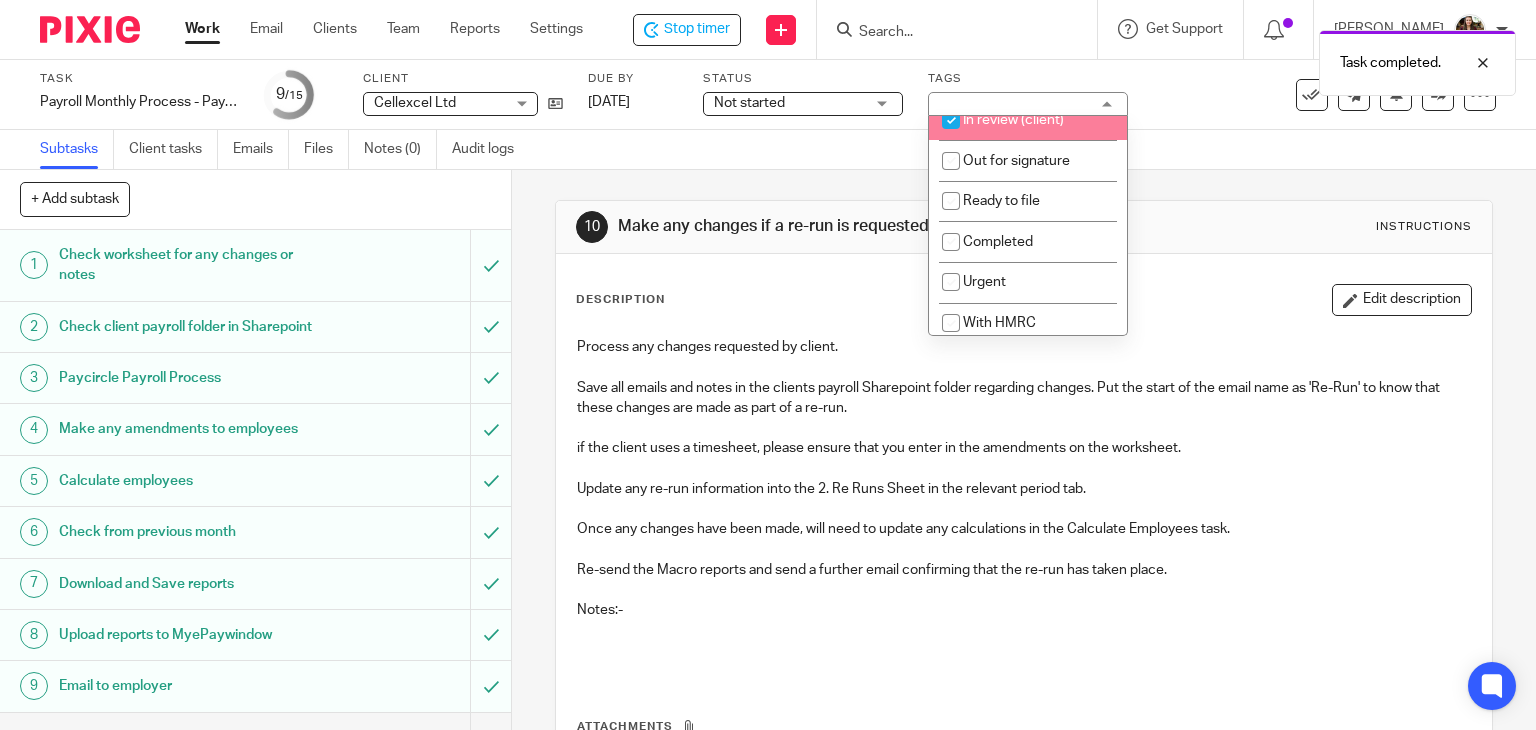 checkbox on "true" 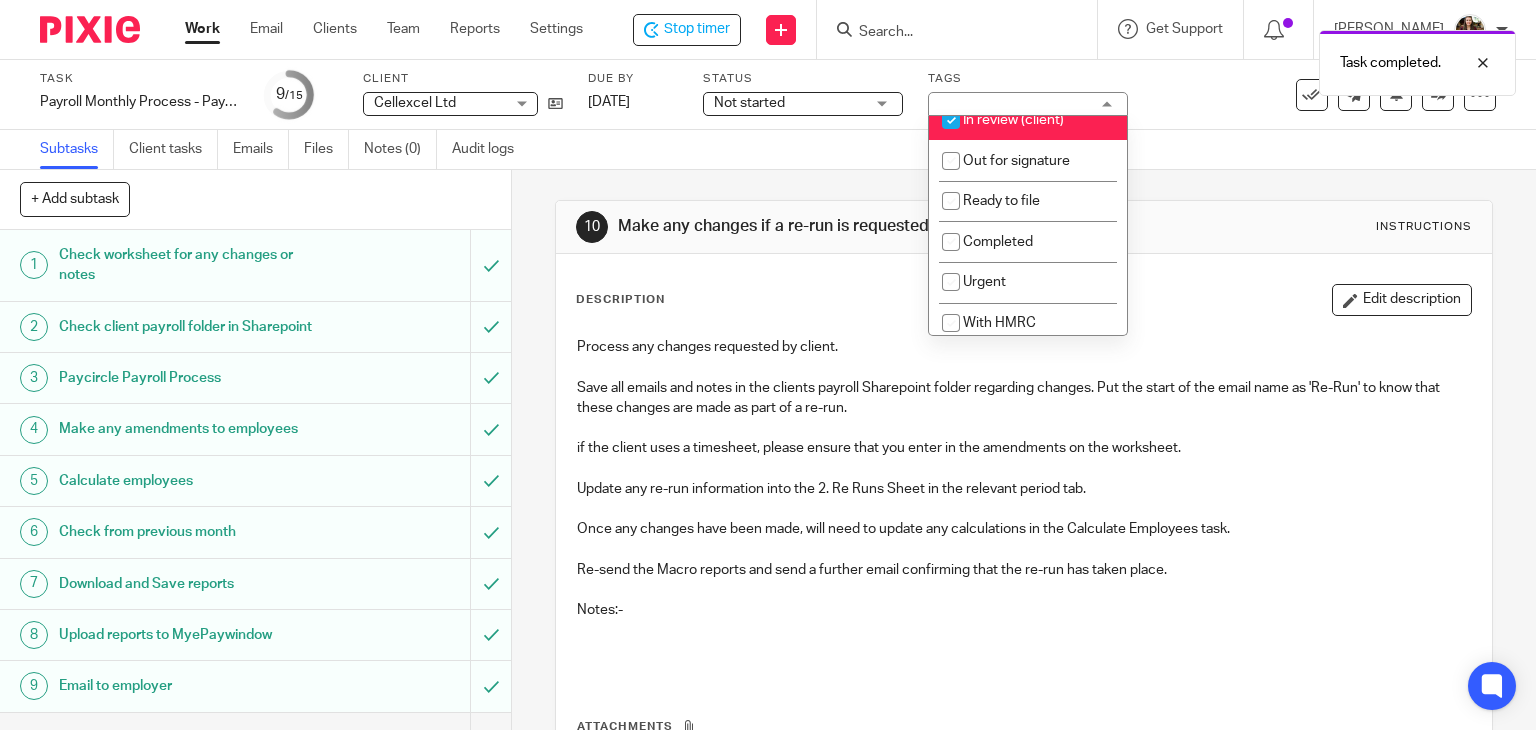 click on "Task
Payroll Monthly Process - Paycircle   Save
Payroll Monthly Process - Paycircle
9 /15
Client
Cellexcel Ltd
Cellexcel Ltd
No client selected
52 North Health Ltd
Accelercomm Ltd
Advanced Machinery Services Limited
Ad Venturist Ltd
Agaricus Robotics Ltd
Aivivo Ltd
AlgoDynamix Ltd
Allfocal Optics Ltd
Almanac Ventures Limited
Analytica Resources Ltd
Apian Limited
Artlogic International Limited
Atlas Labs Ltd T/A [PERSON_NAME]
Audelation Ltd
Audio Analytic Limited" at bounding box center [646, 95] 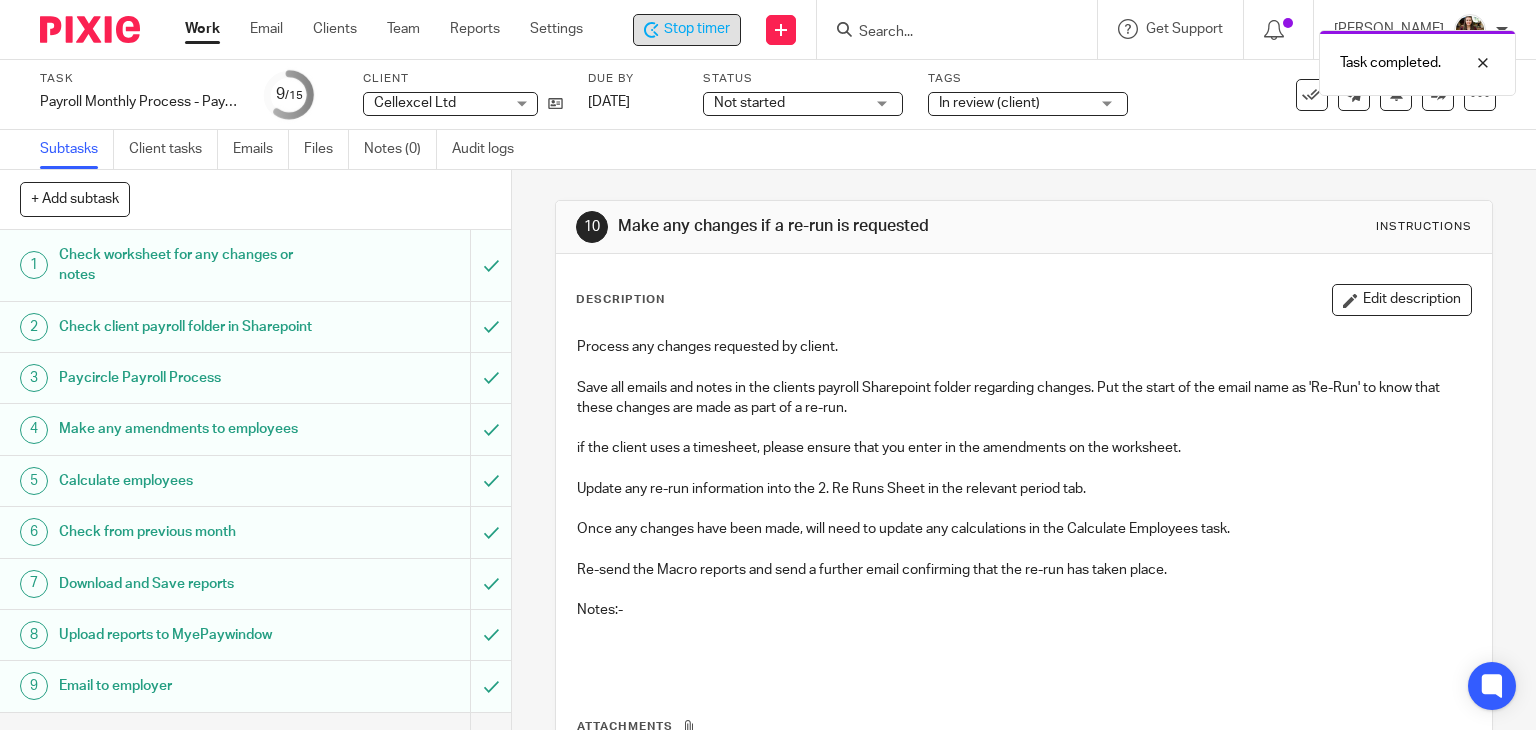 click on "Stop timer" at bounding box center [697, 29] 